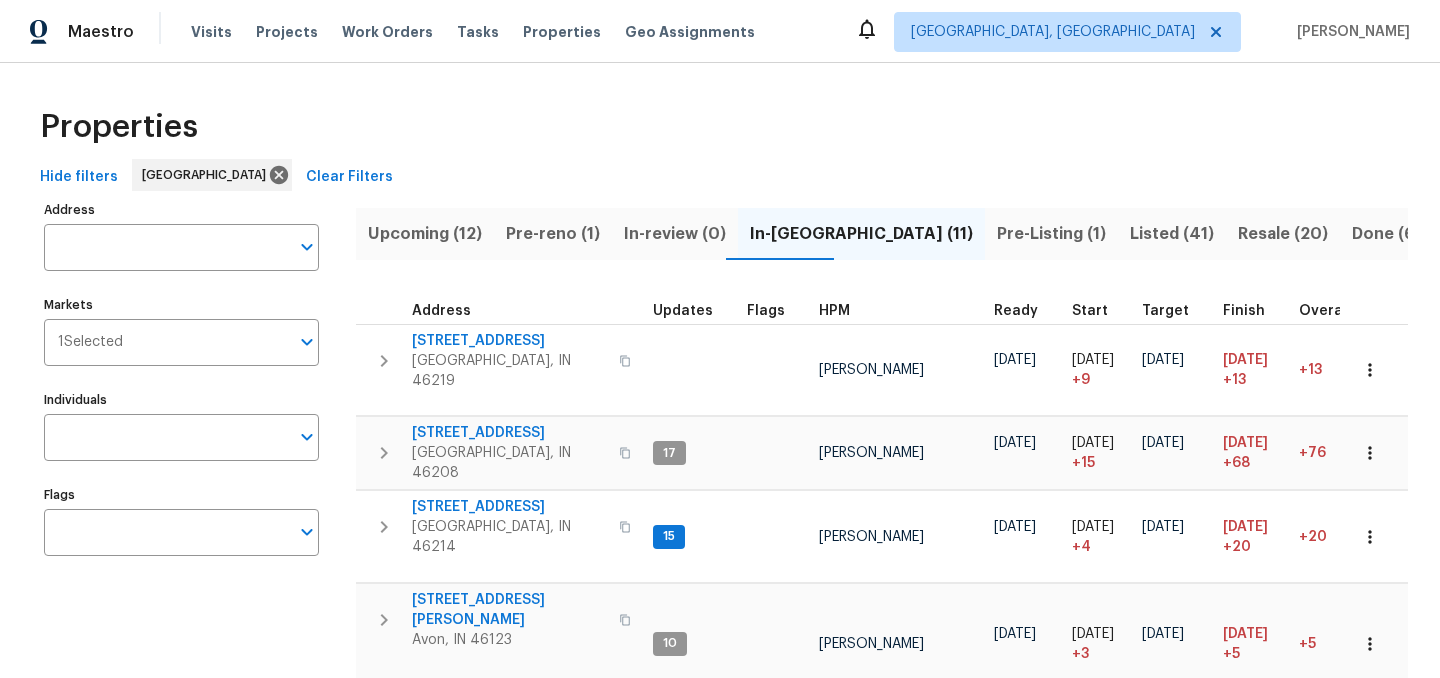 scroll, scrollTop: 0, scrollLeft: 0, axis: both 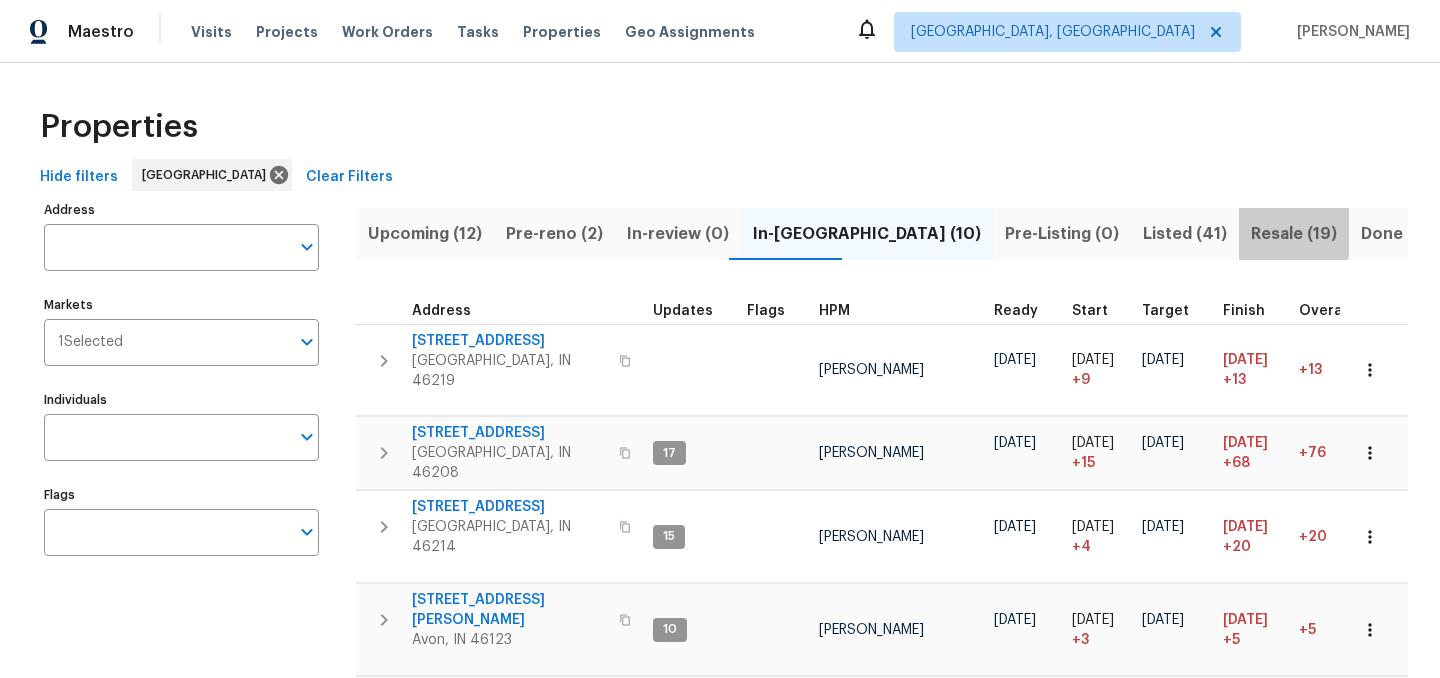 click on "Resale (19)" at bounding box center [1294, 234] 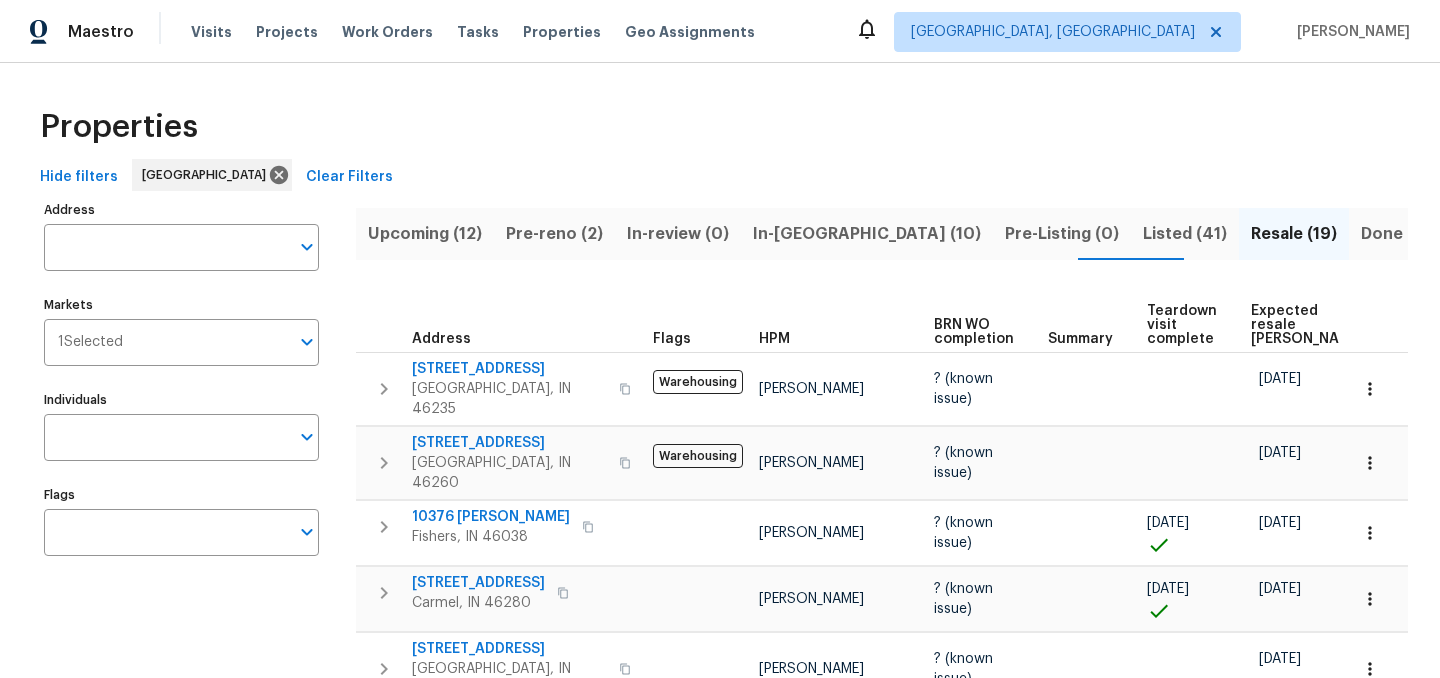 click on "Teardown visit complete" at bounding box center [1182, 325] 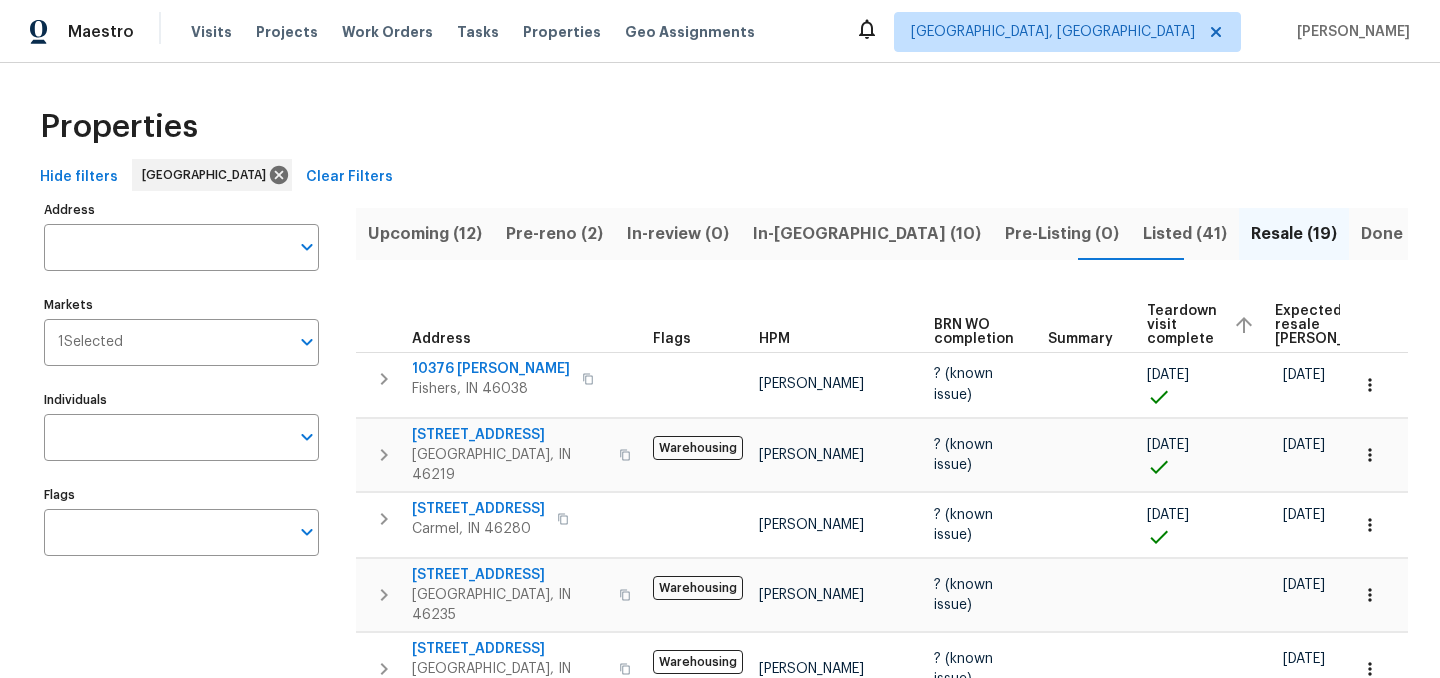click on "Expected resale COE" at bounding box center [1331, 325] 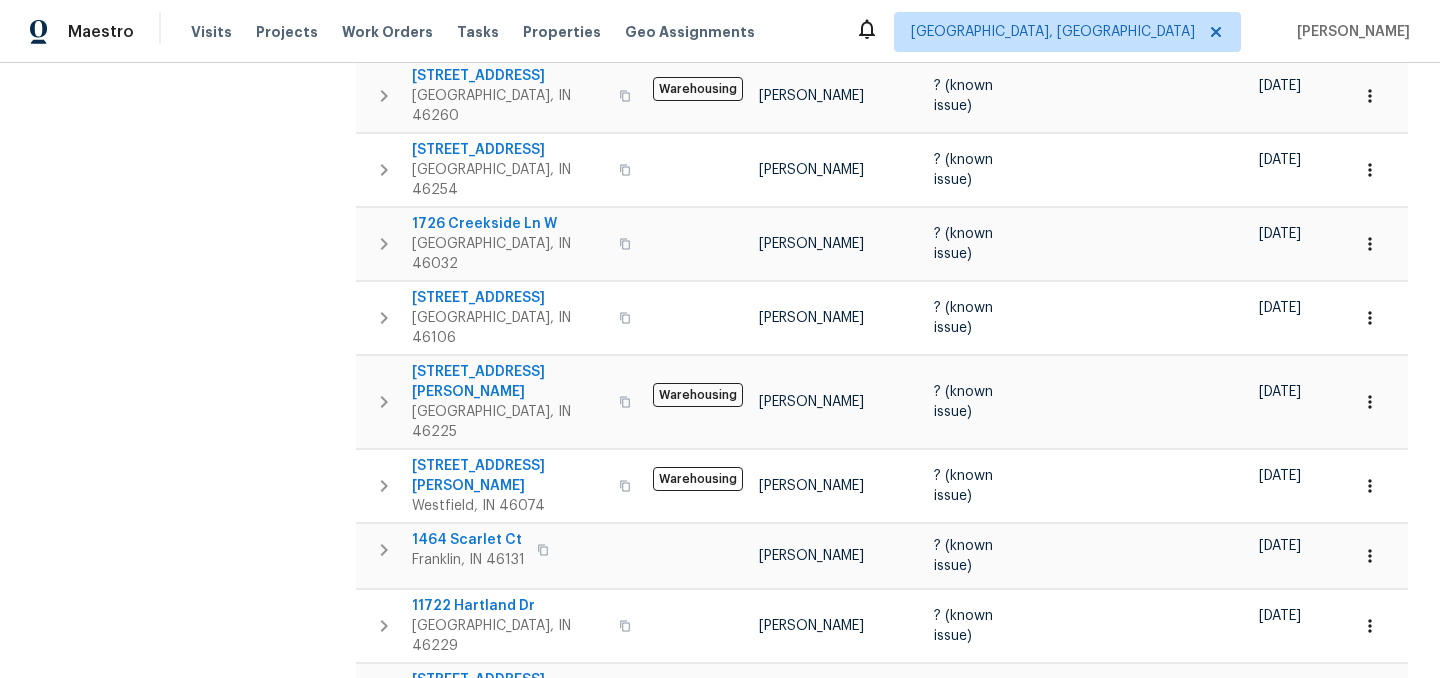 scroll, scrollTop: 1008, scrollLeft: 0, axis: vertical 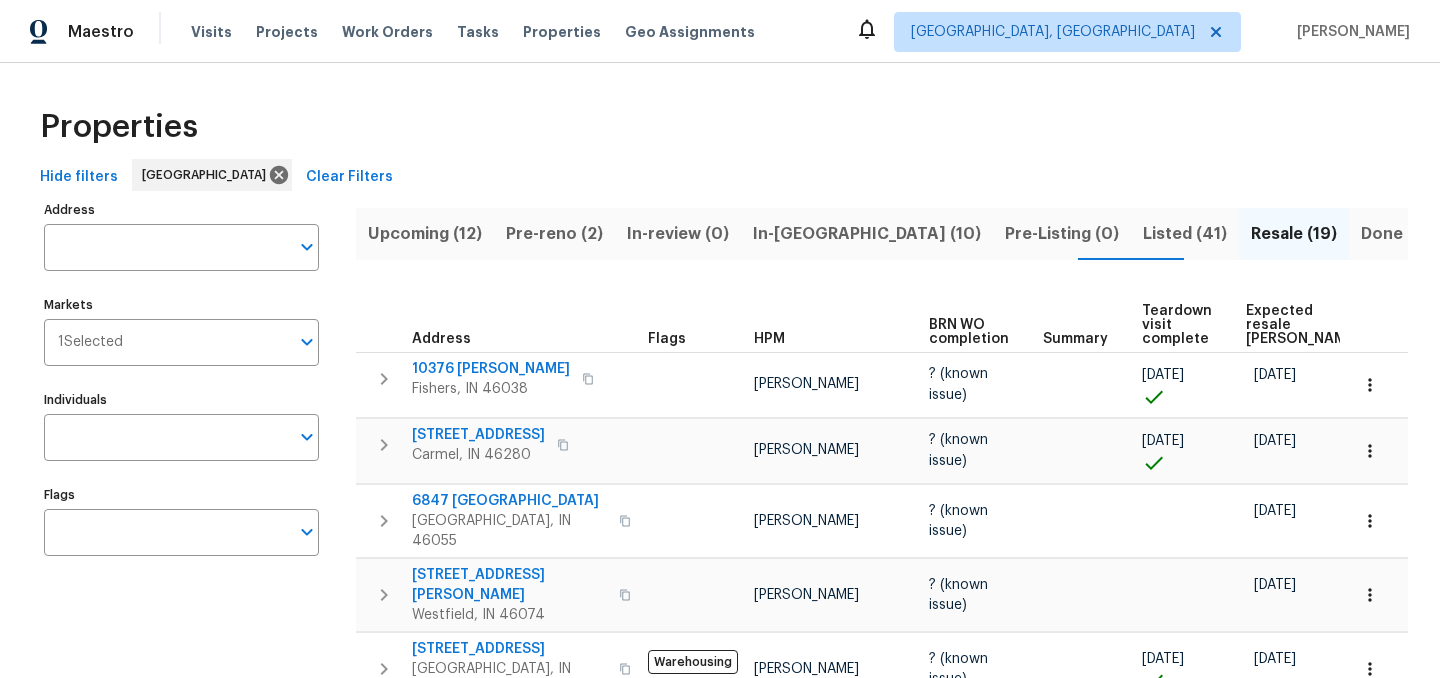 click on "Upcoming (12)" at bounding box center [425, 234] 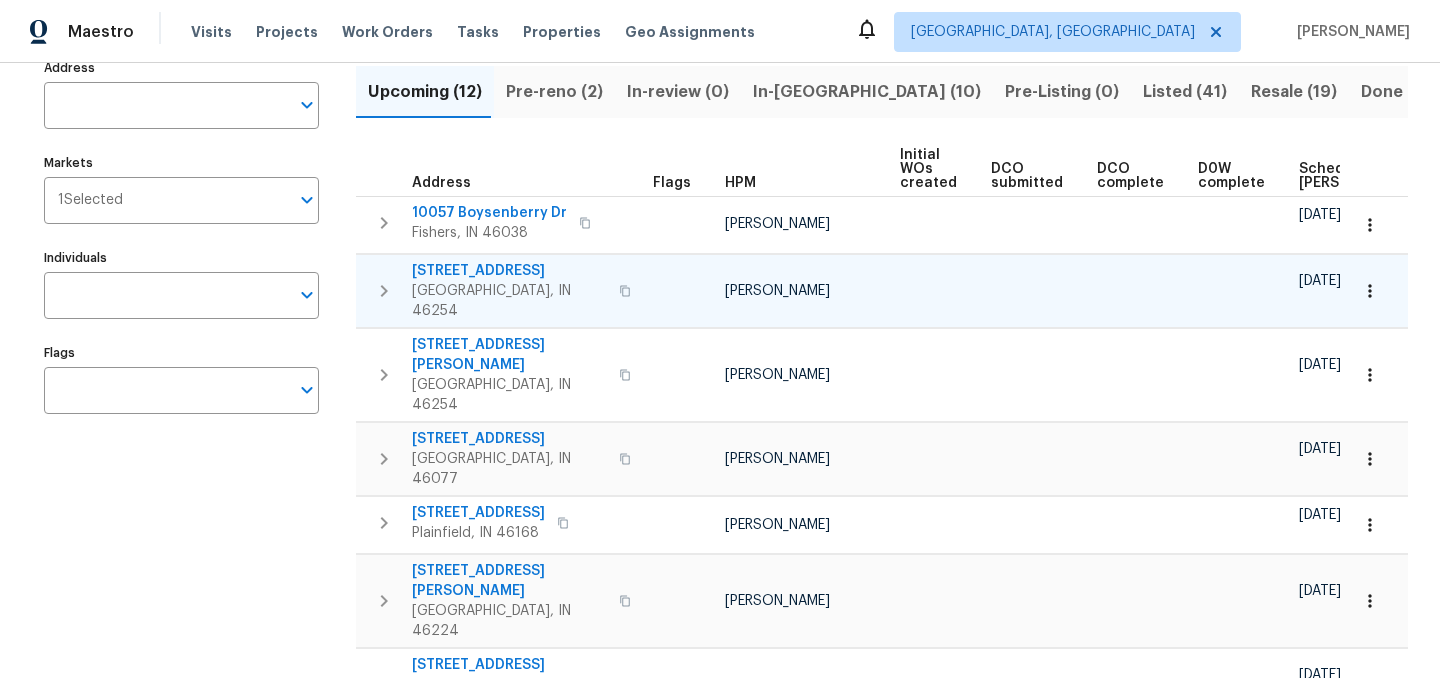 scroll, scrollTop: 153, scrollLeft: 0, axis: vertical 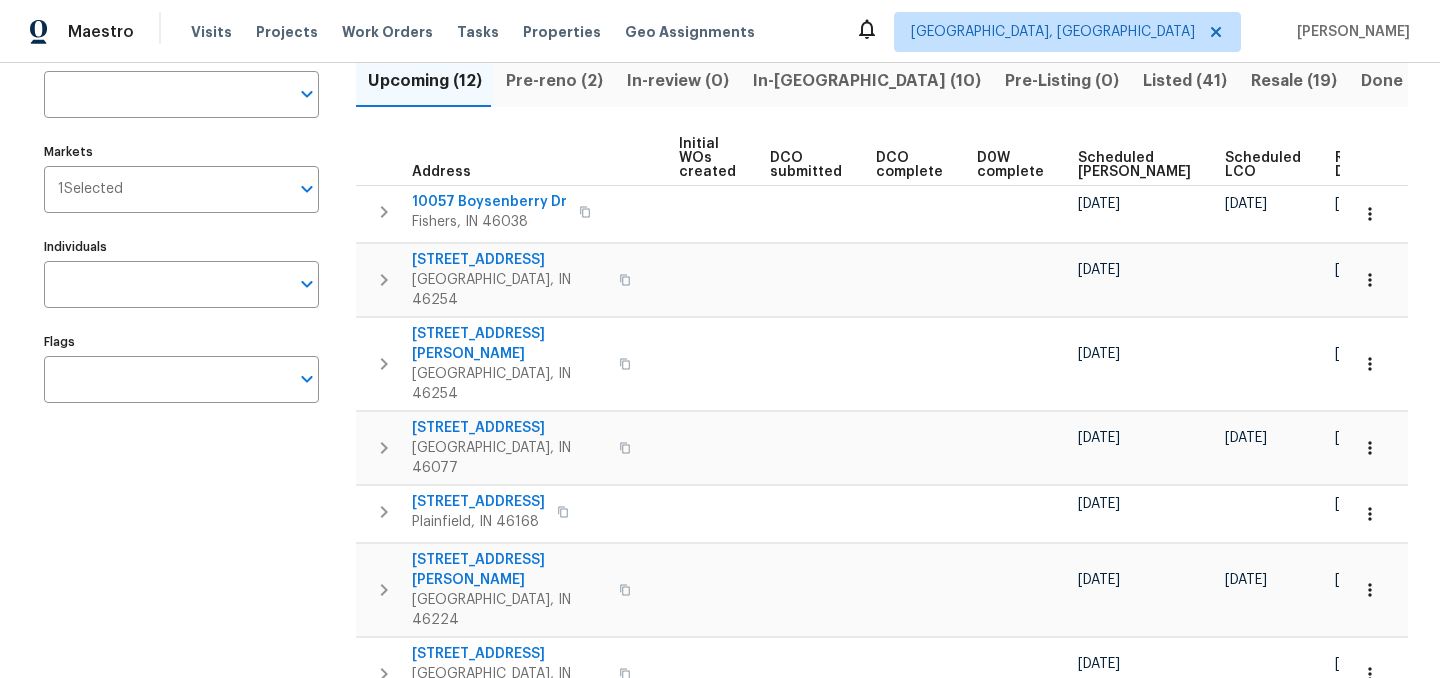 click on "Ready Date" at bounding box center (1357, 165) 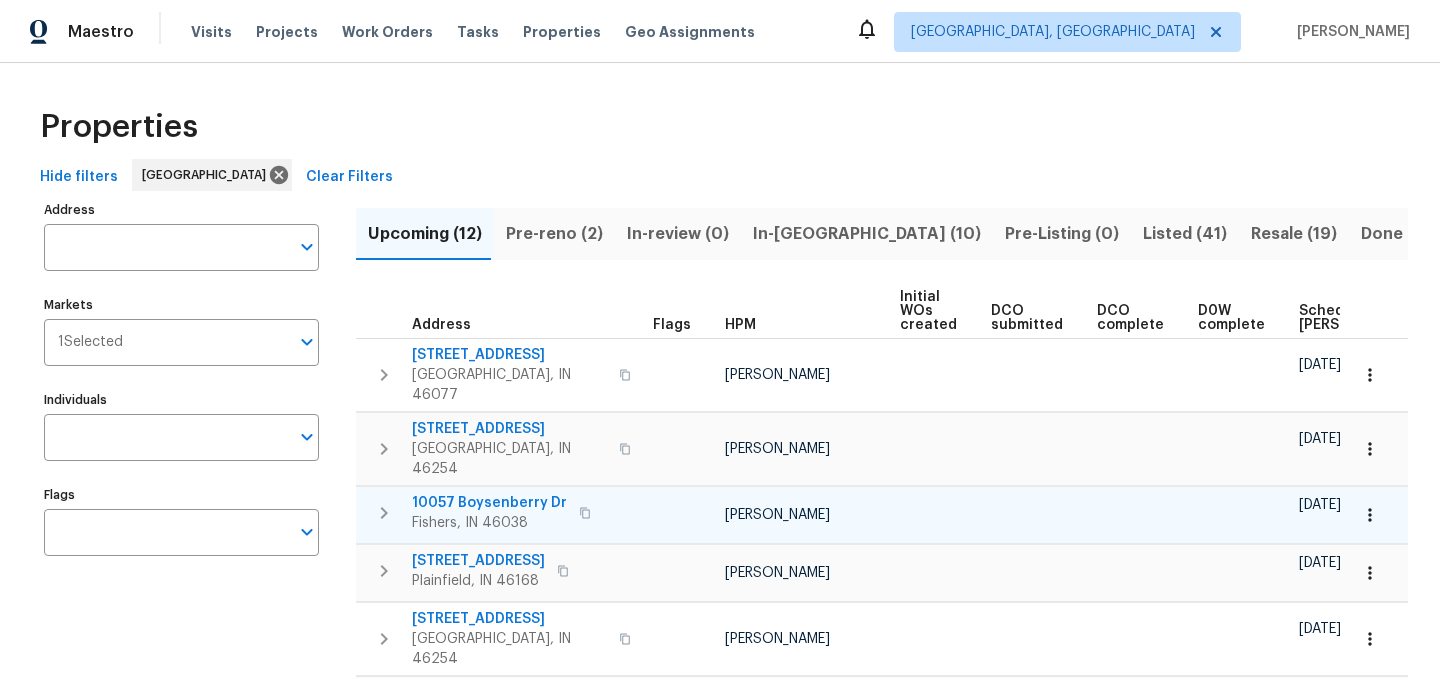 scroll, scrollTop: 0, scrollLeft: 243, axis: horizontal 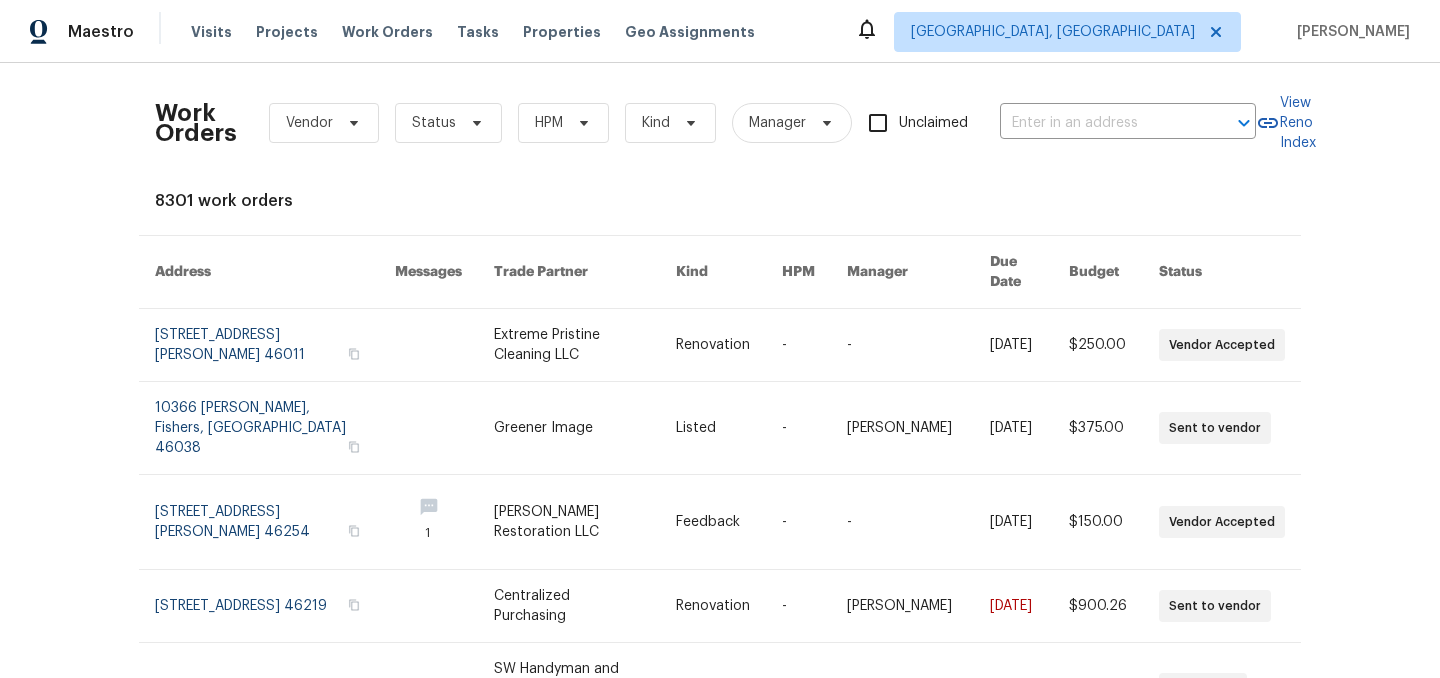 click 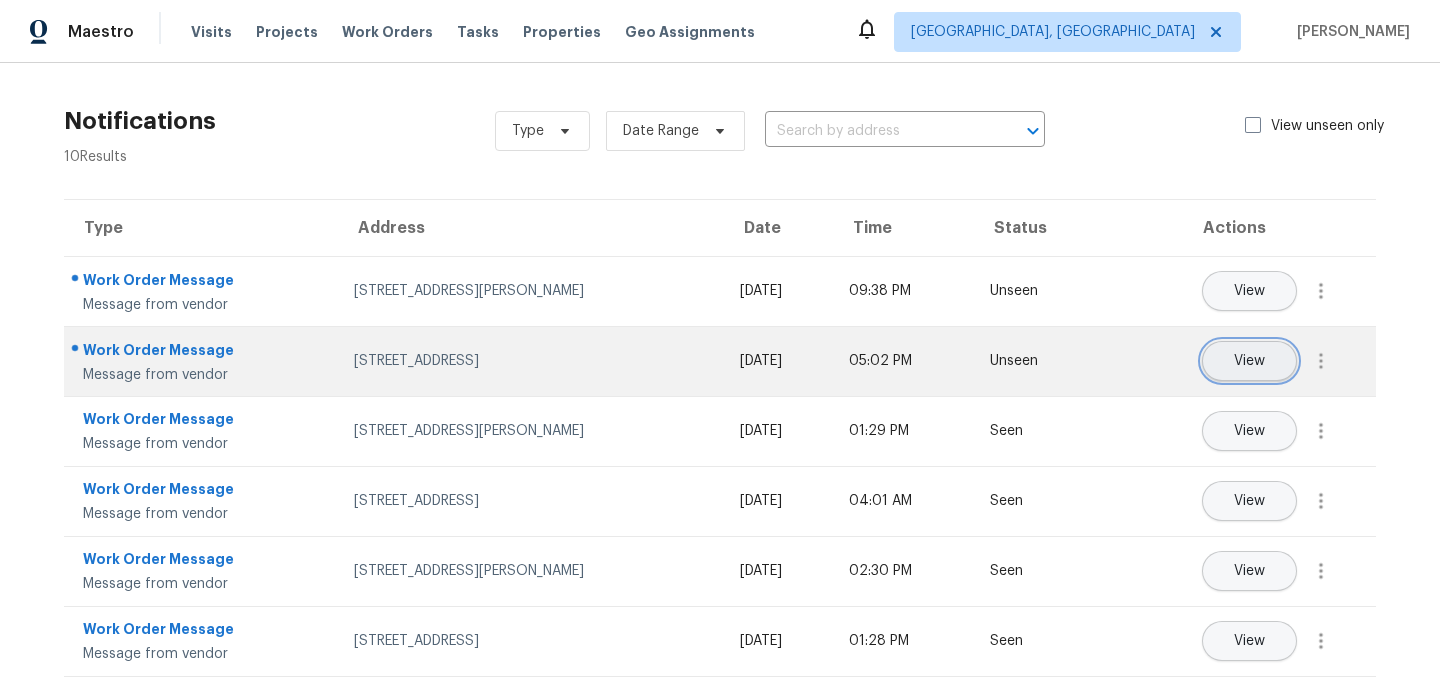 click on "View" at bounding box center (1249, 361) 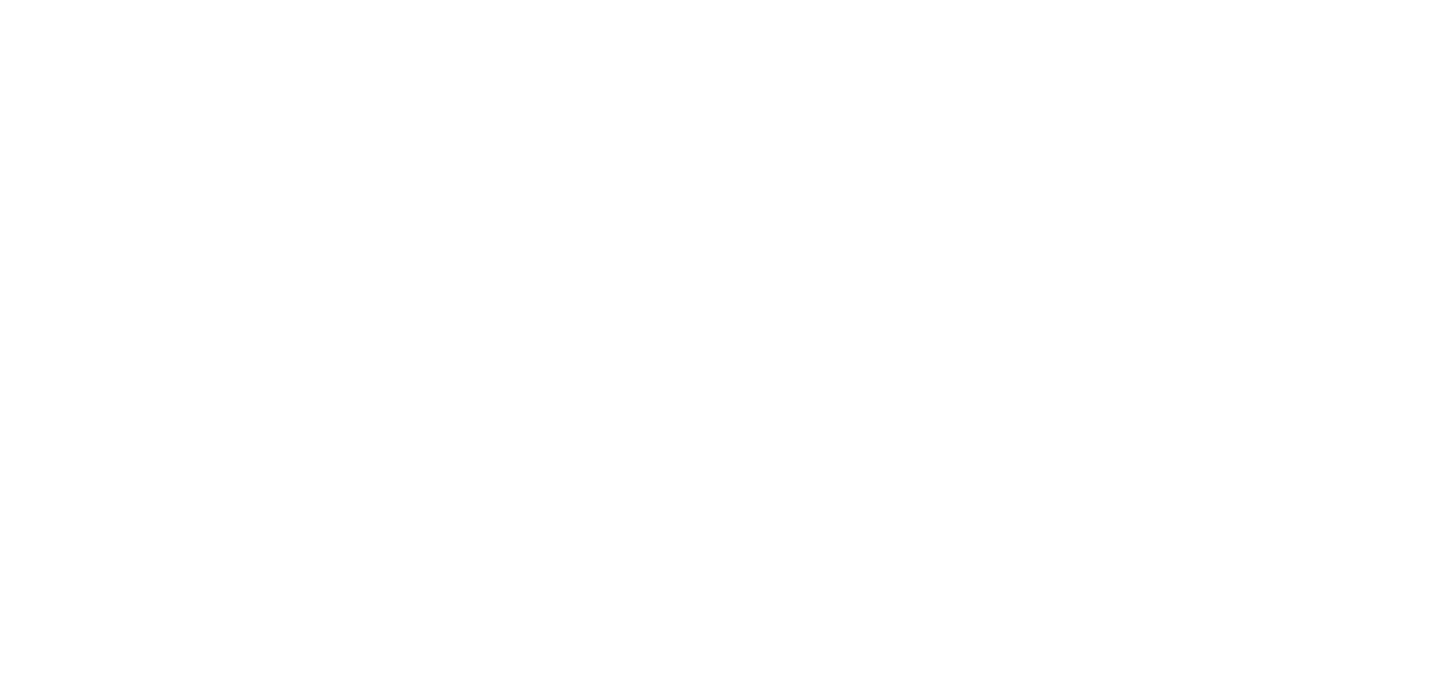 scroll, scrollTop: 0, scrollLeft: 0, axis: both 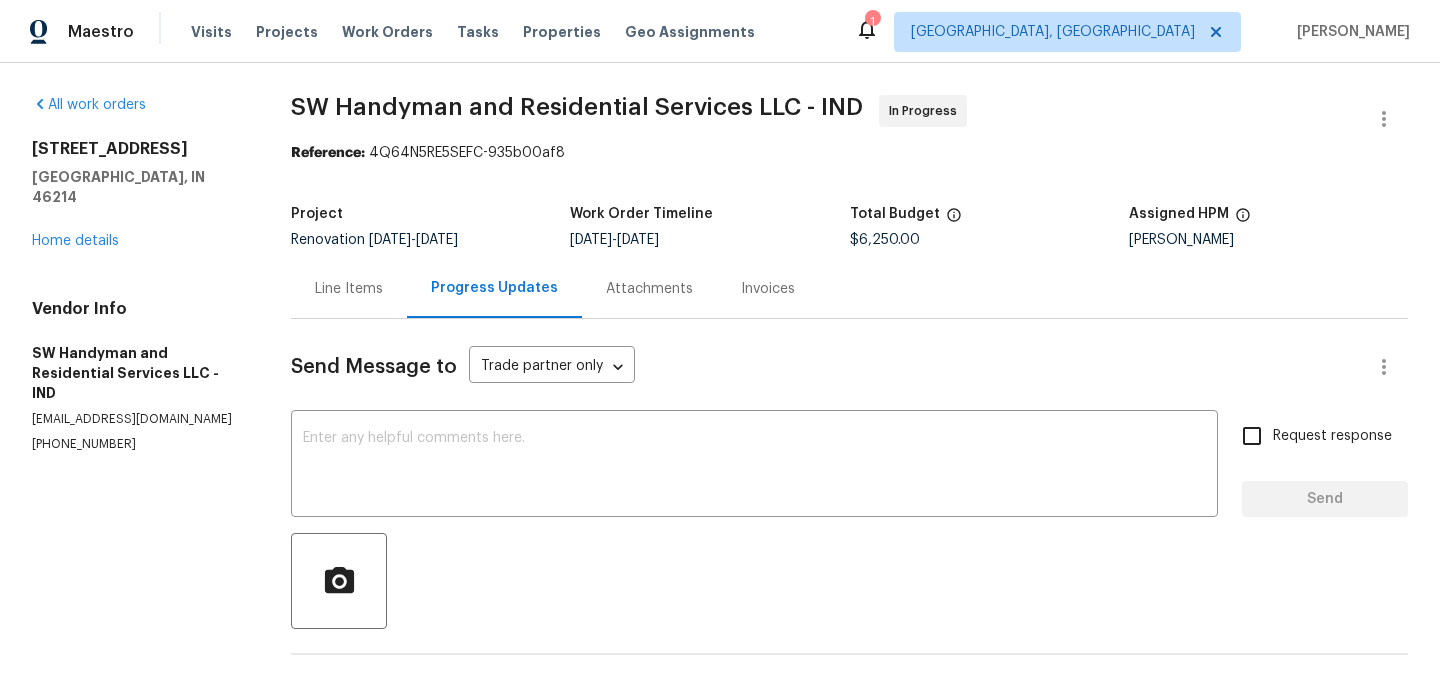click 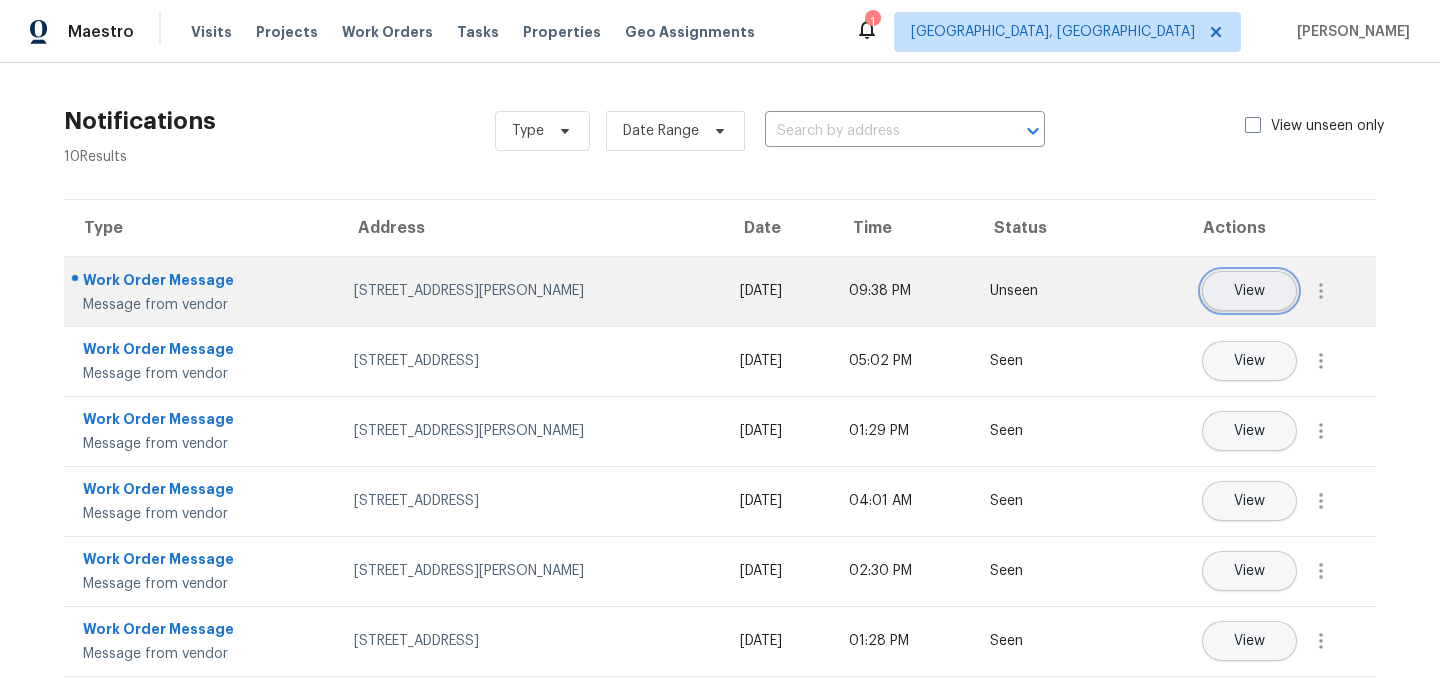 click on "View" at bounding box center [1249, 291] 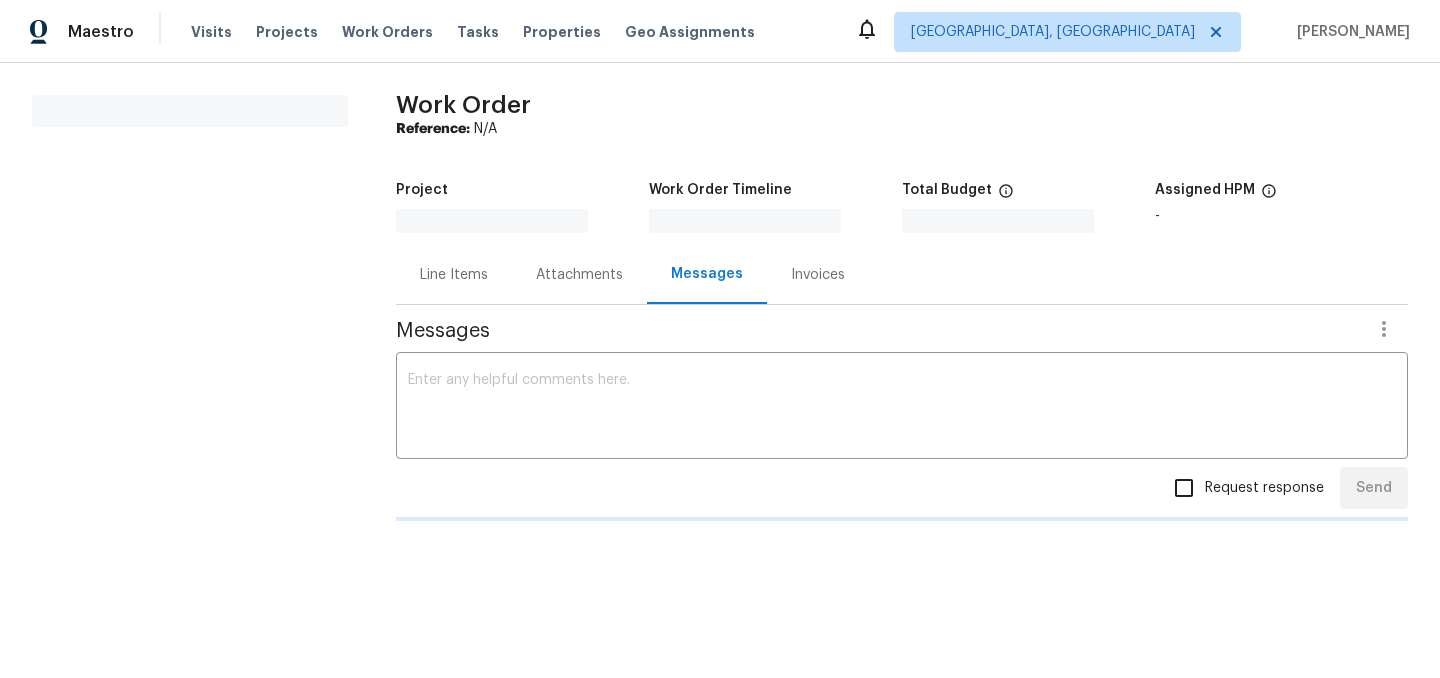 scroll, scrollTop: 0, scrollLeft: 0, axis: both 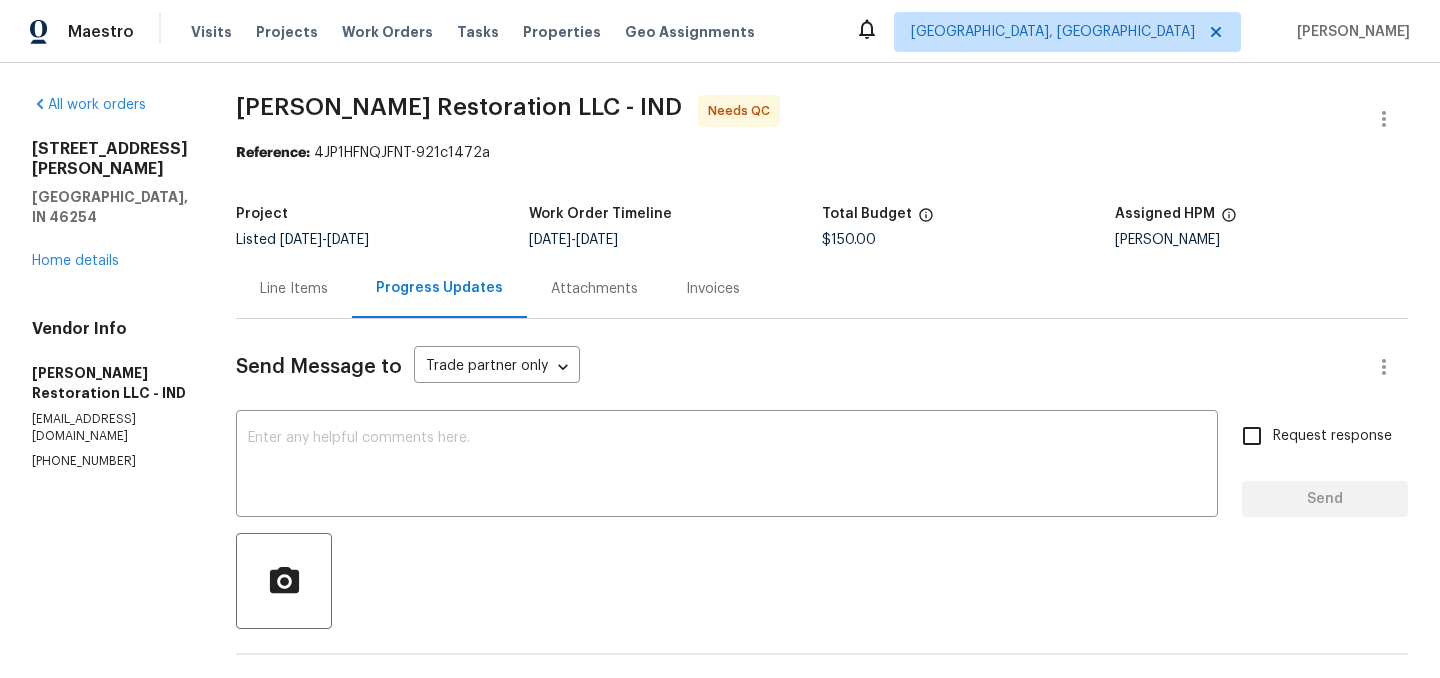 click on "Line Items" at bounding box center [294, 289] 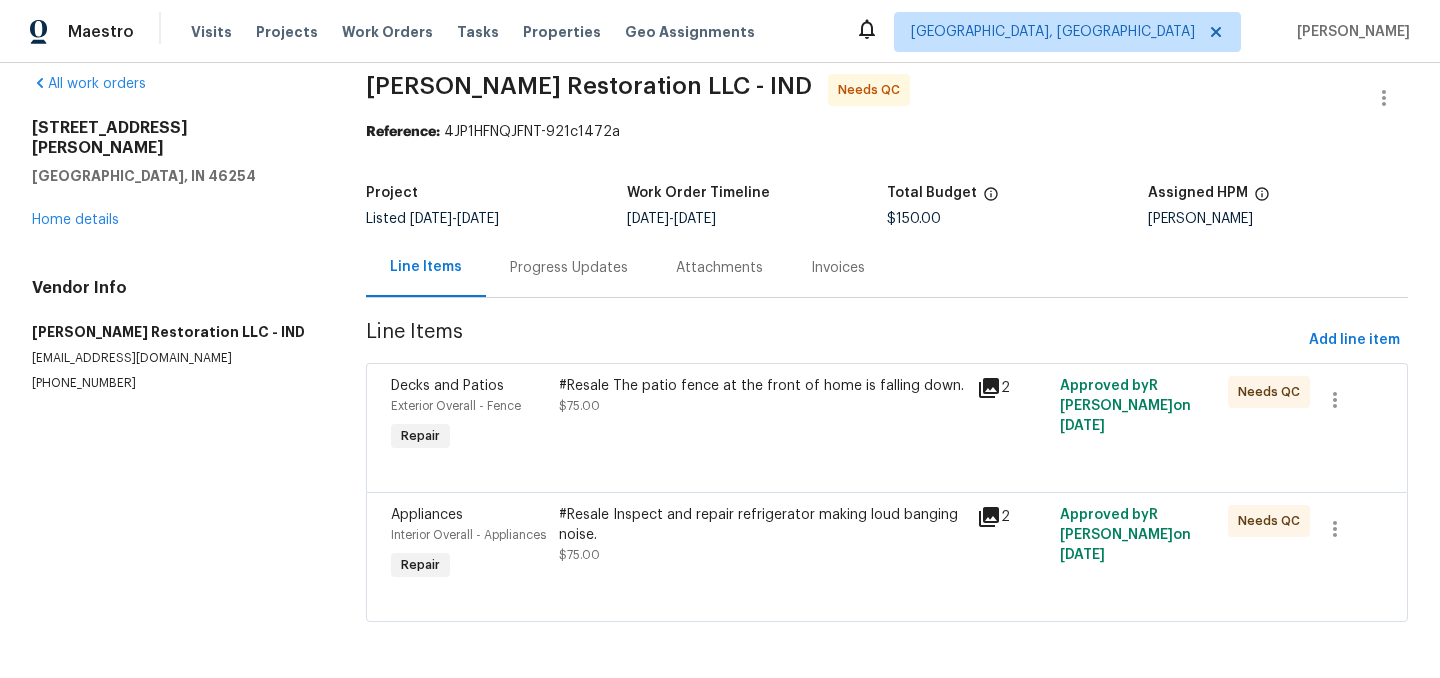 scroll, scrollTop: 42, scrollLeft: 0, axis: vertical 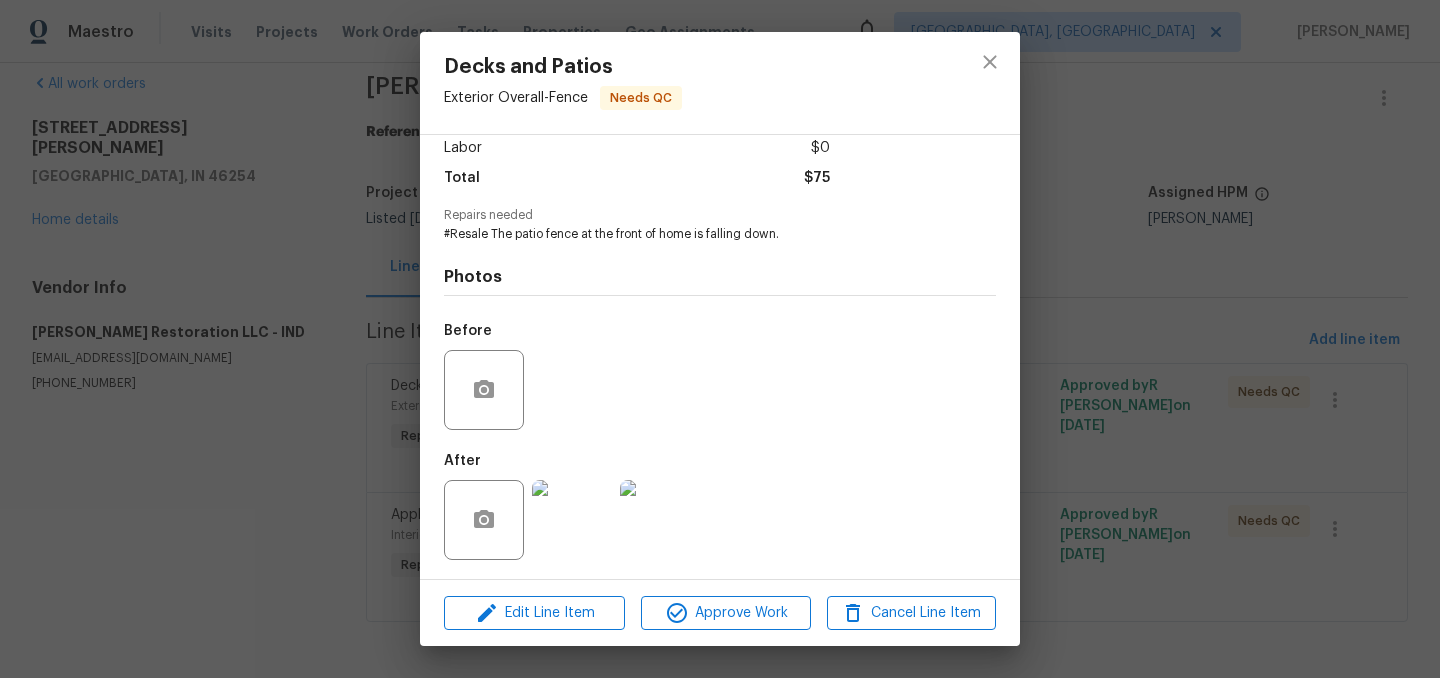 click at bounding box center [572, 520] 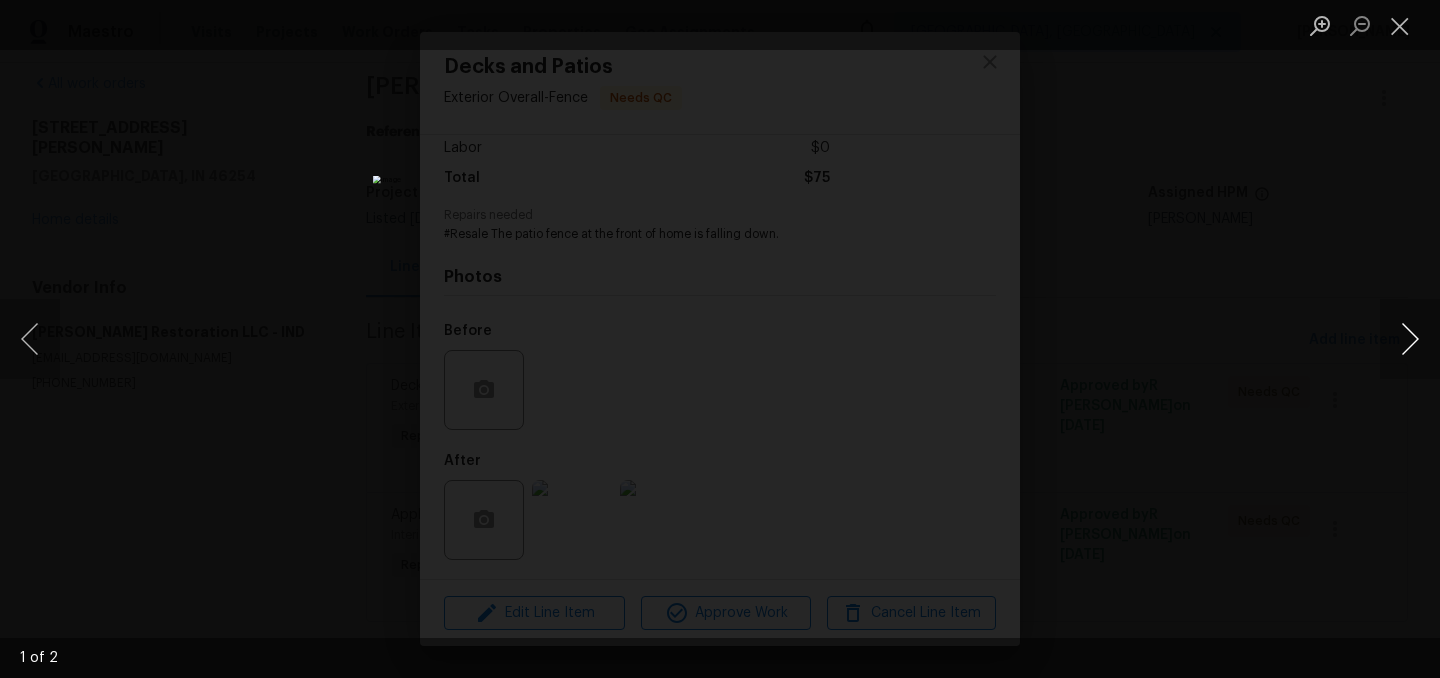 click at bounding box center [1410, 339] 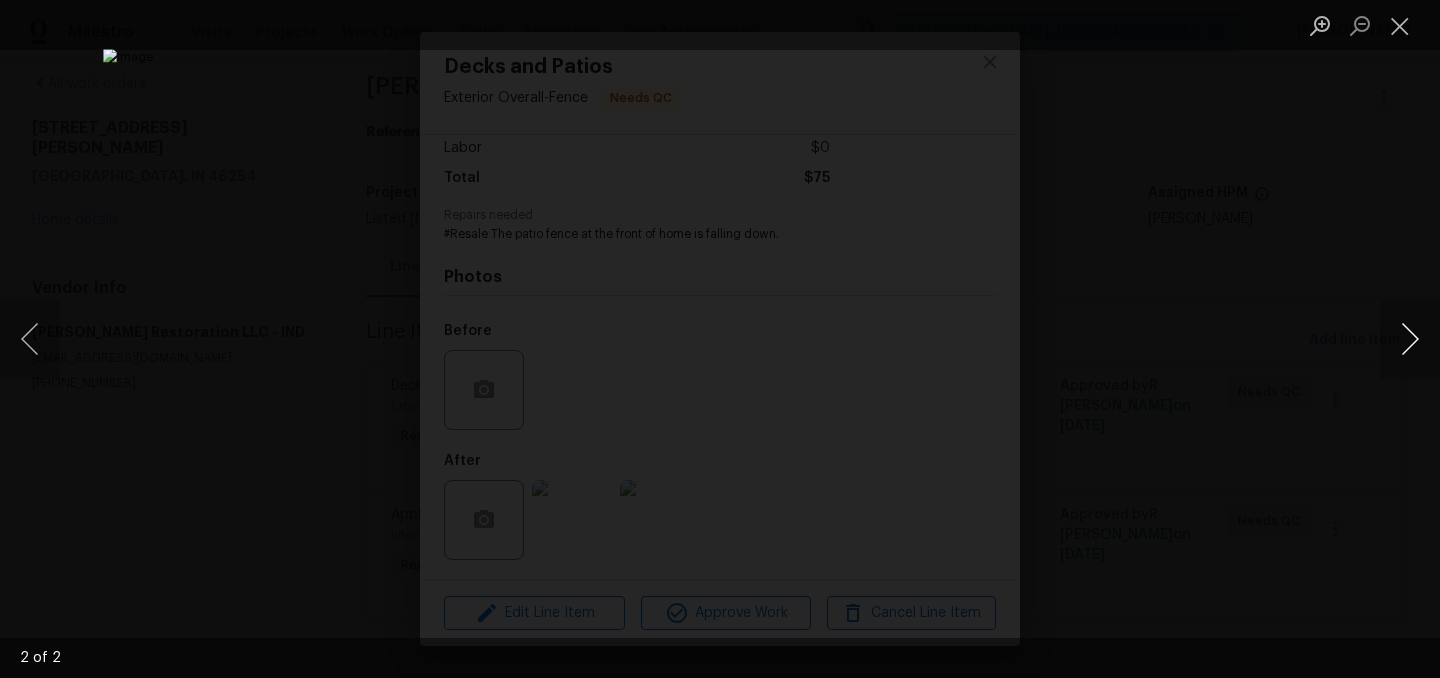 click at bounding box center (1410, 339) 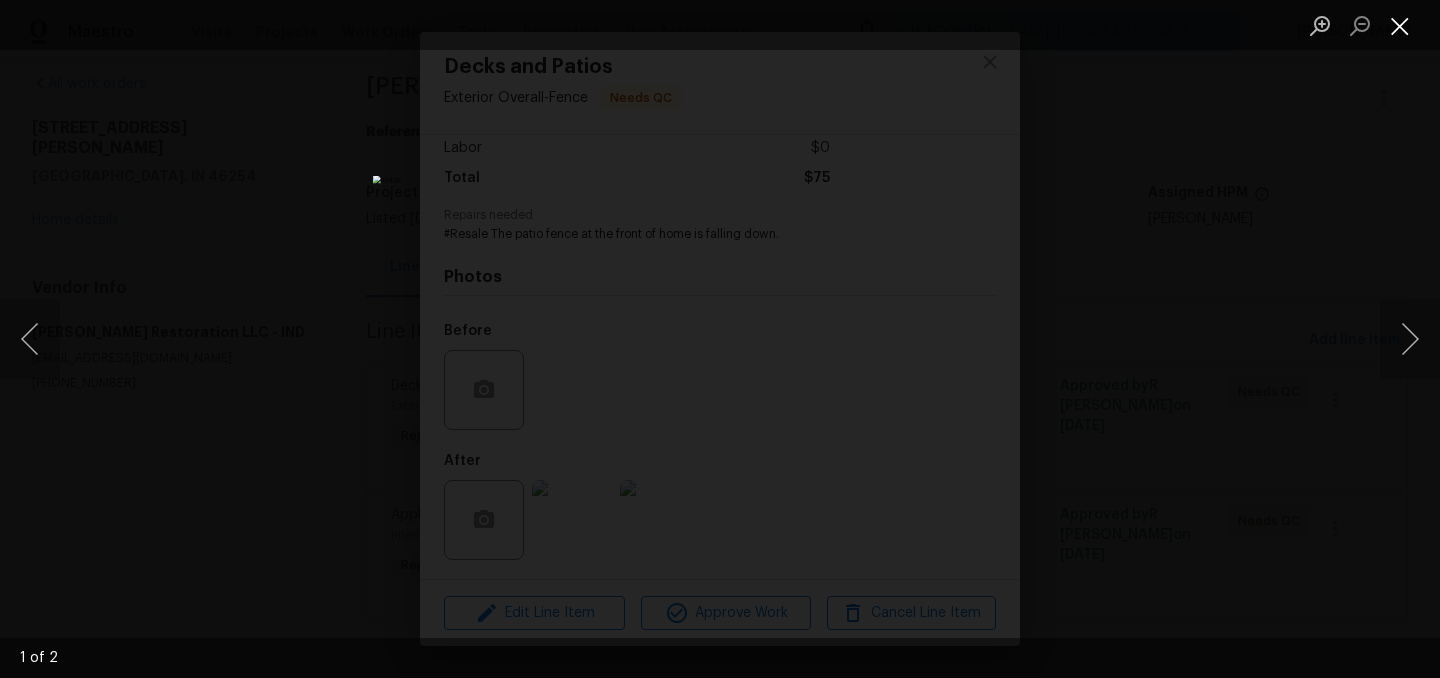click at bounding box center [1400, 25] 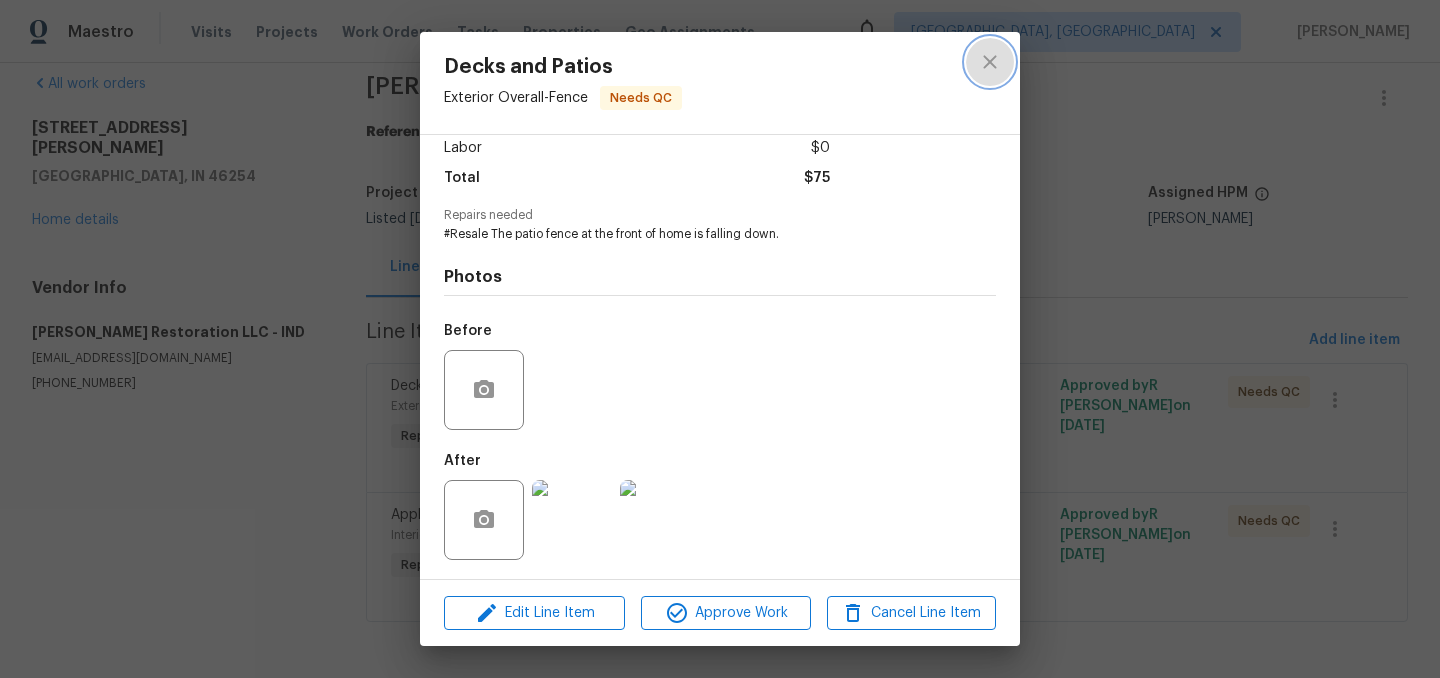 click 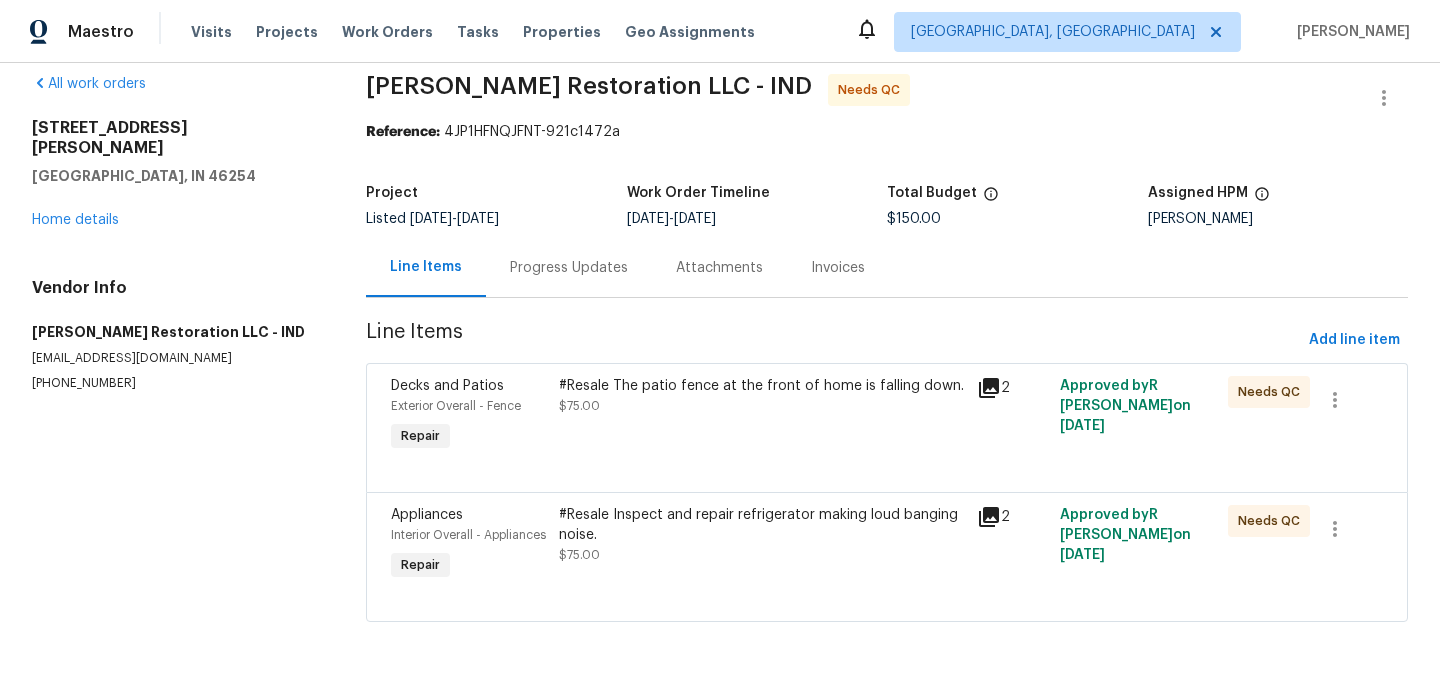 click on "#Resale Inspect and repair refrigerator making loud banging noise." at bounding box center [762, 525] 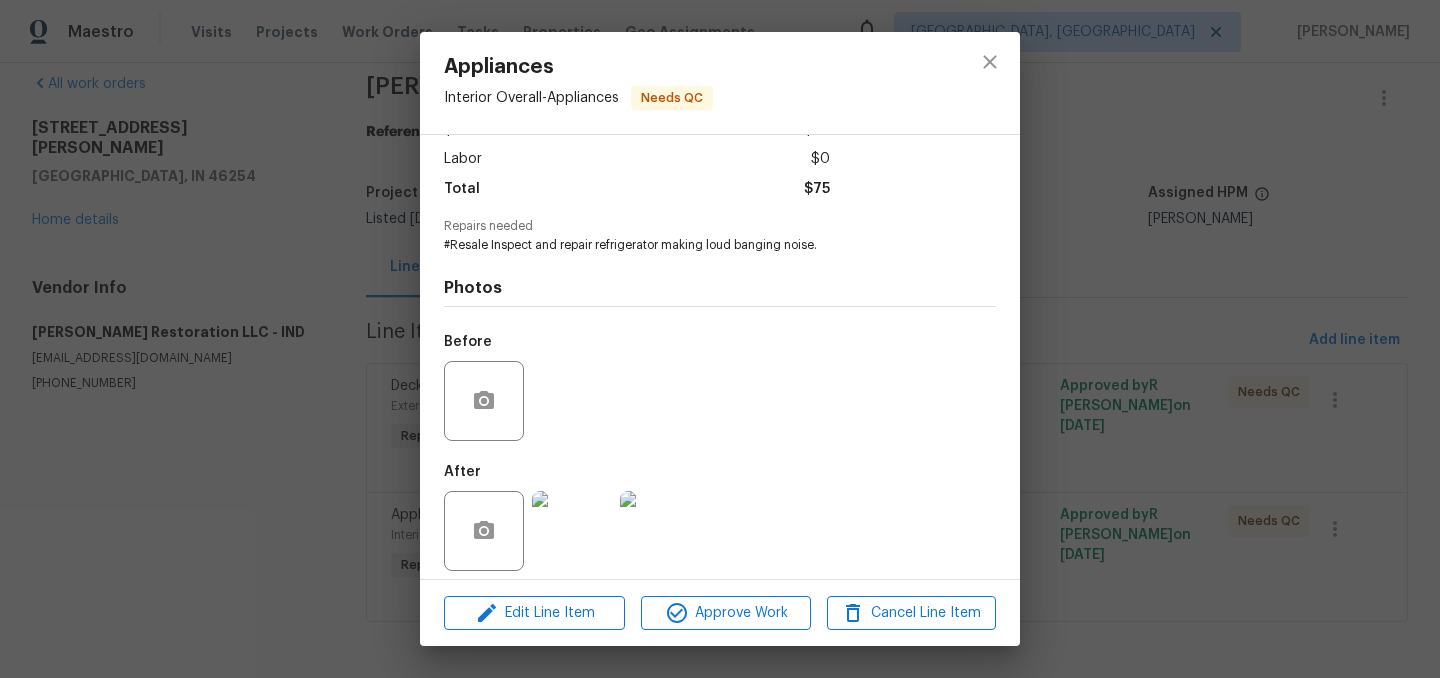scroll, scrollTop: 142, scrollLeft: 0, axis: vertical 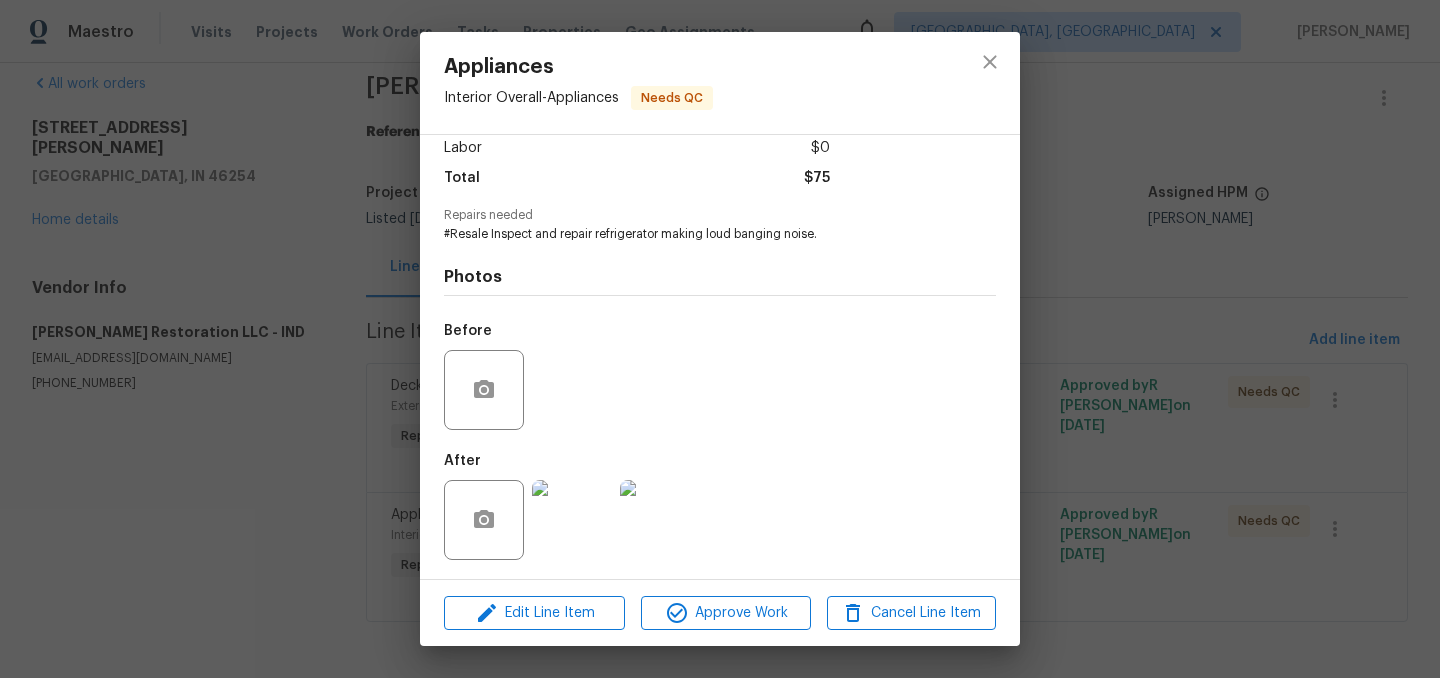 click at bounding box center (572, 520) 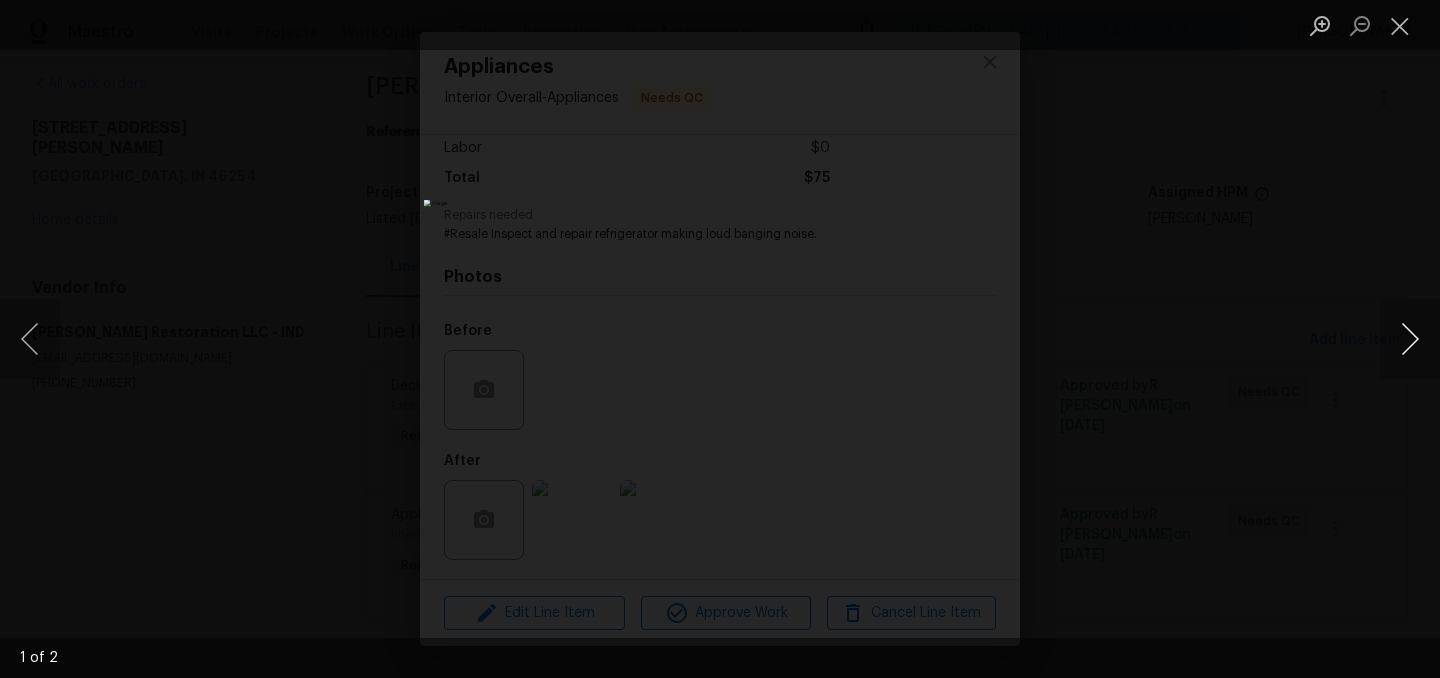 click at bounding box center (1410, 339) 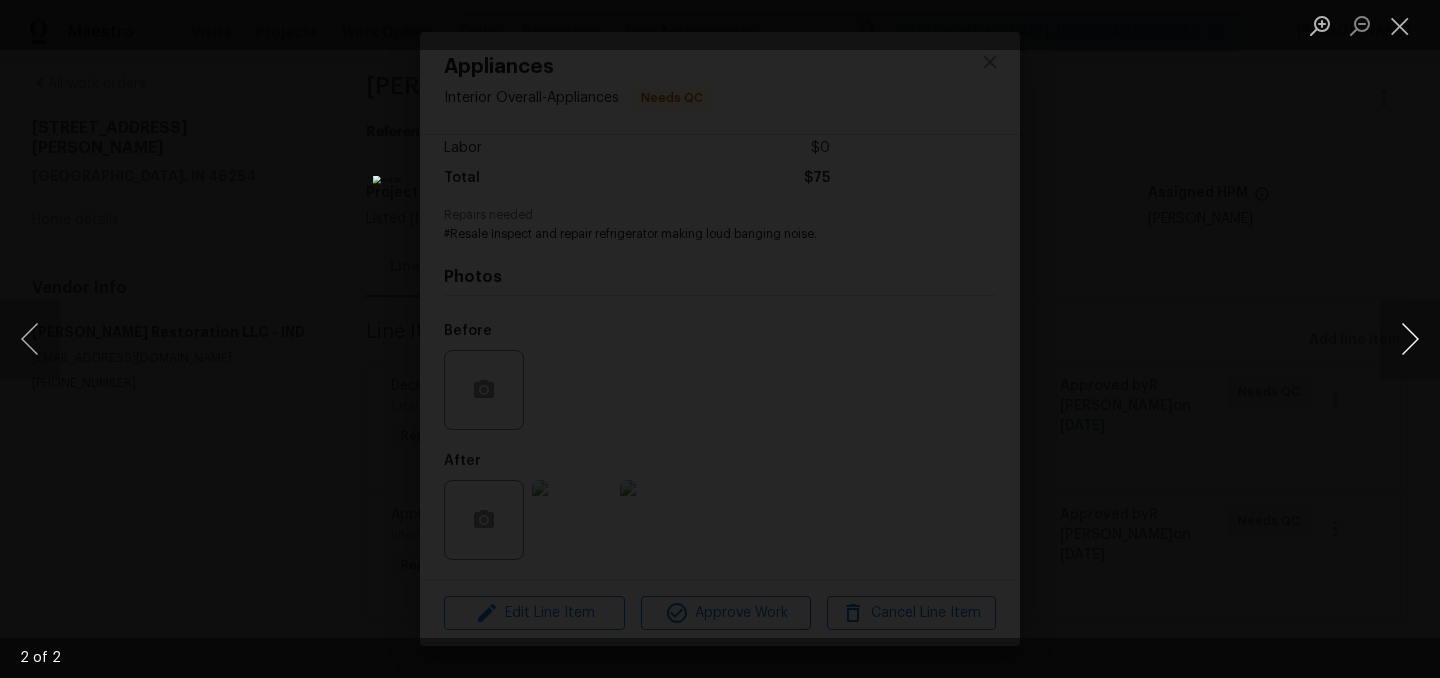click at bounding box center (1410, 339) 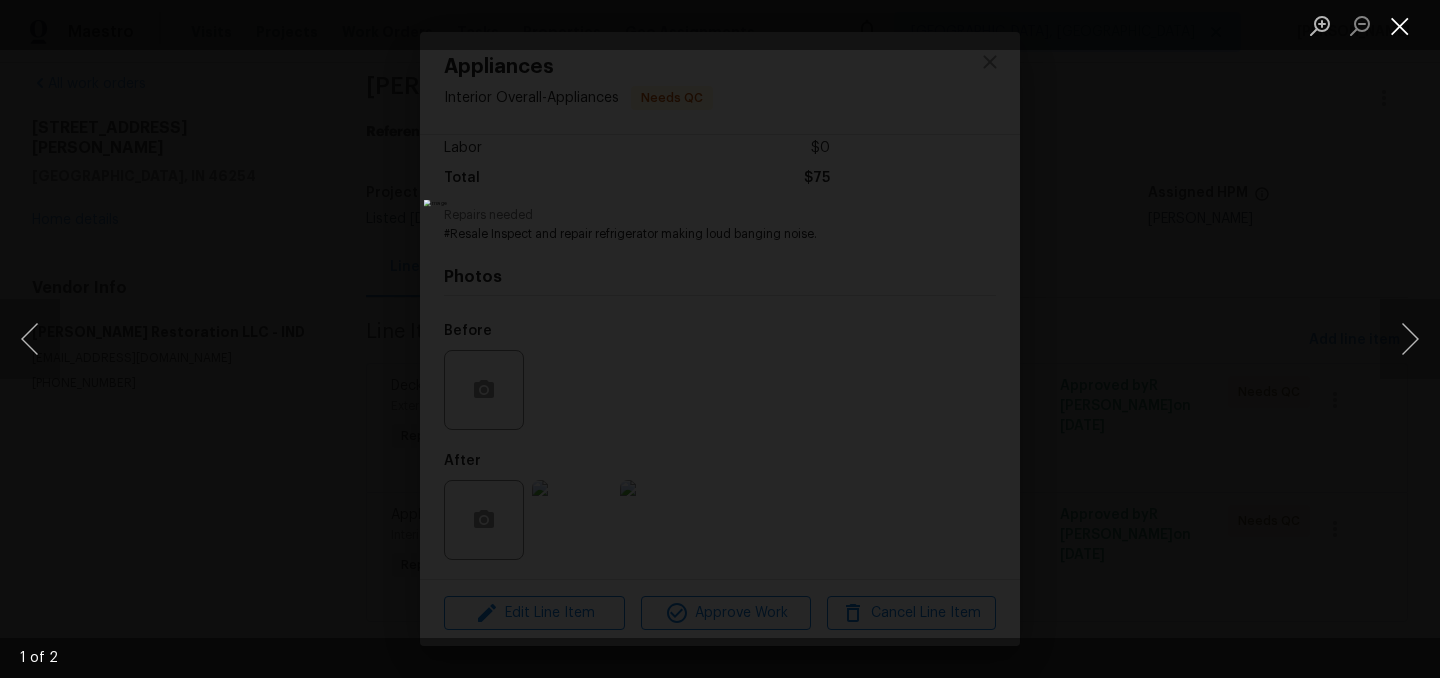 click at bounding box center (1400, 25) 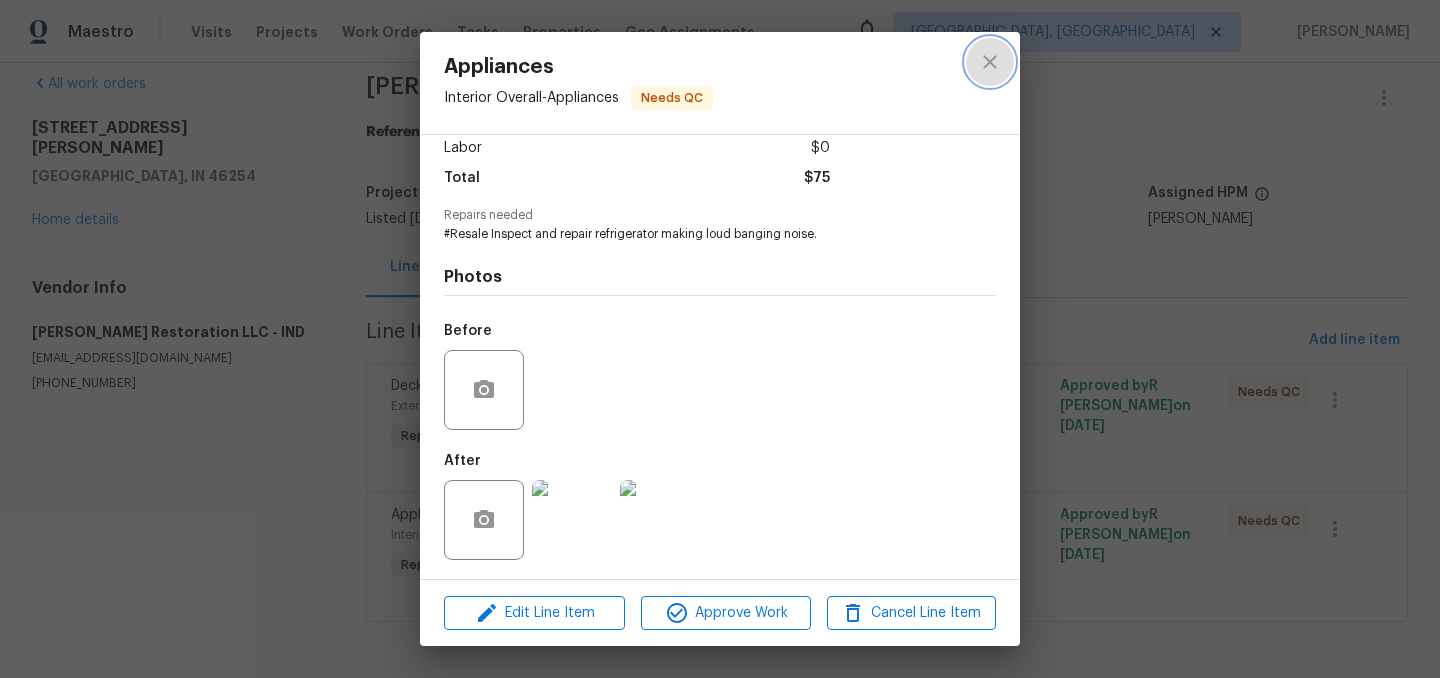 click 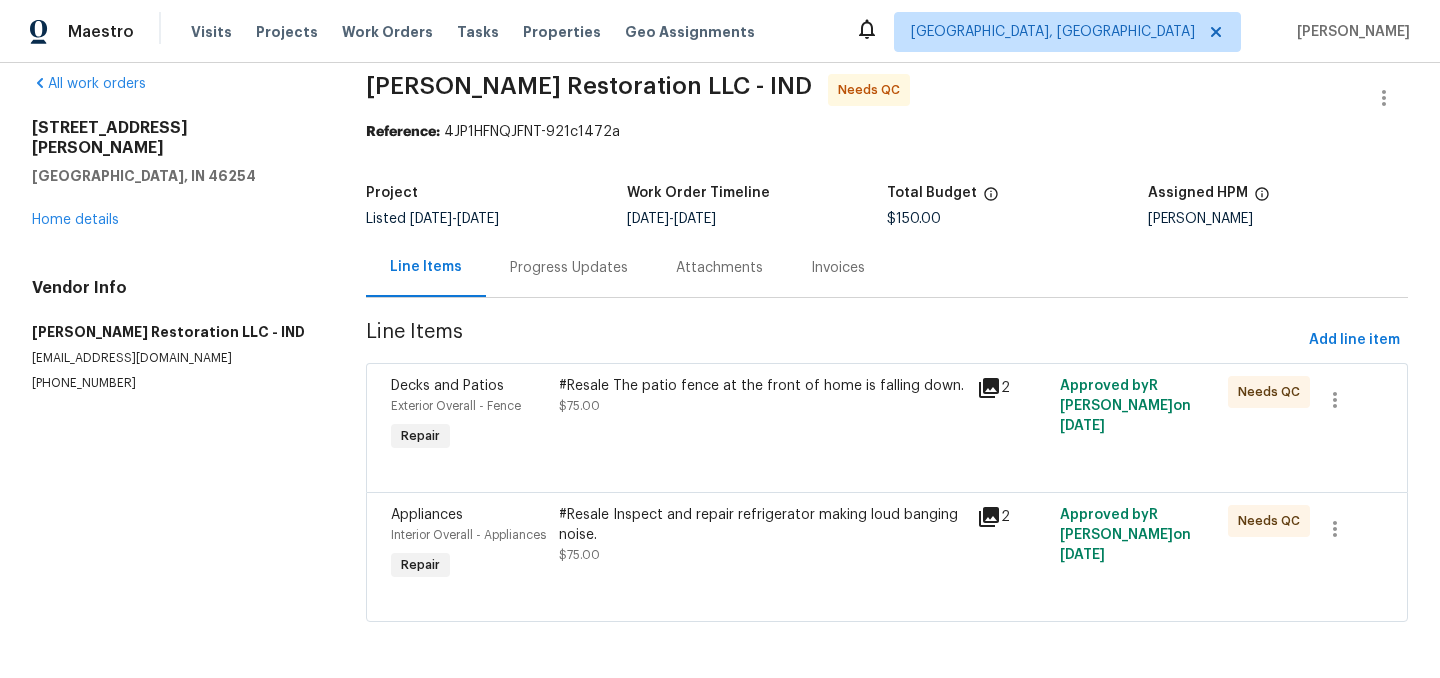 scroll, scrollTop: 0, scrollLeft: 0, axis: both 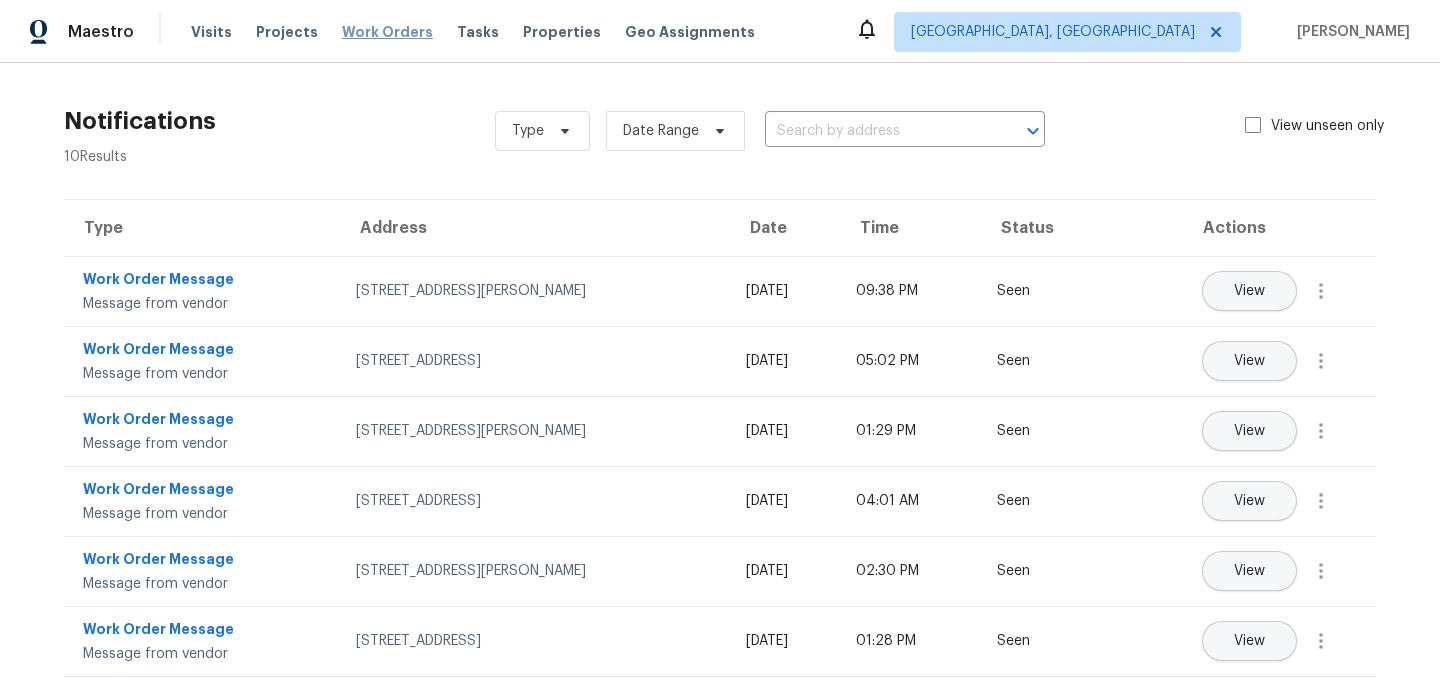 click on "Work Orders" at bounding box center [387, 32] 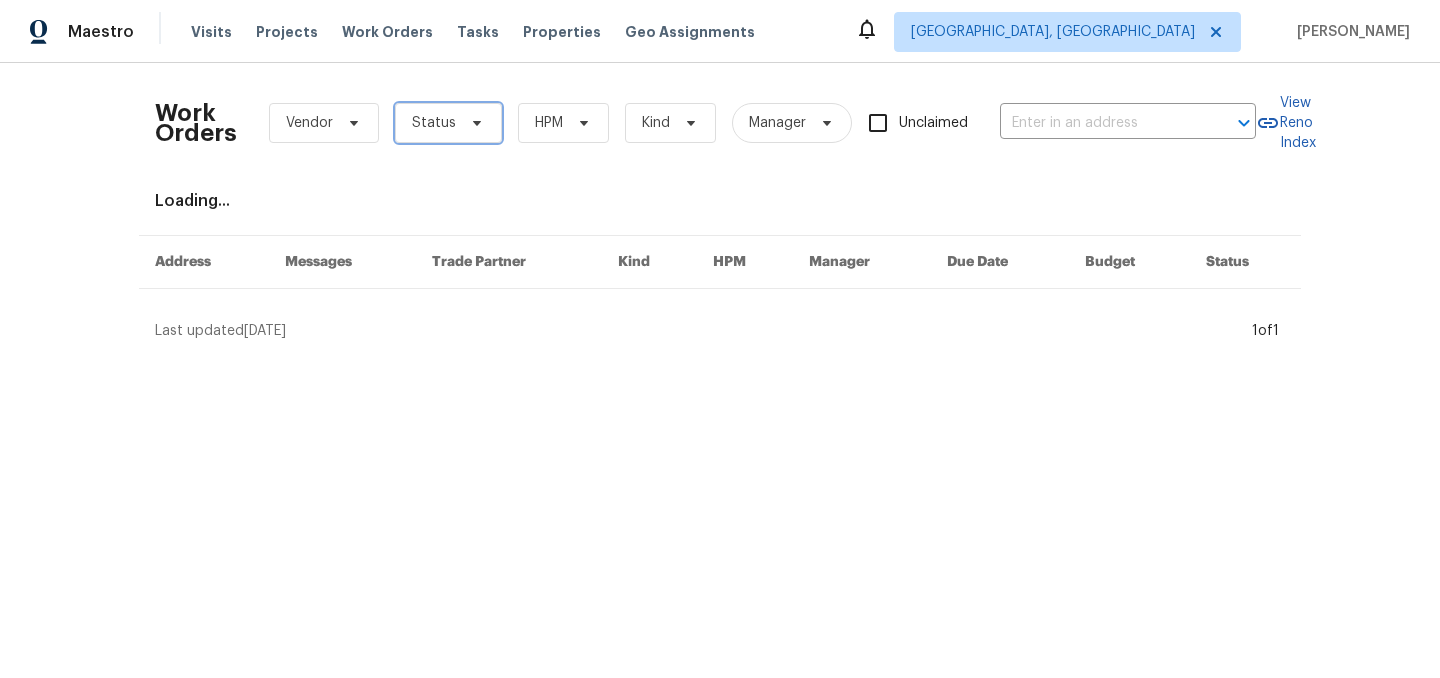 click on "Status" at bounding box center (434, 123) 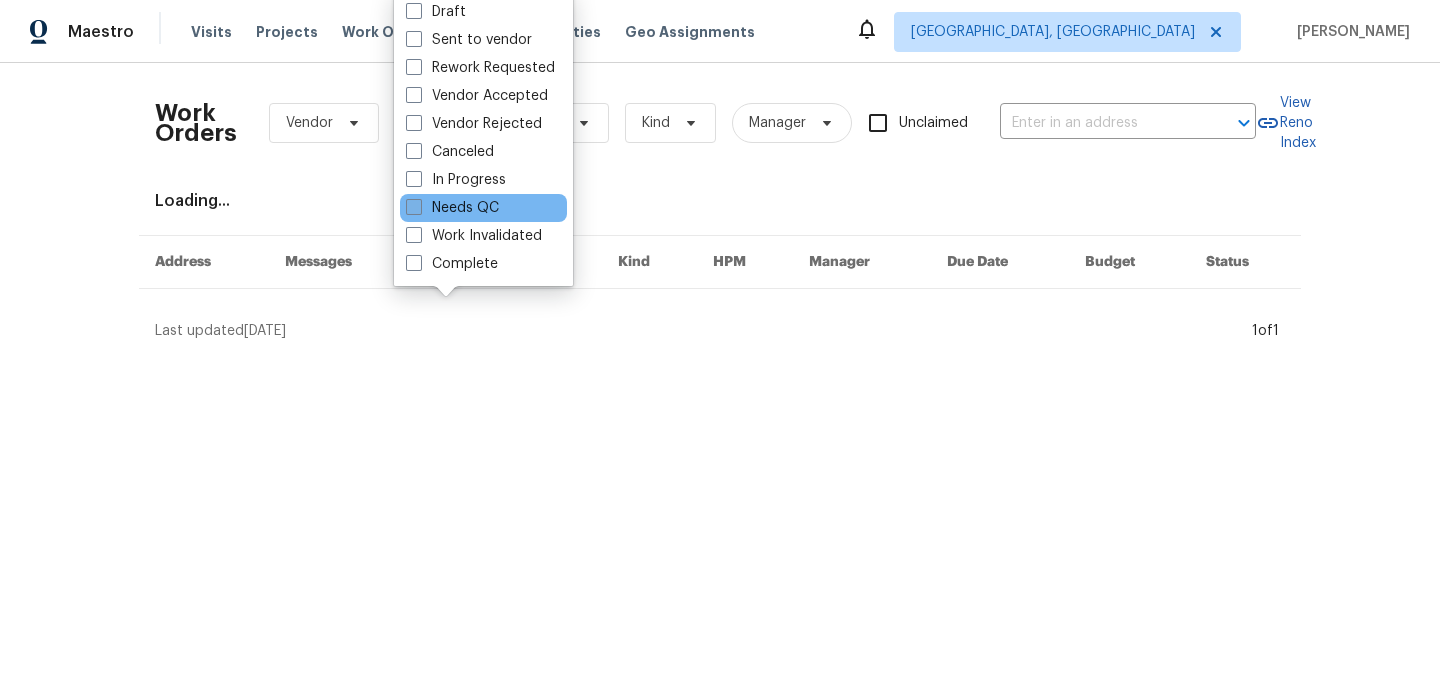 click on "Needs QC" at bounding box center (452, 208) 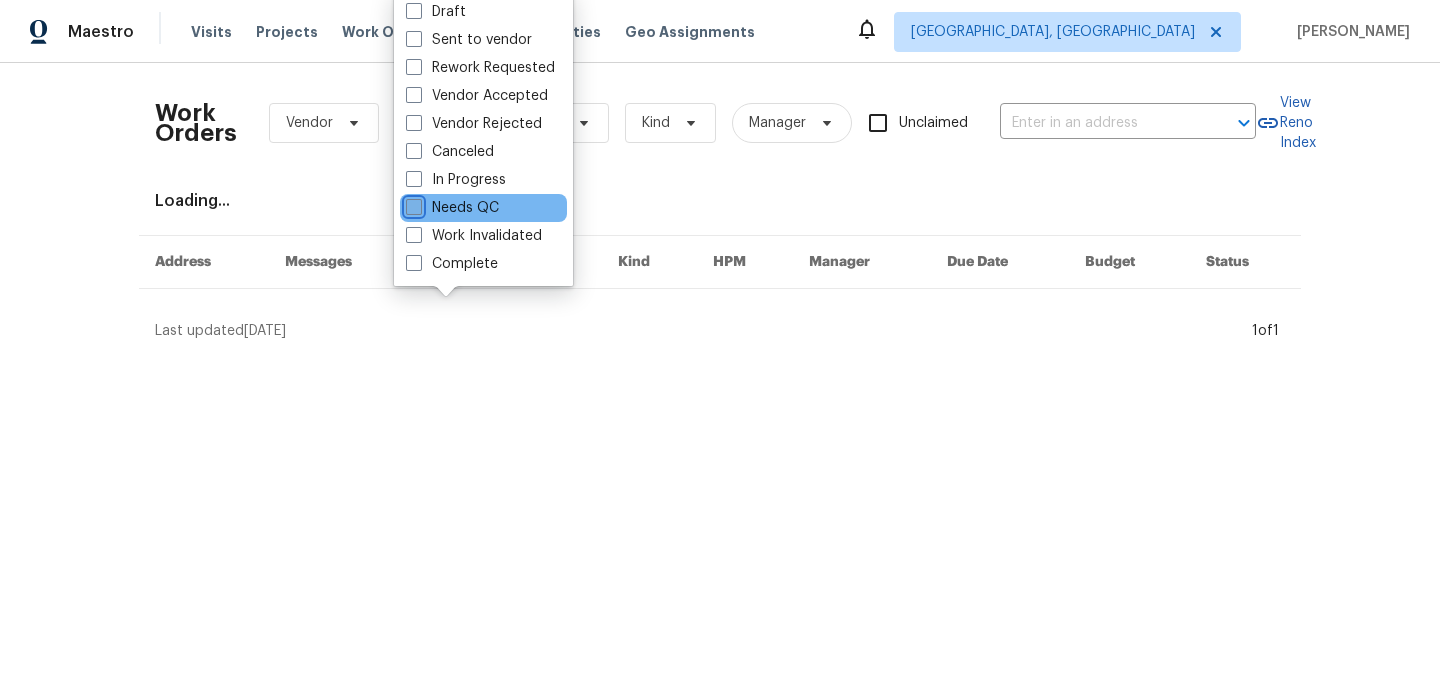 click on "Needs QC" at bounding box center (412, 204) 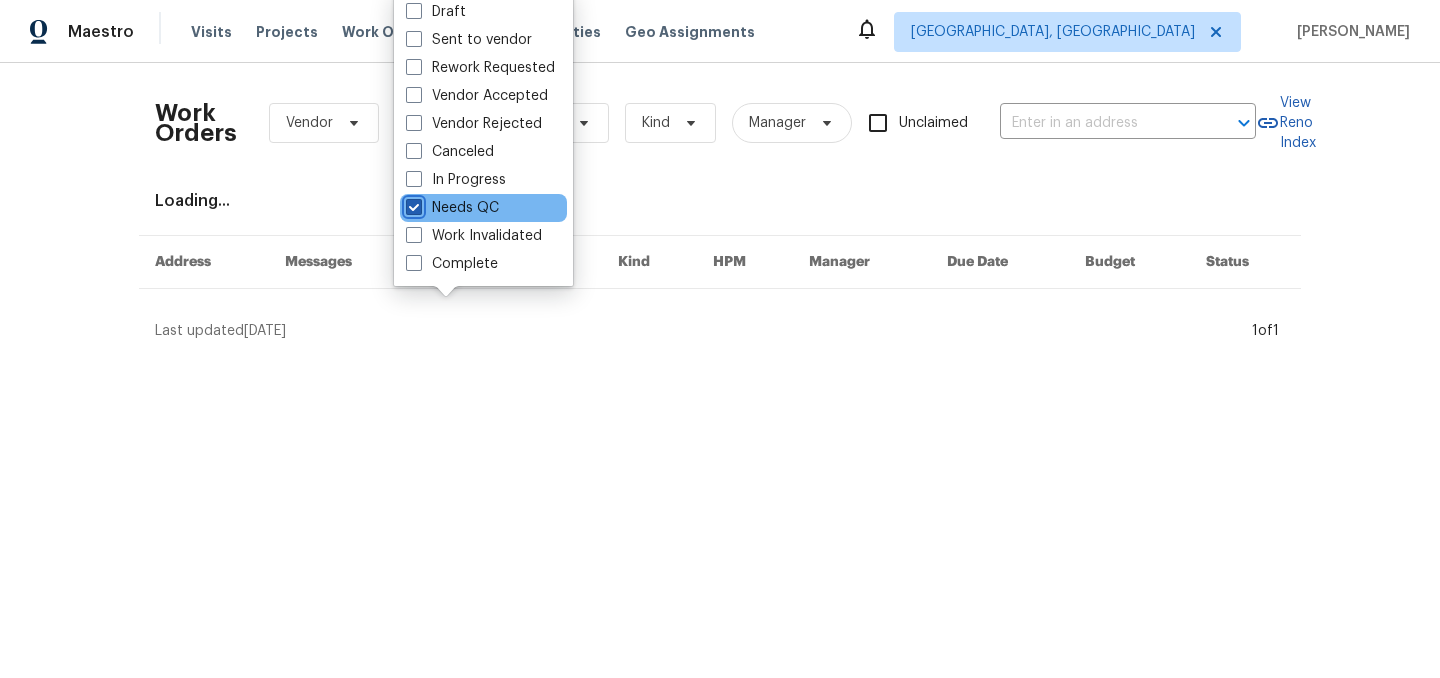 checkbox on "true" 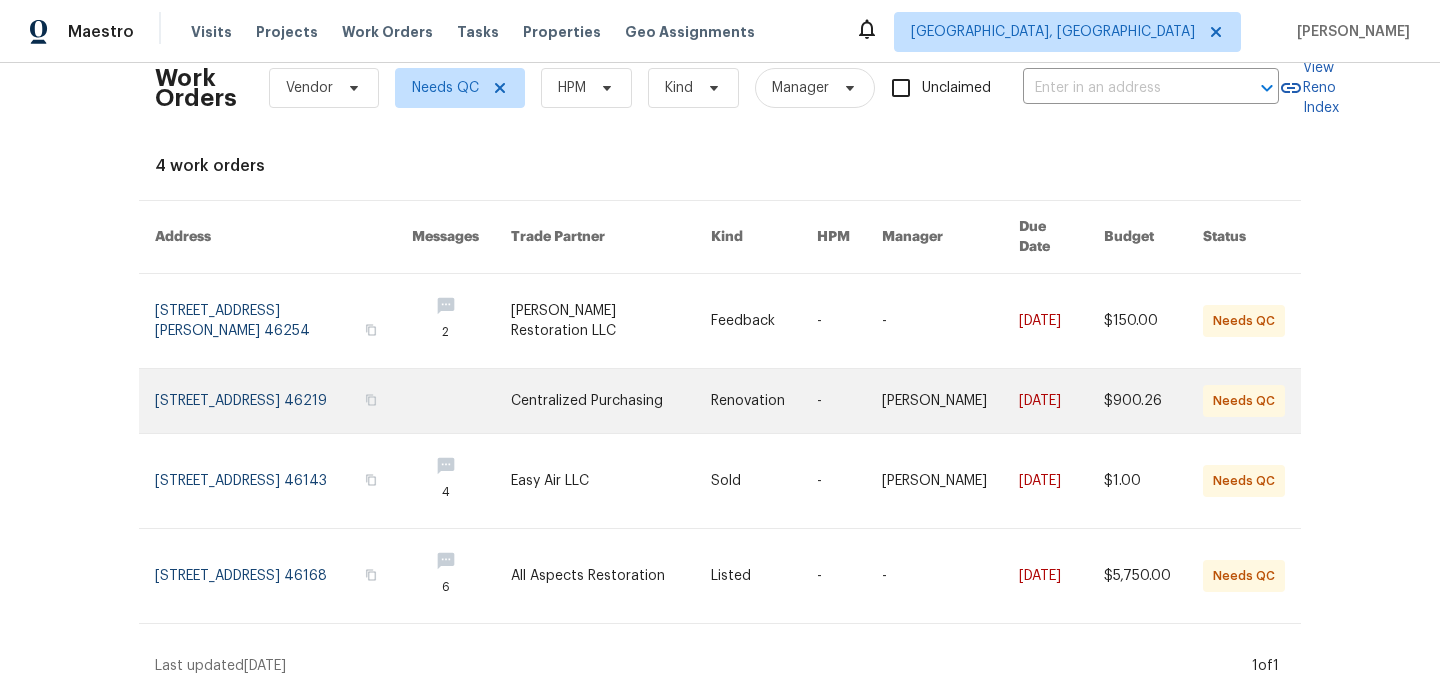 scroll, scrollTop: 0, scrollLeft: 0, axis: both 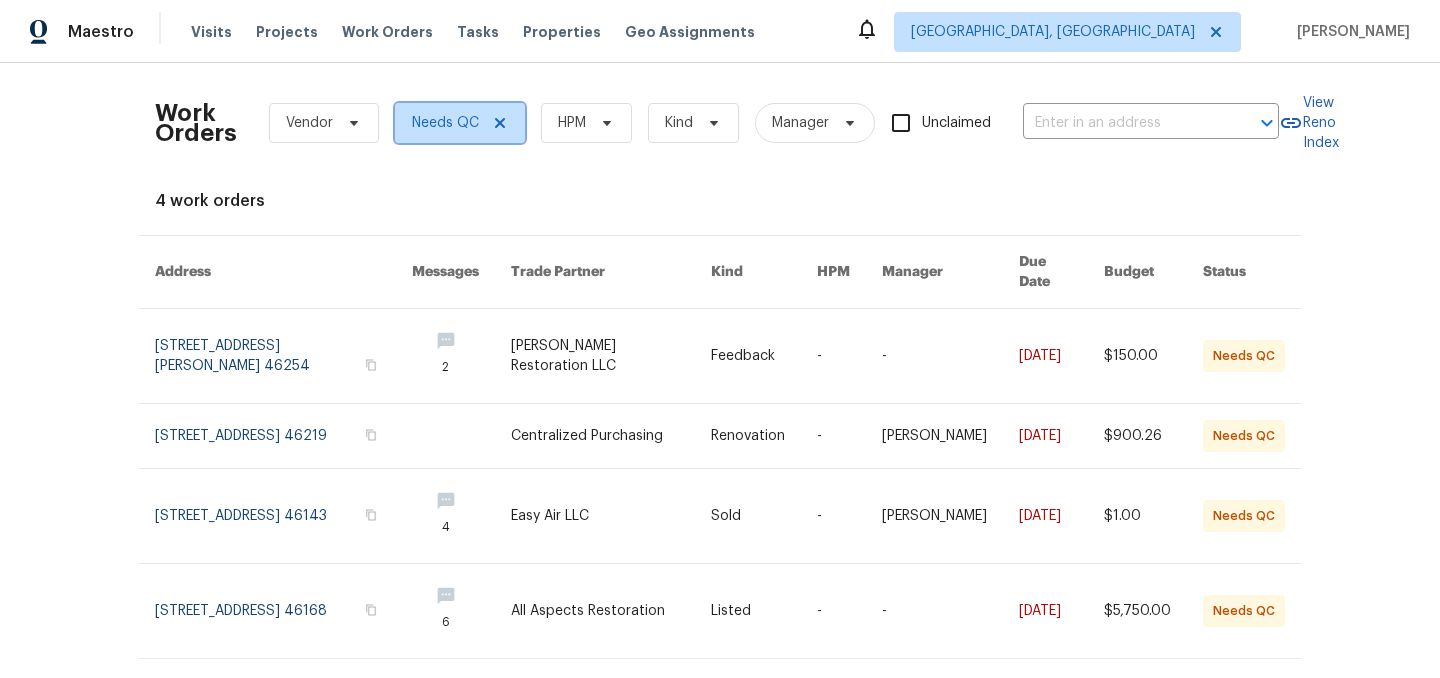 click 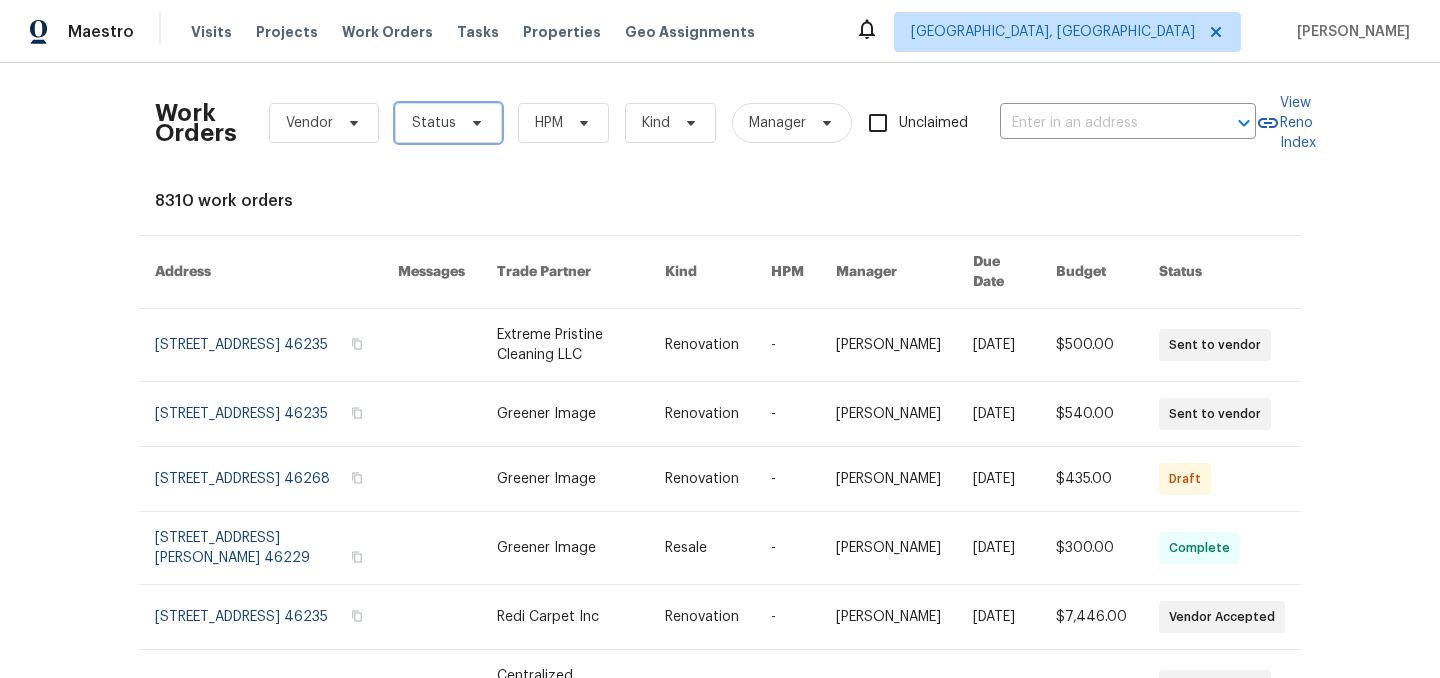 click on "Status" at bounding box center [434, 123] 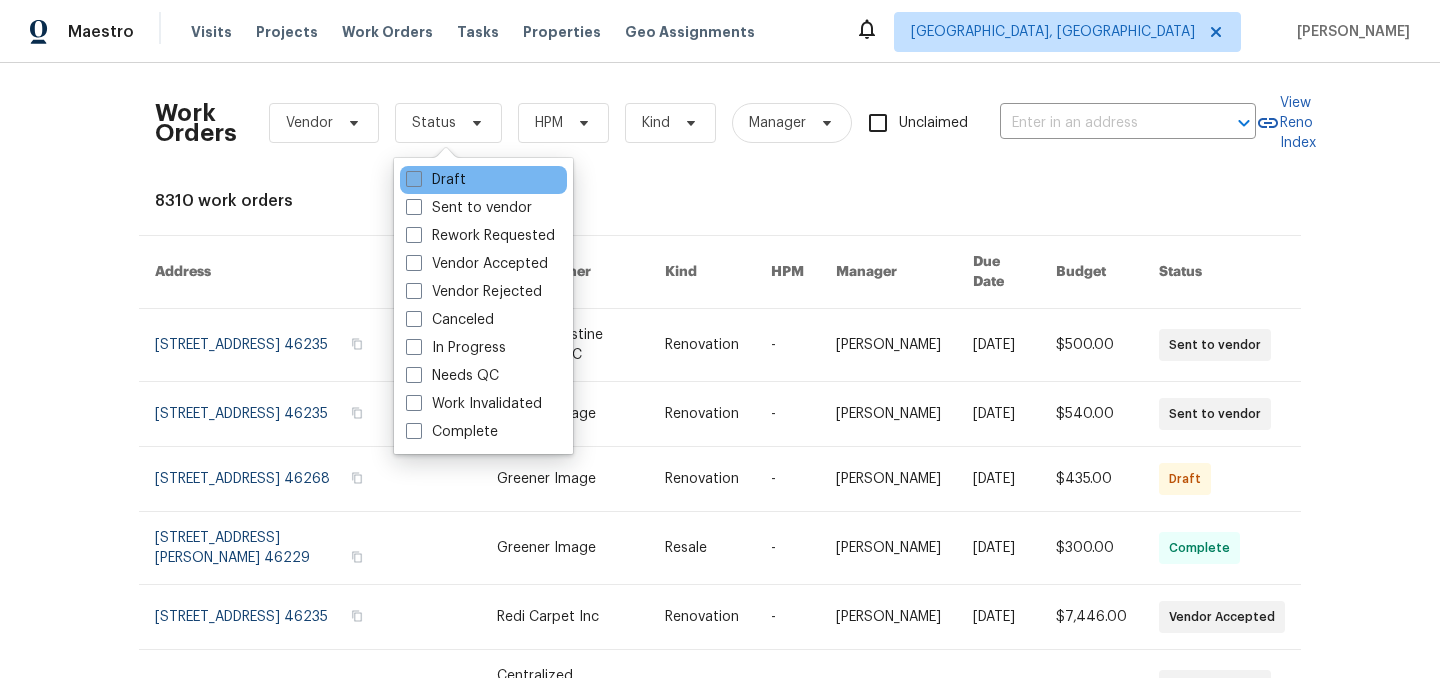 click on "Draft" at bounding box center [436, 180] 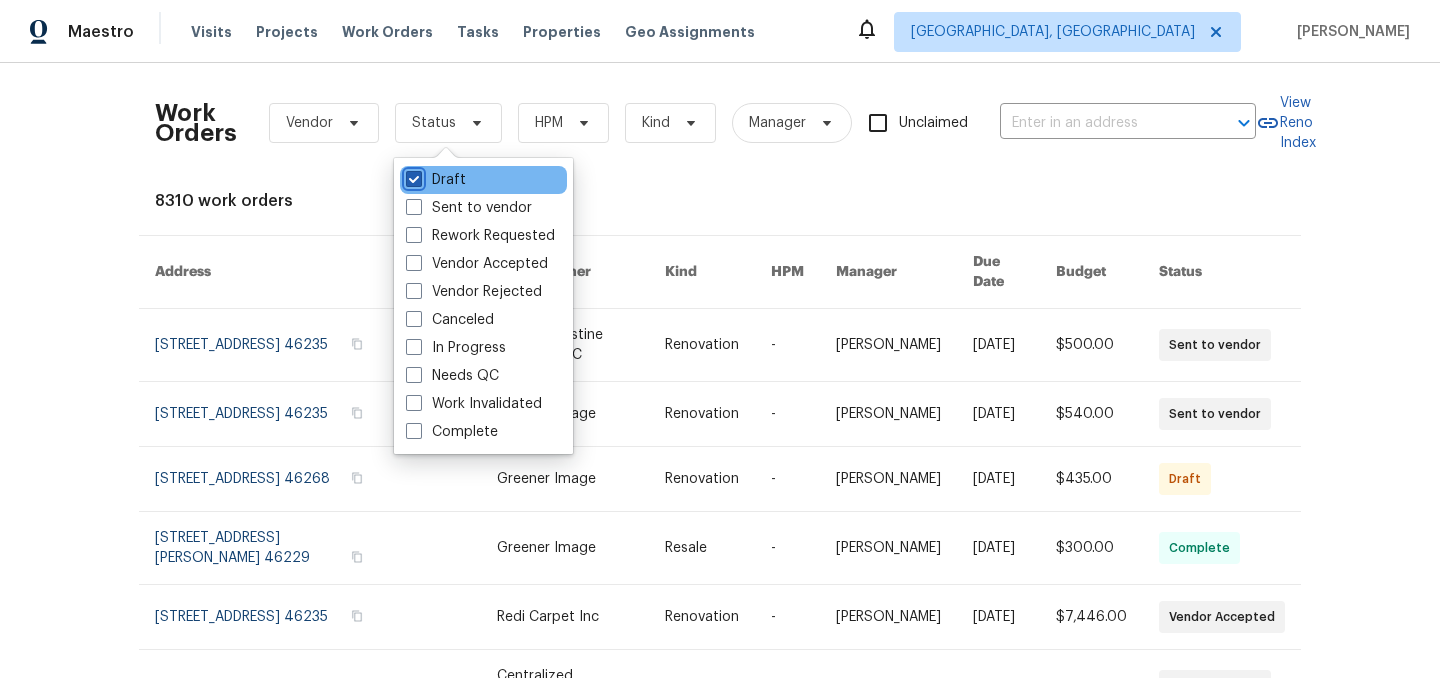 checkbox on "true" 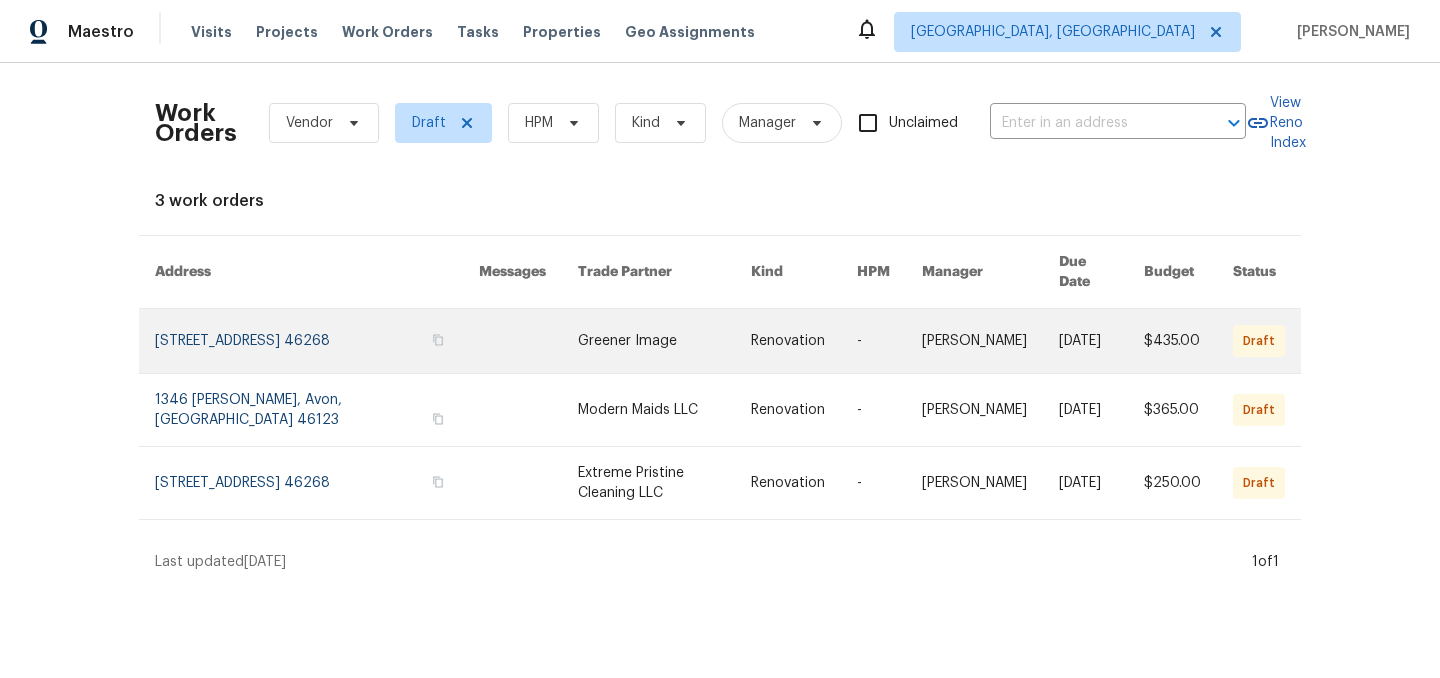 click at bounding box center (317, 341) 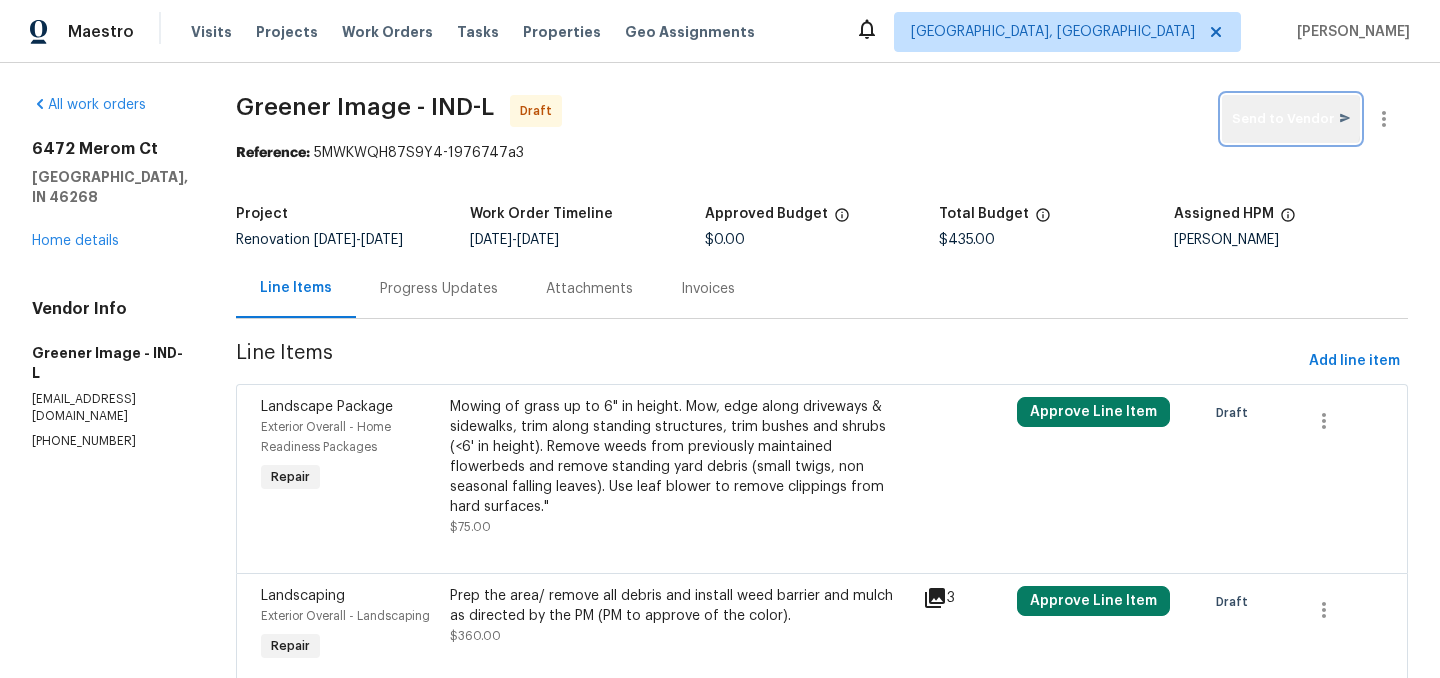 click on "Send to Vendor" at bounding box center (1291, 119) 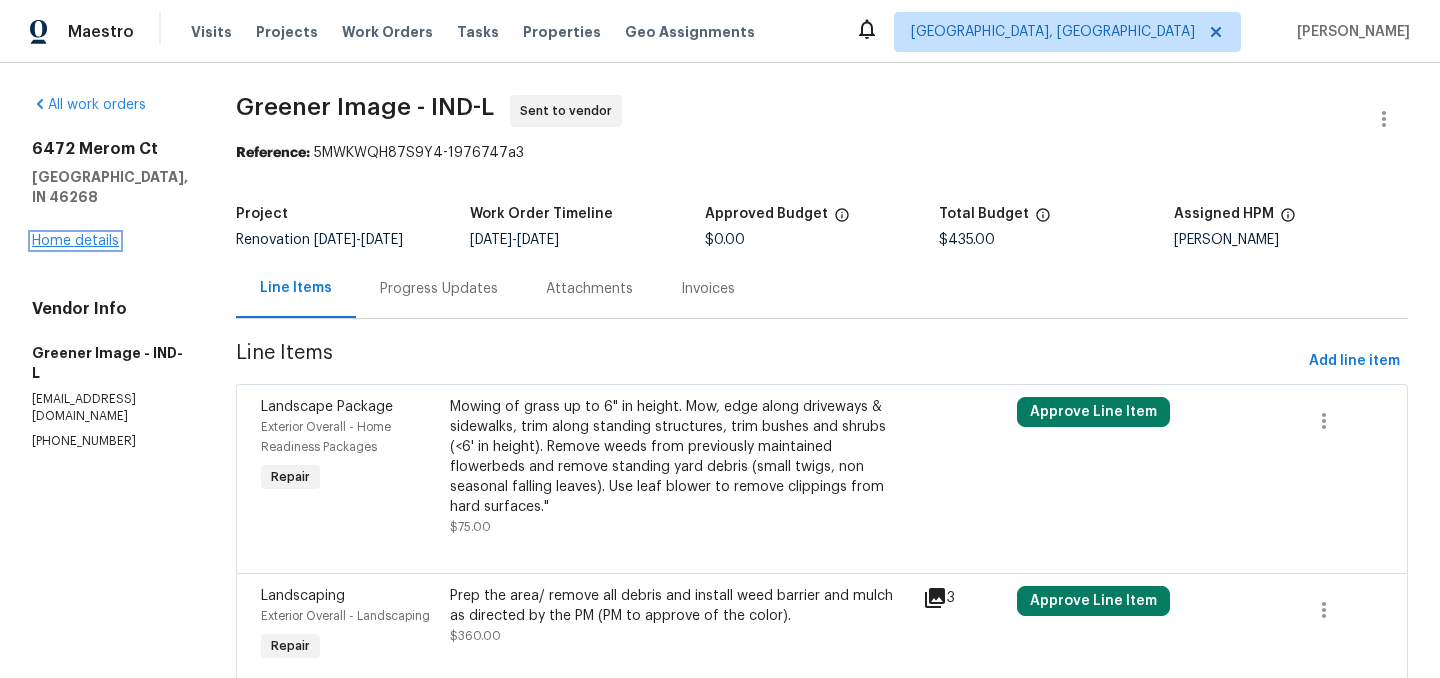 click on "Home details" at bounding box center [75, 241] 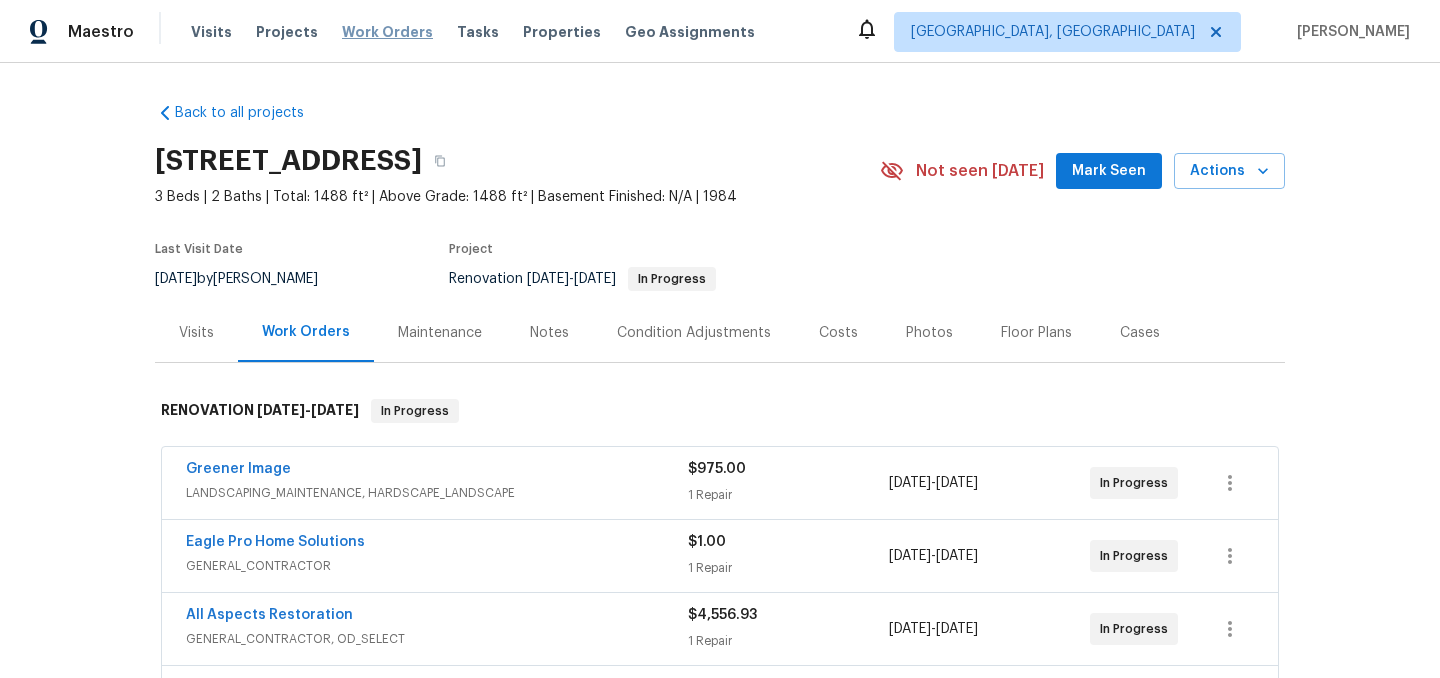 click on "Work Orders" at bounding box center (387, 32) 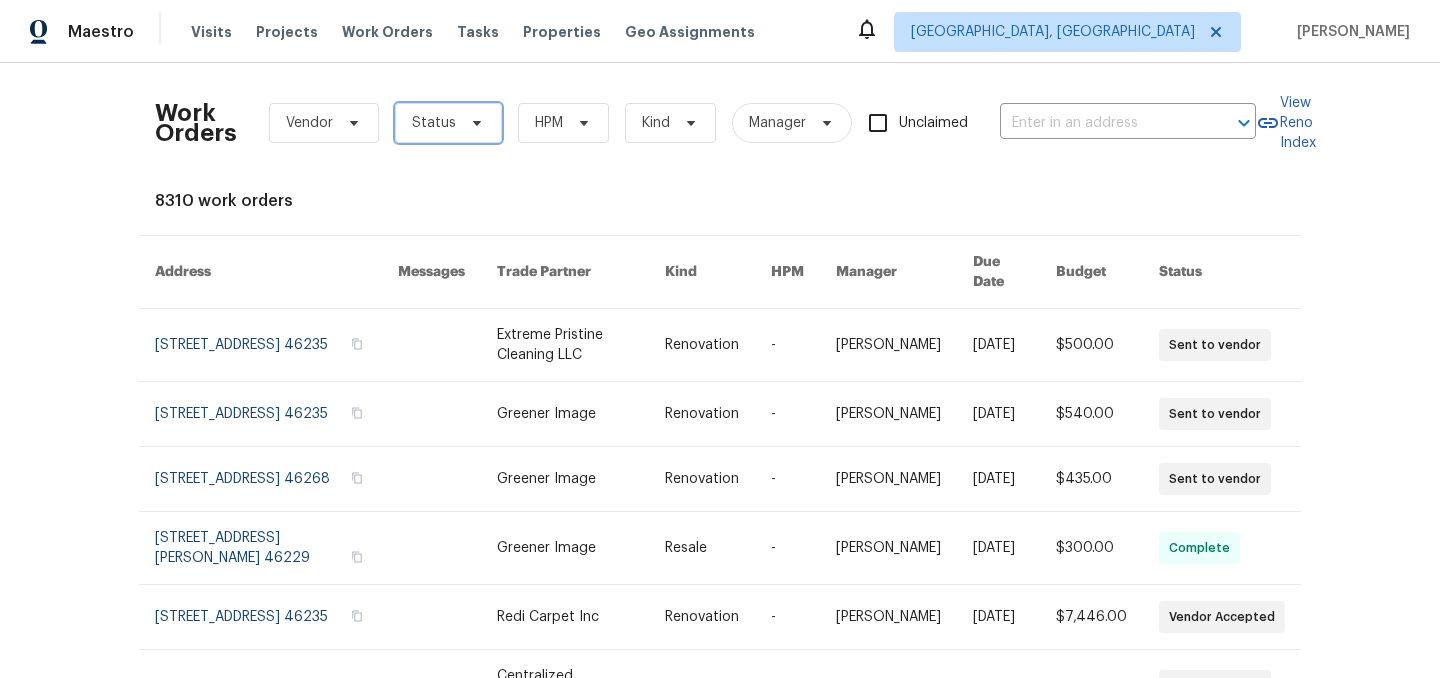click on "Status" at bounding box center [434, 123] 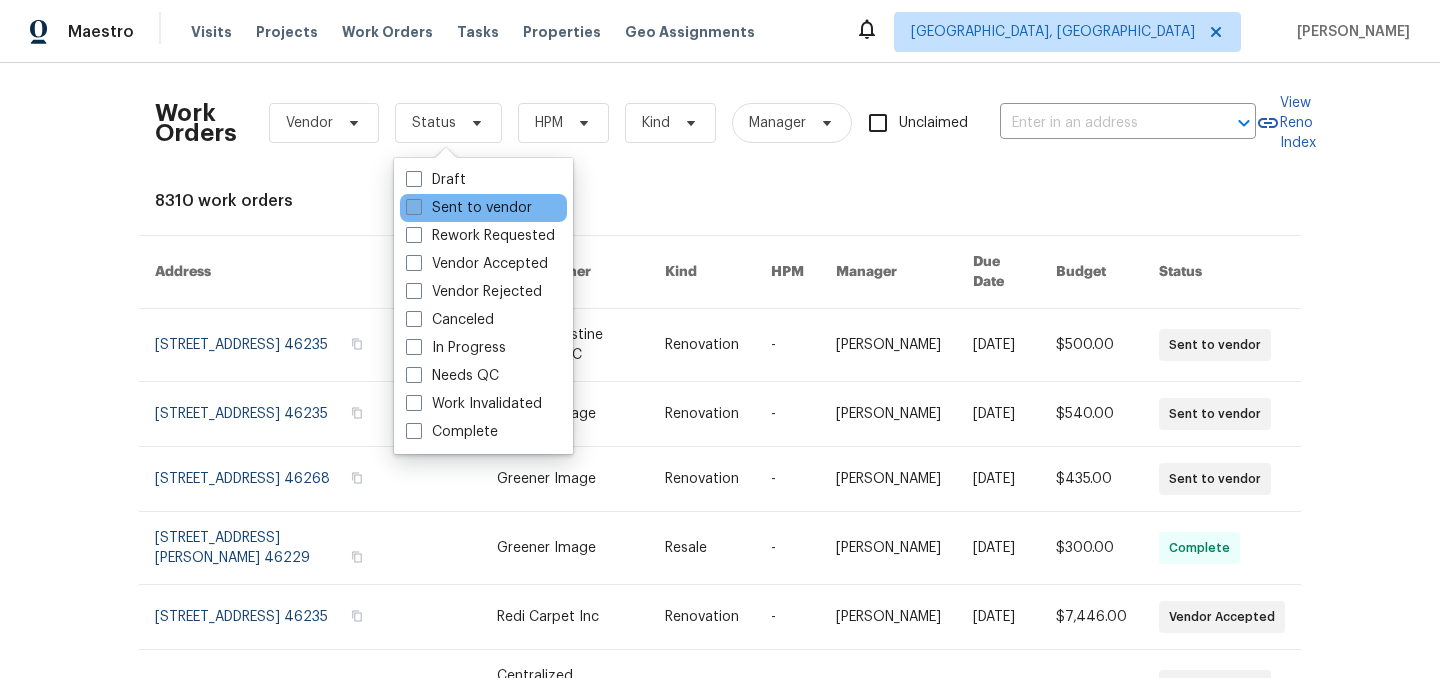 click on "Sent to vendor" at bounding box center (469, 208) 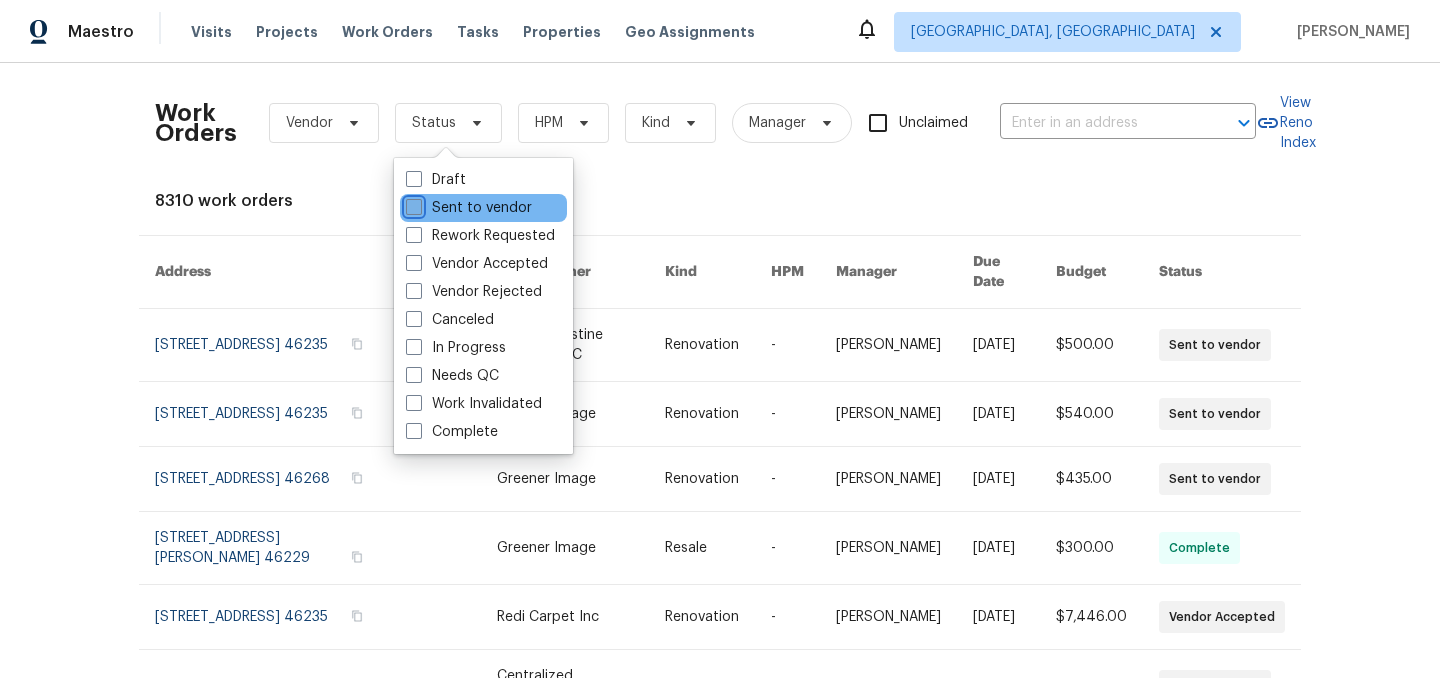 click on "Sent to vendor" at bounding box center [412, 204] 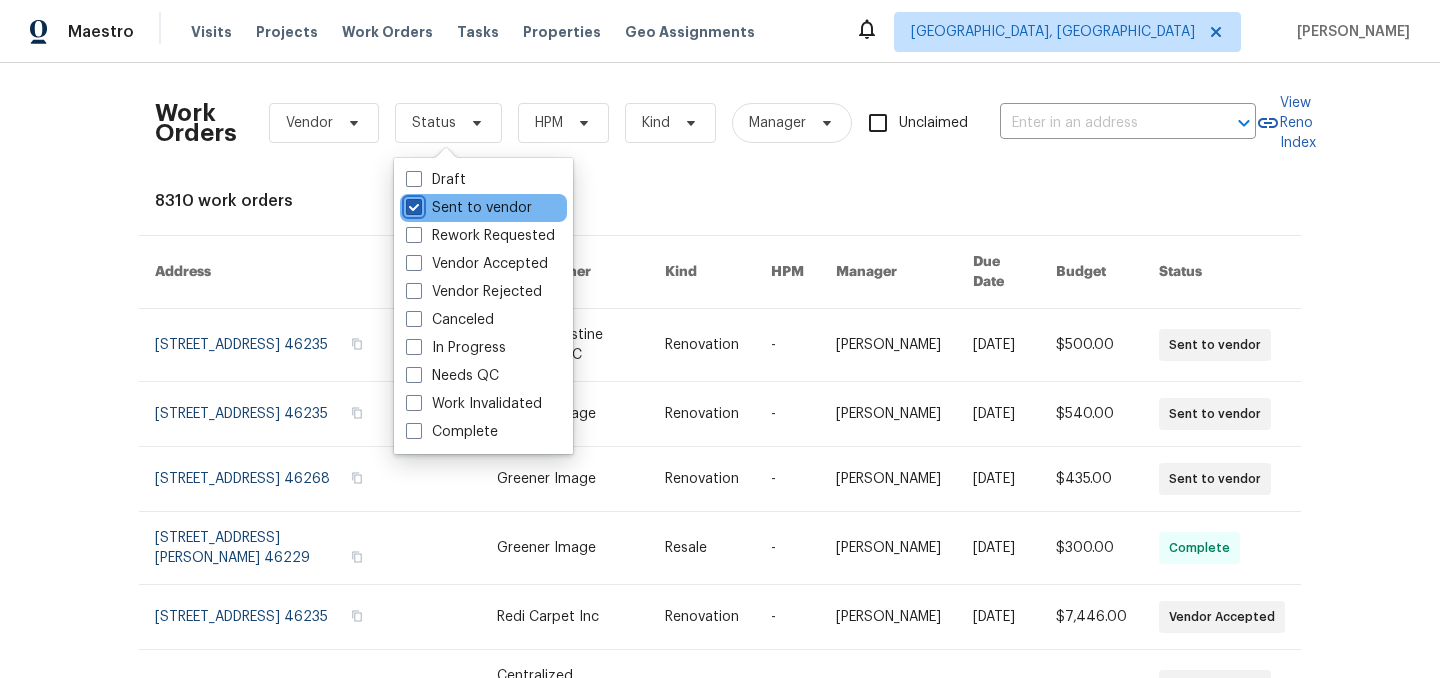 checkbox on "true" 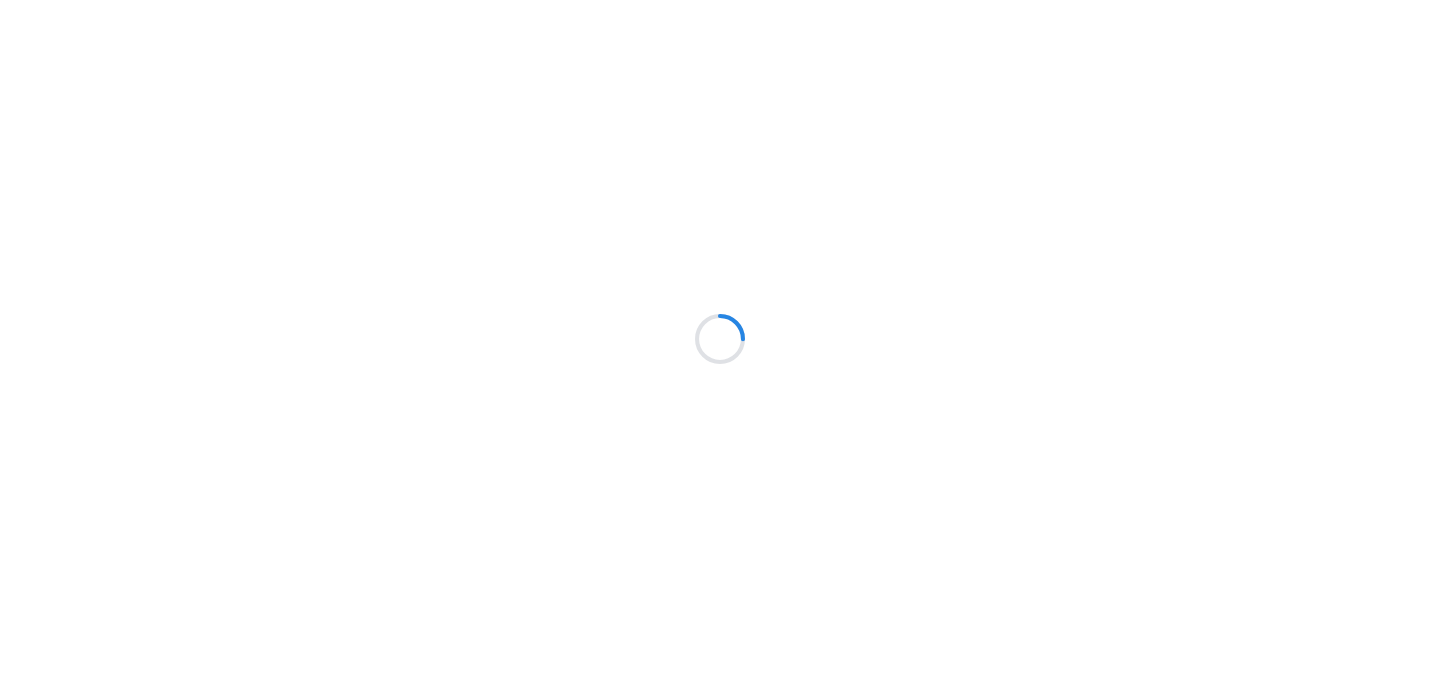 scroll, scrollTop: 0, scrollLeft: 0, axis: both 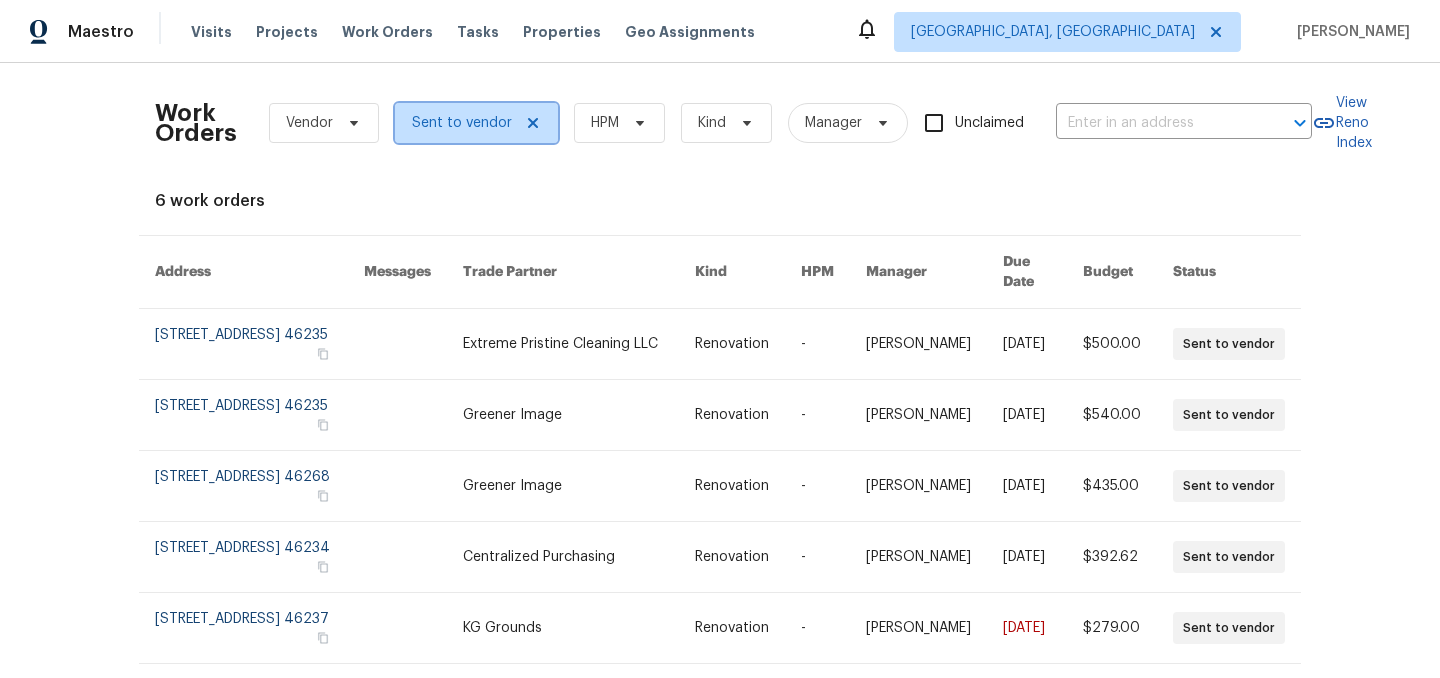click 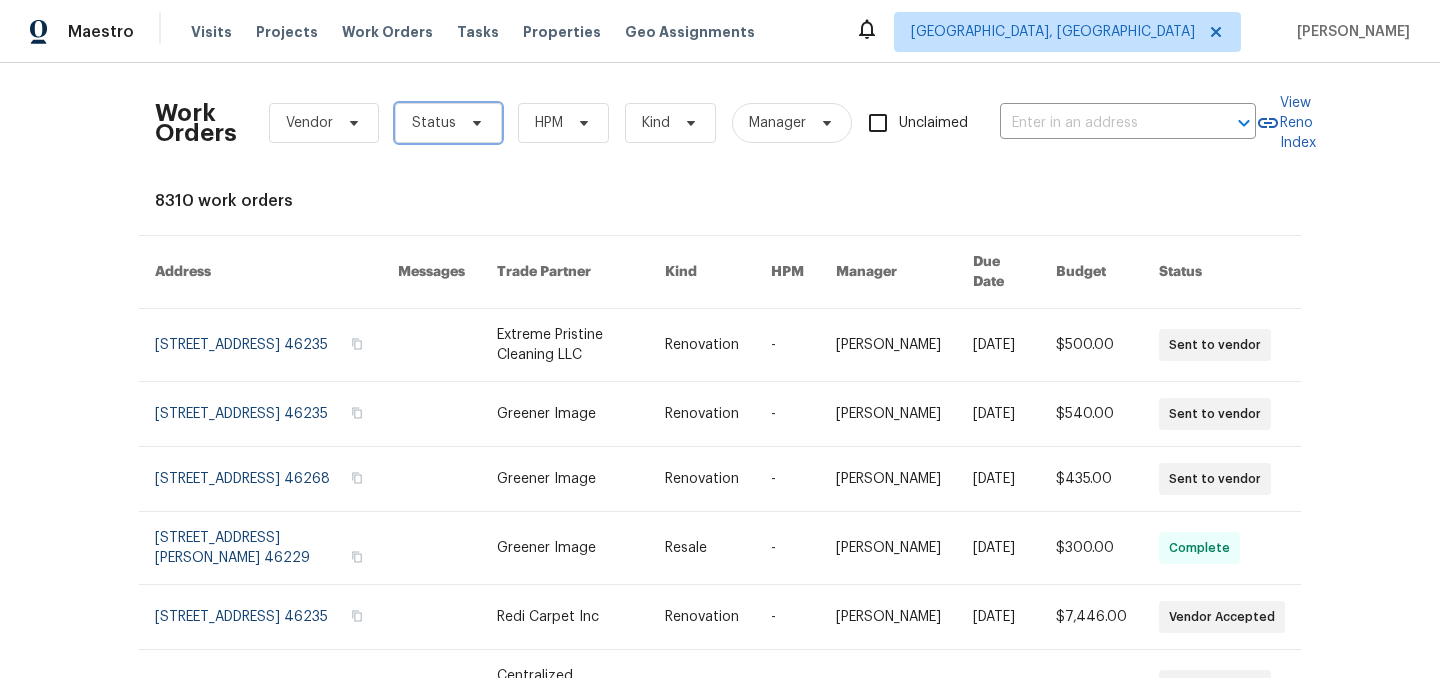 click on "Status" at bounding box center [434, 123] 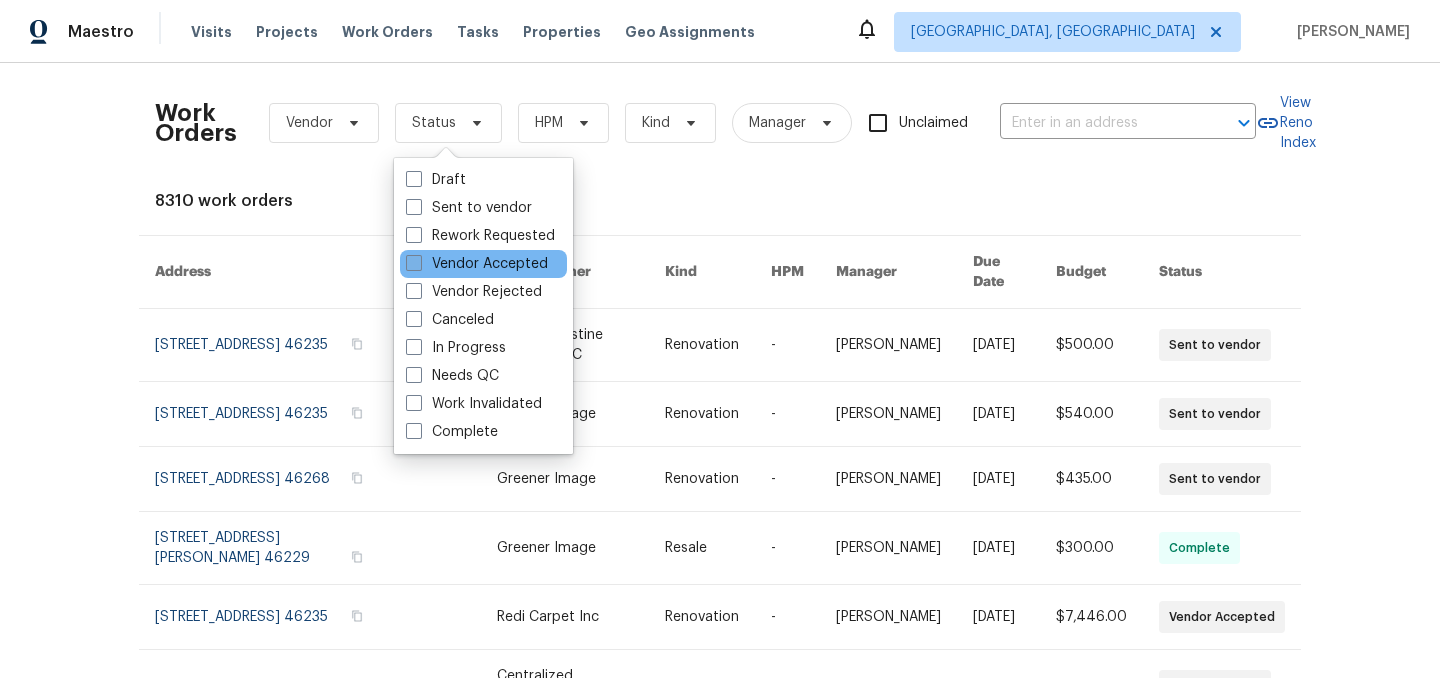 click on "Vendor Accepted" at bounding box center (477, 264) 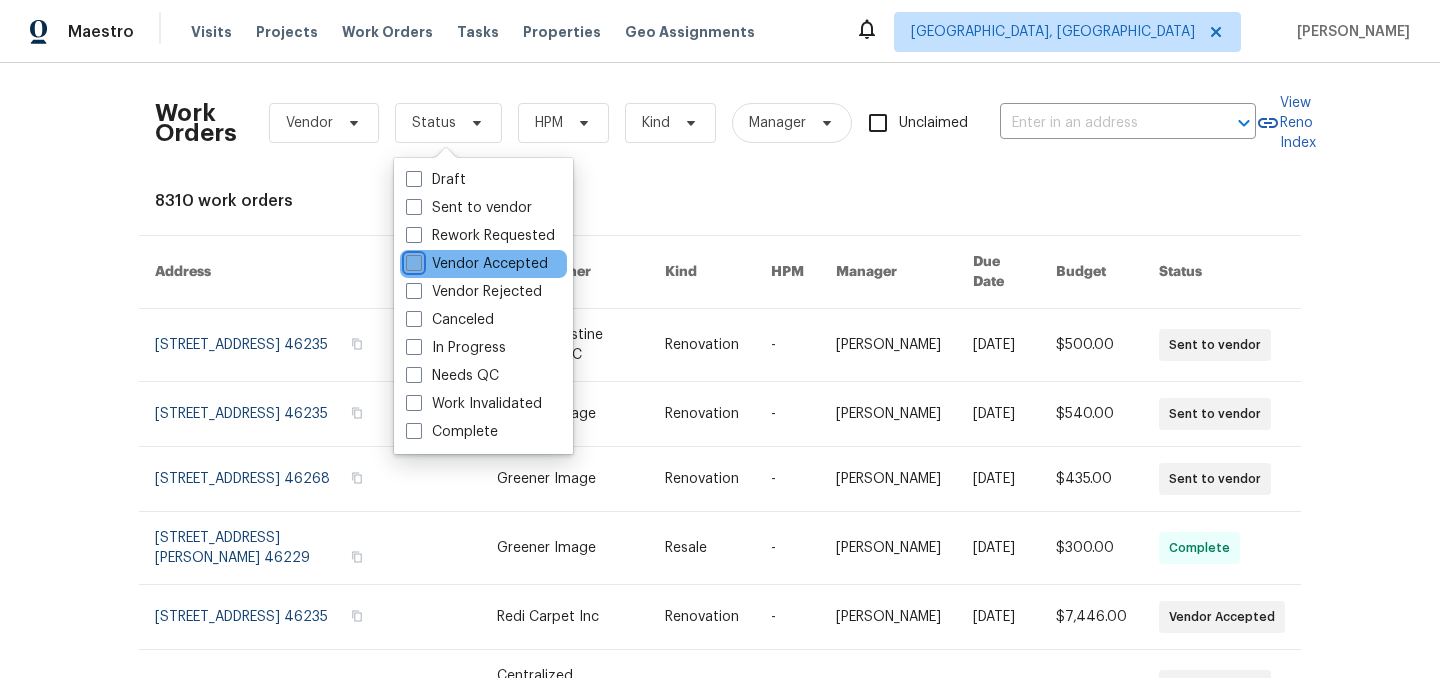 click on "Vendor Accepted" at bounding box center (412, 260) 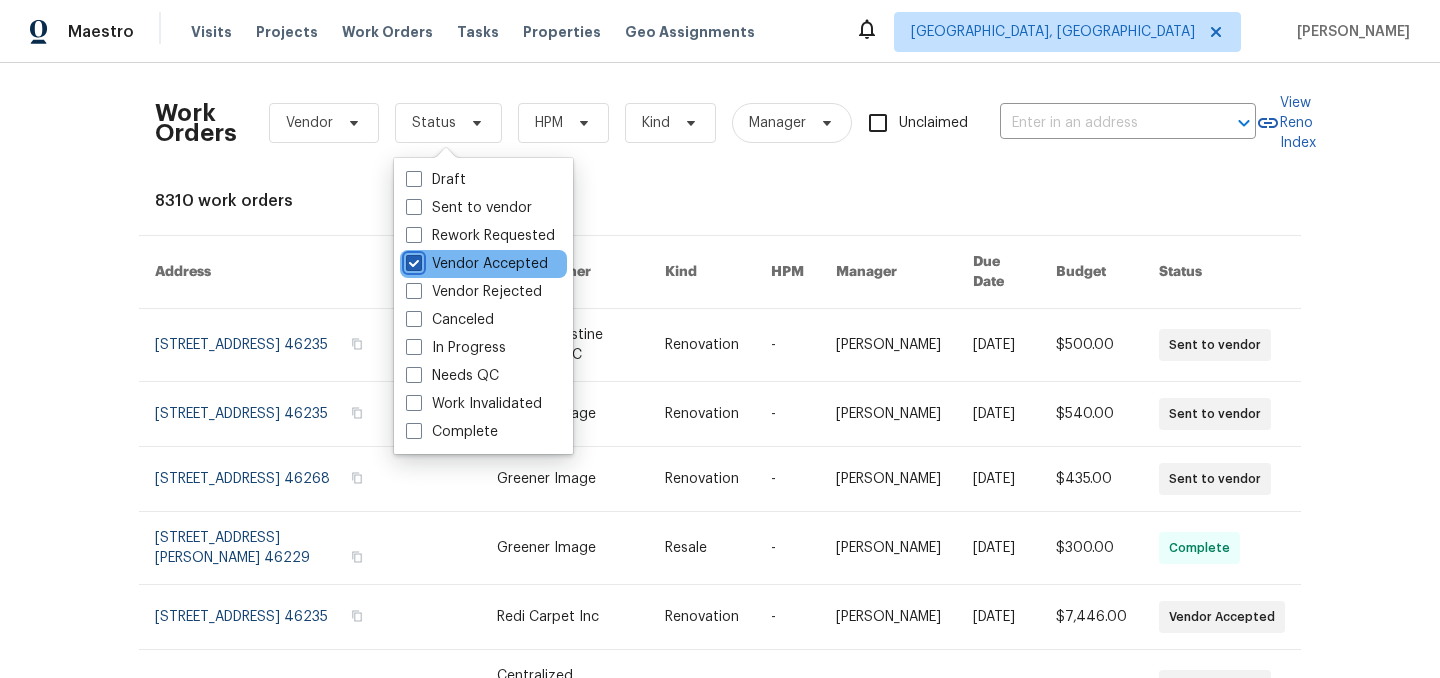 checkbox on "true" 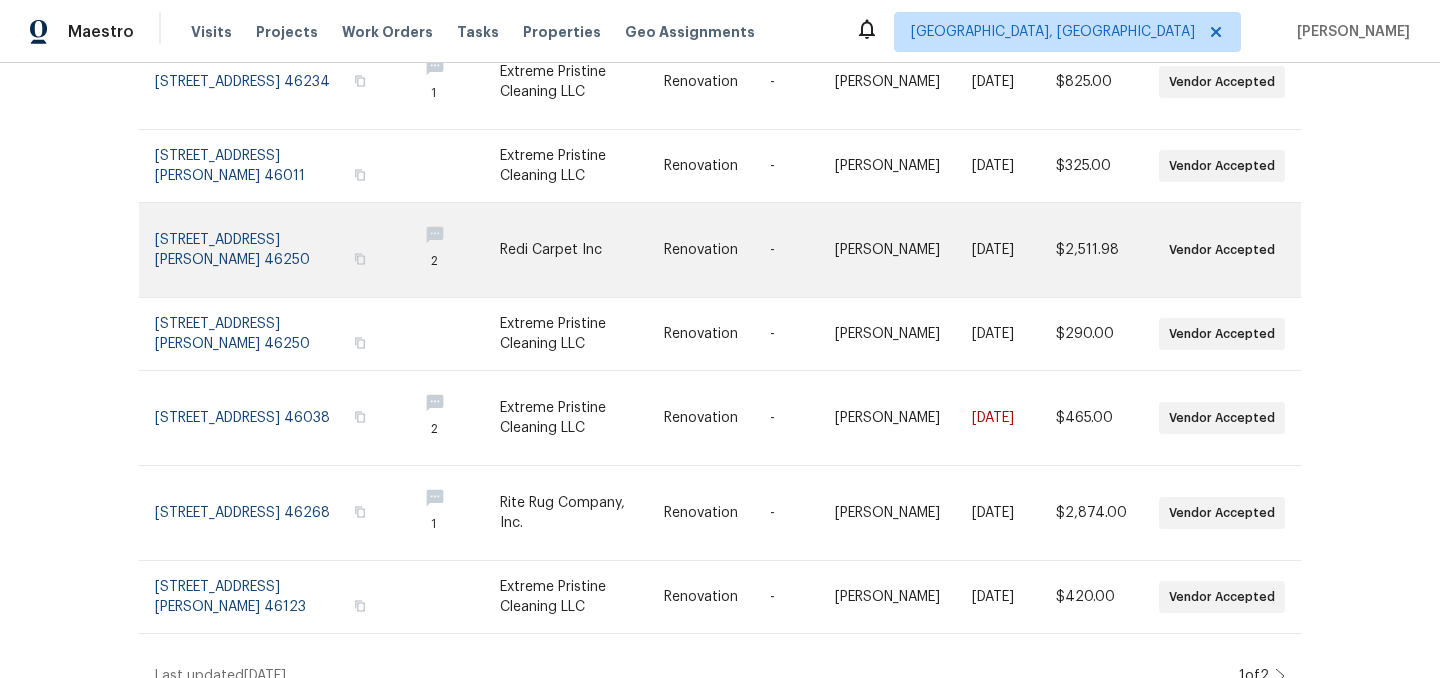 scroll, scrollTop: 495, scrollLeft: 0, axis: vertical 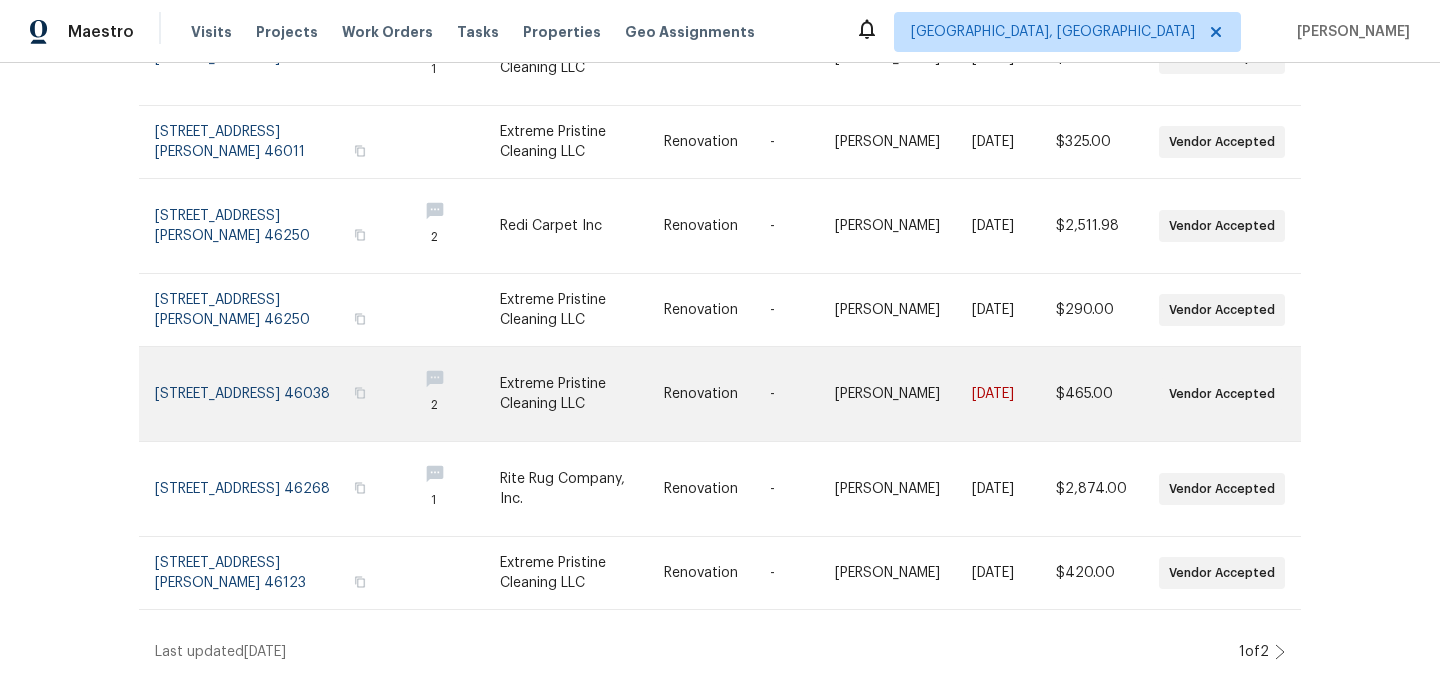 click at bounding box center (582, 394) 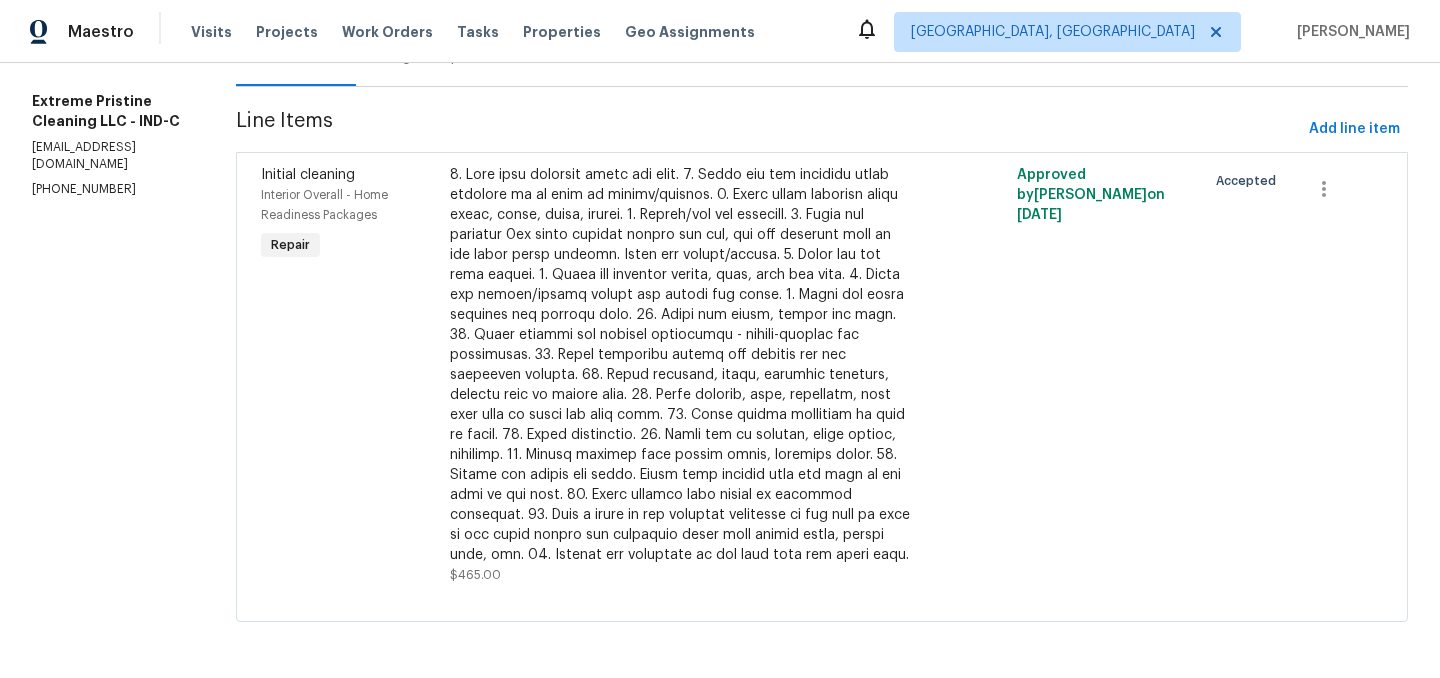 scroll, scrollTop: 0, scrollLeft: 0, axis: both 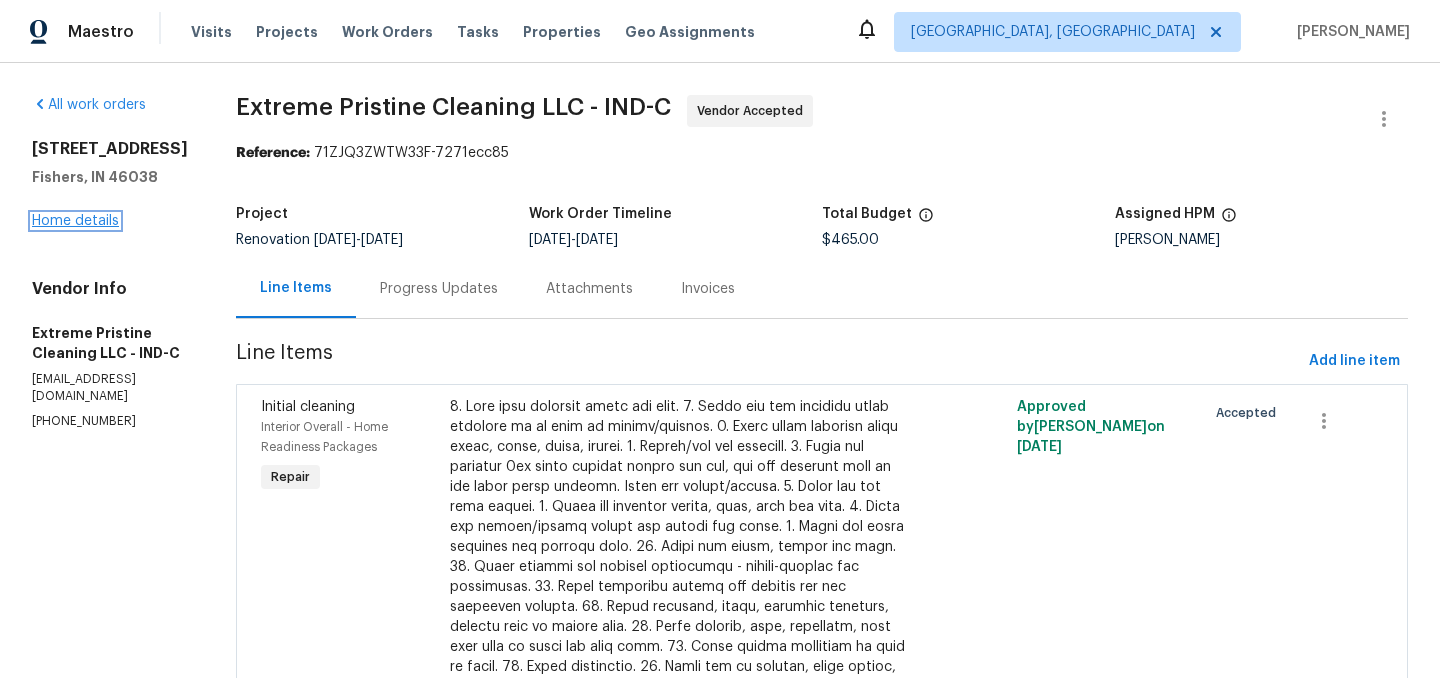 click on "Home details" at bounding box center [75, 221] 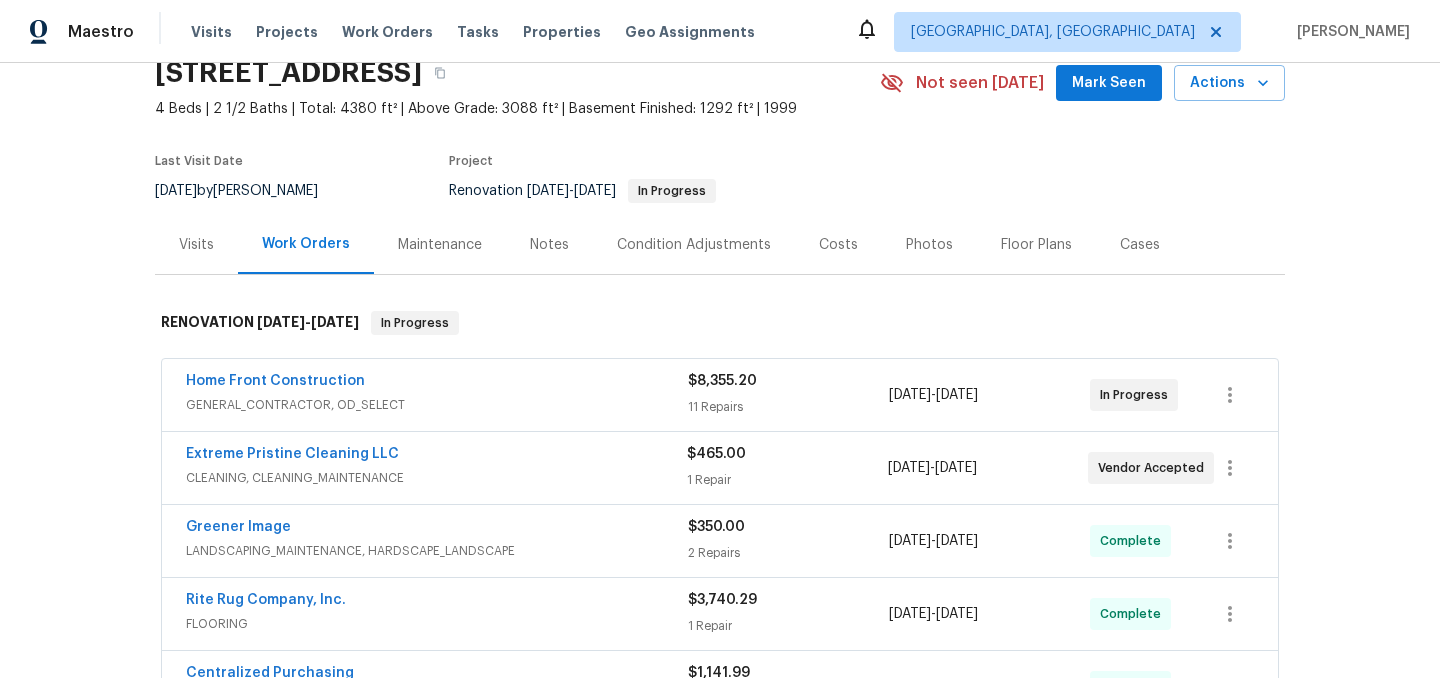scroll, scrollTop: 0, scrollLeft: 0, axis: both 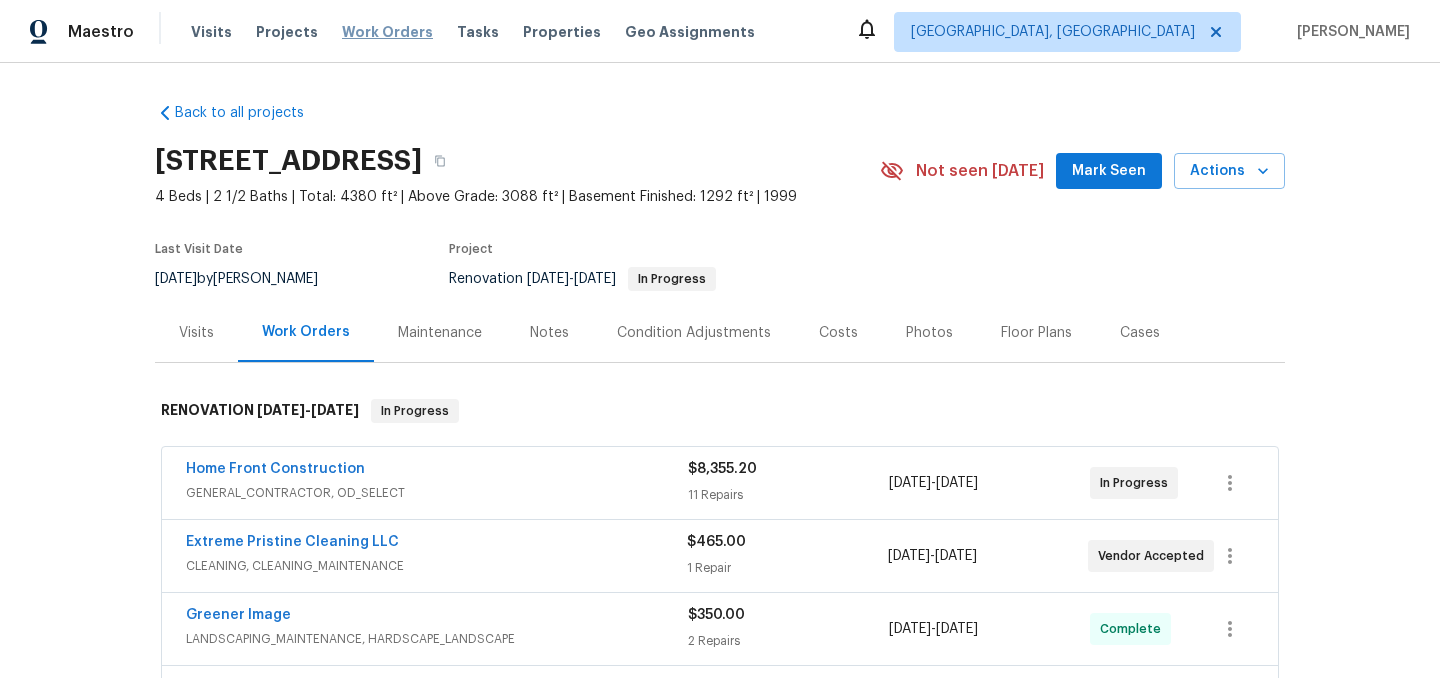 click on "Work Orders" at bounding box center (387, 32) 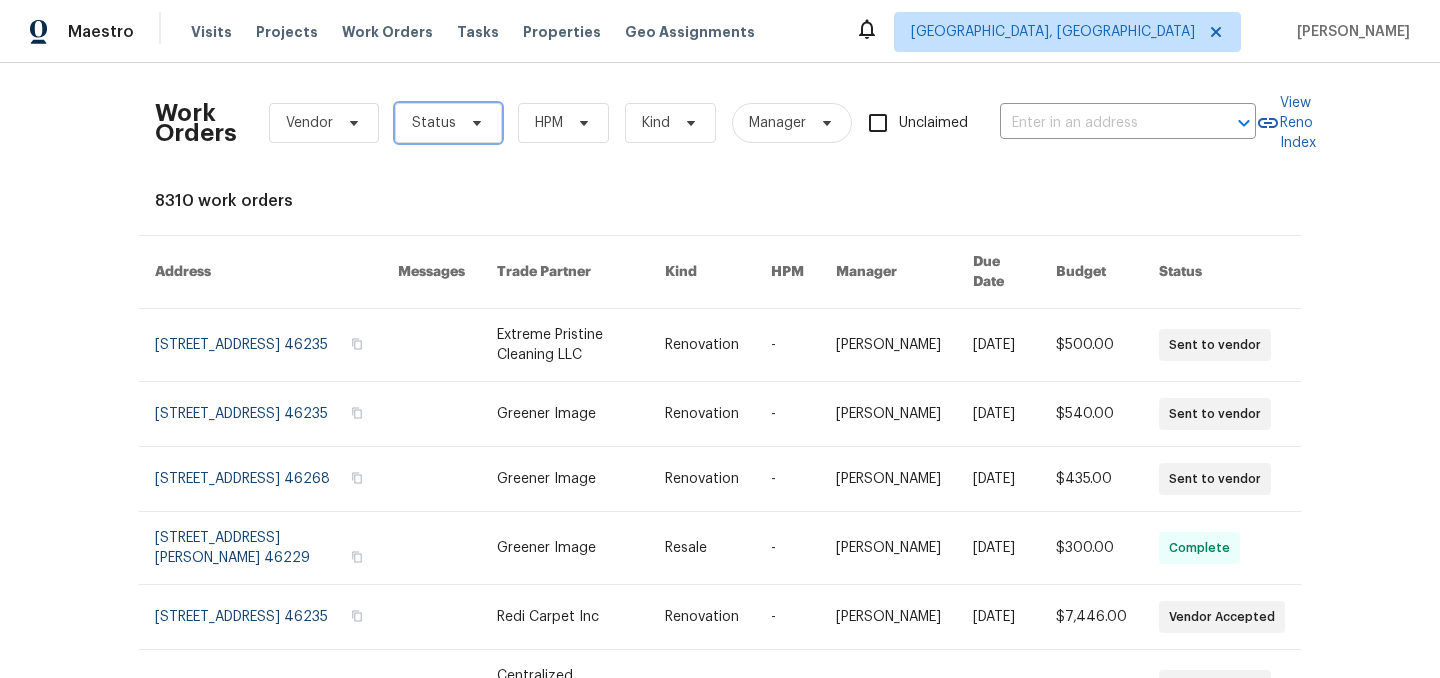 click on "Status" at bounding box center [448, 123] 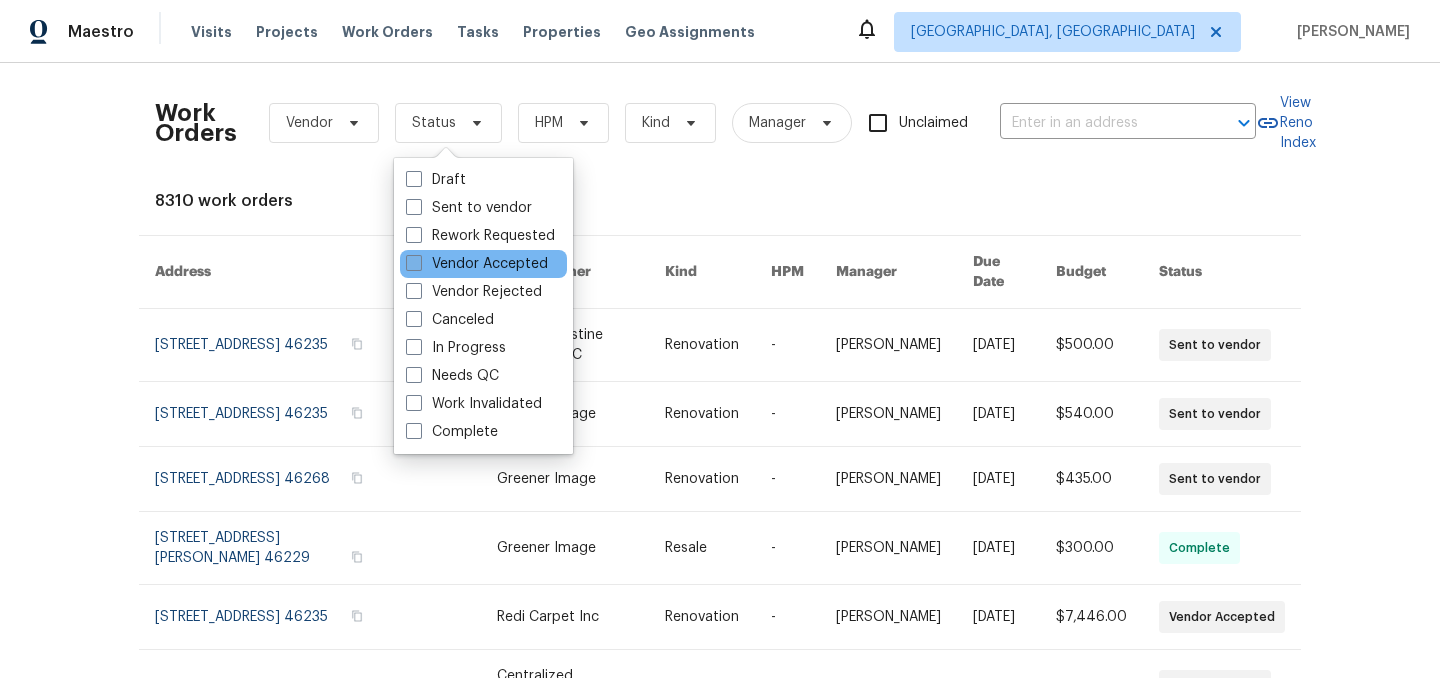 click on "Vendor Accepted" at bounding box center [477, 264] 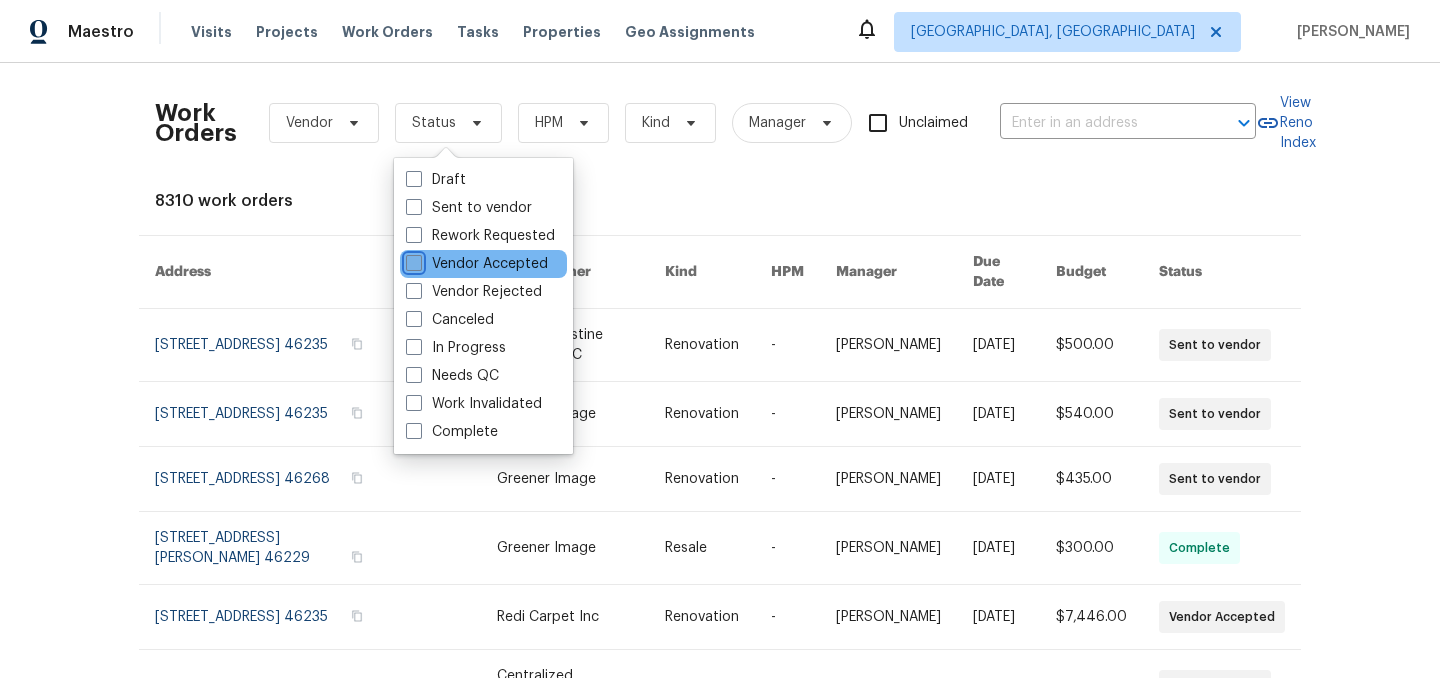 click on "Vendor Accepted" at bounding box center [412, 260] 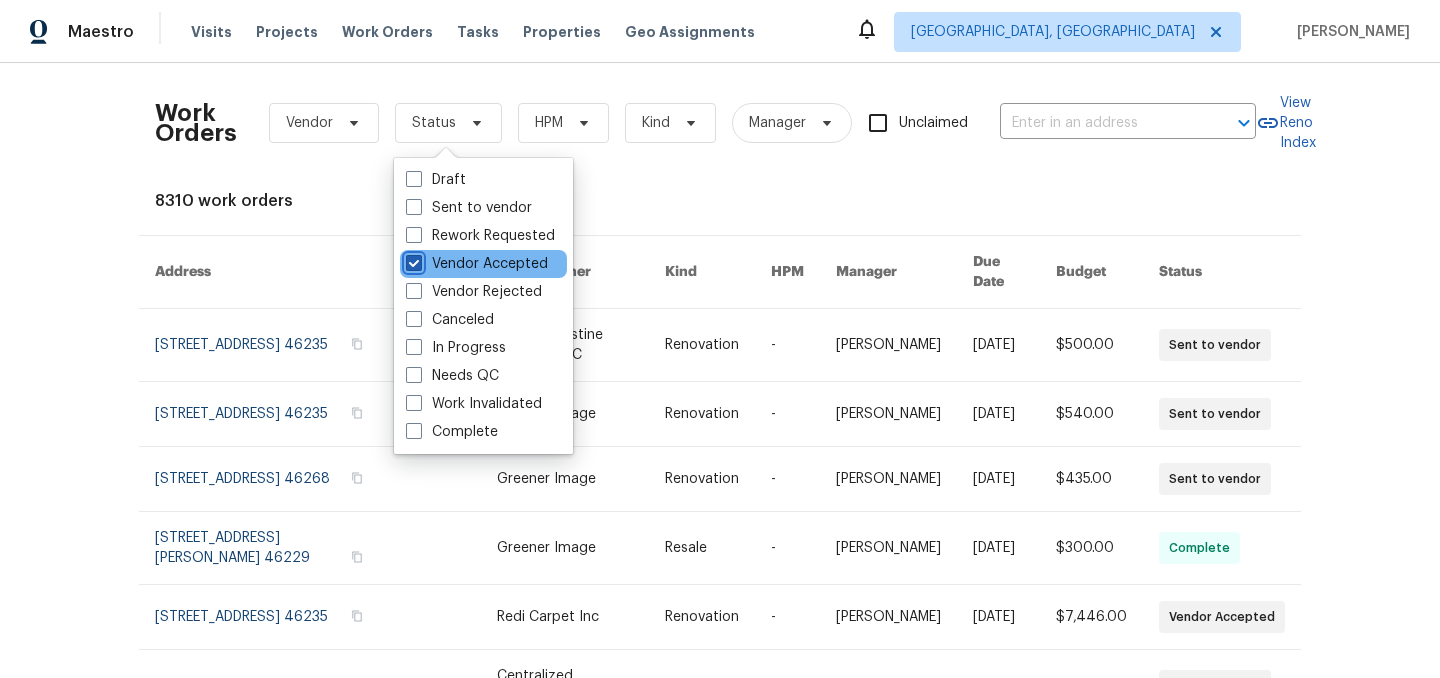 checkbox on "true" 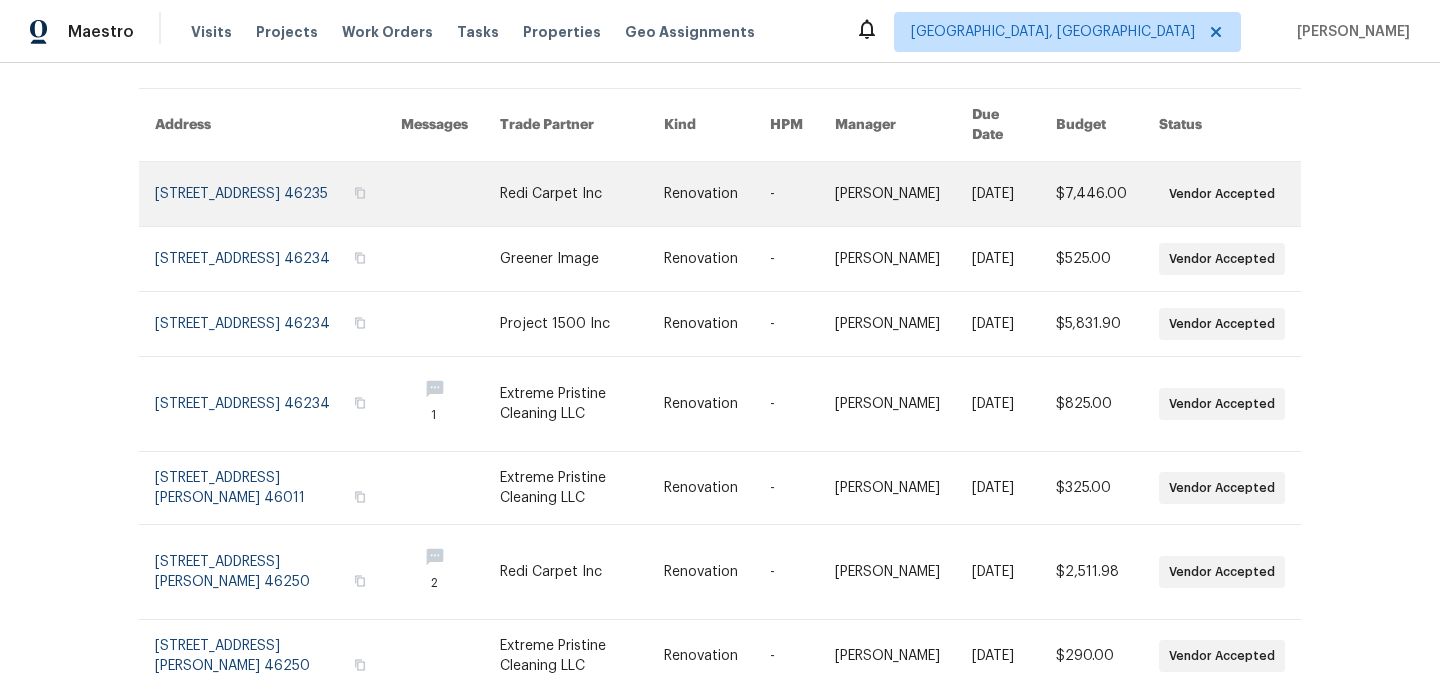 scroll, scrollTop: 495, scrollLeft: 0, axis: vertical 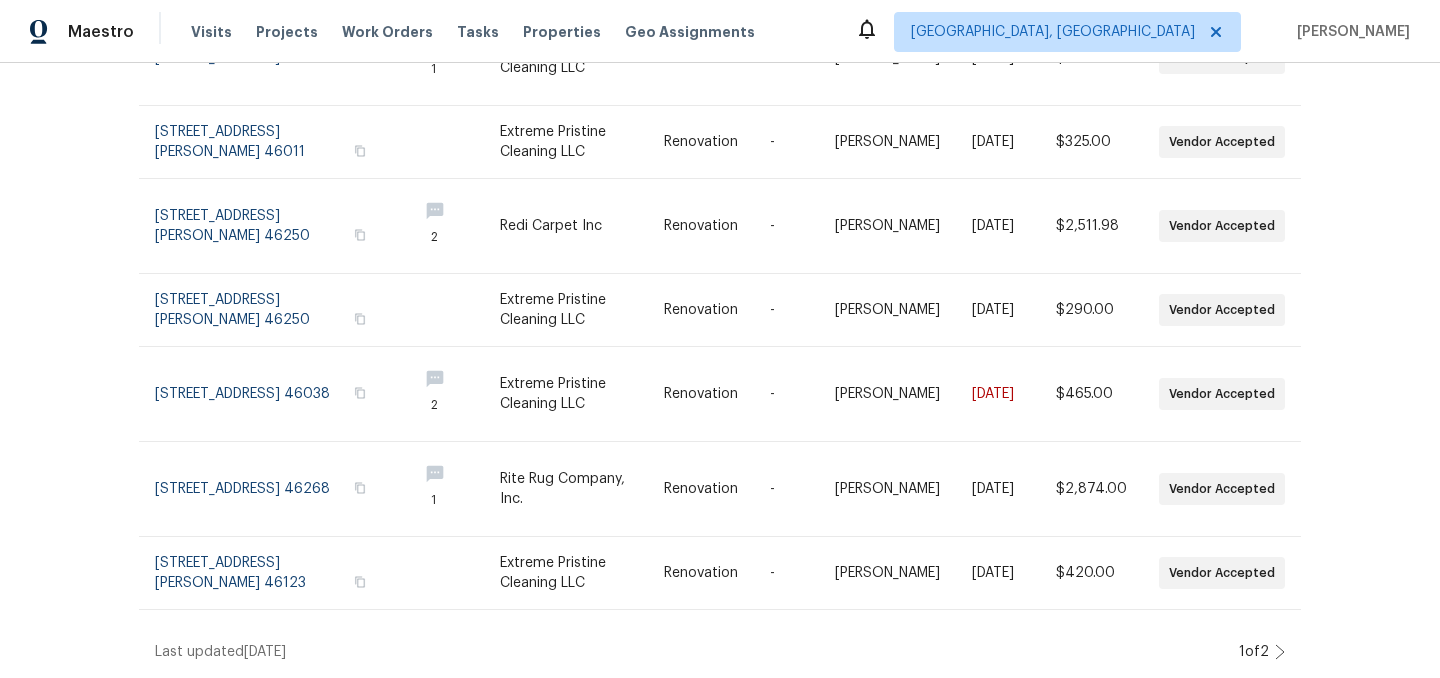 click 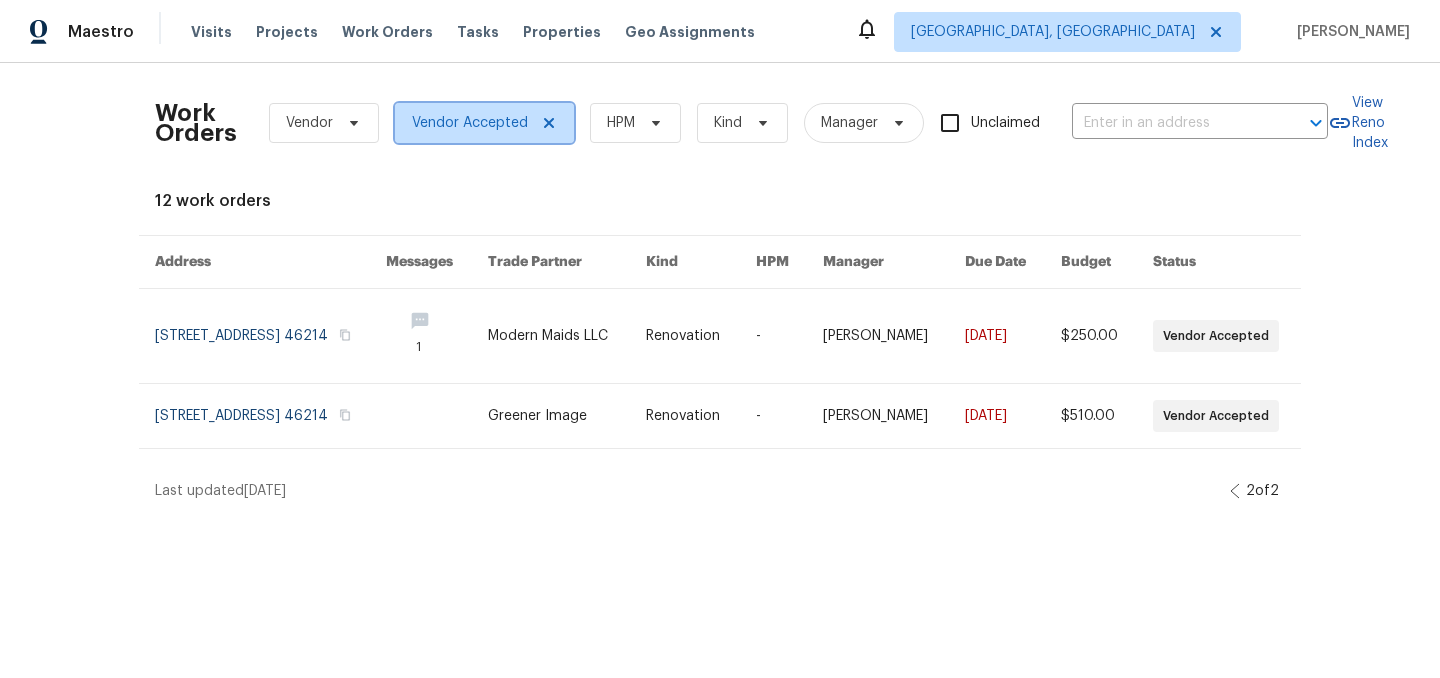 click 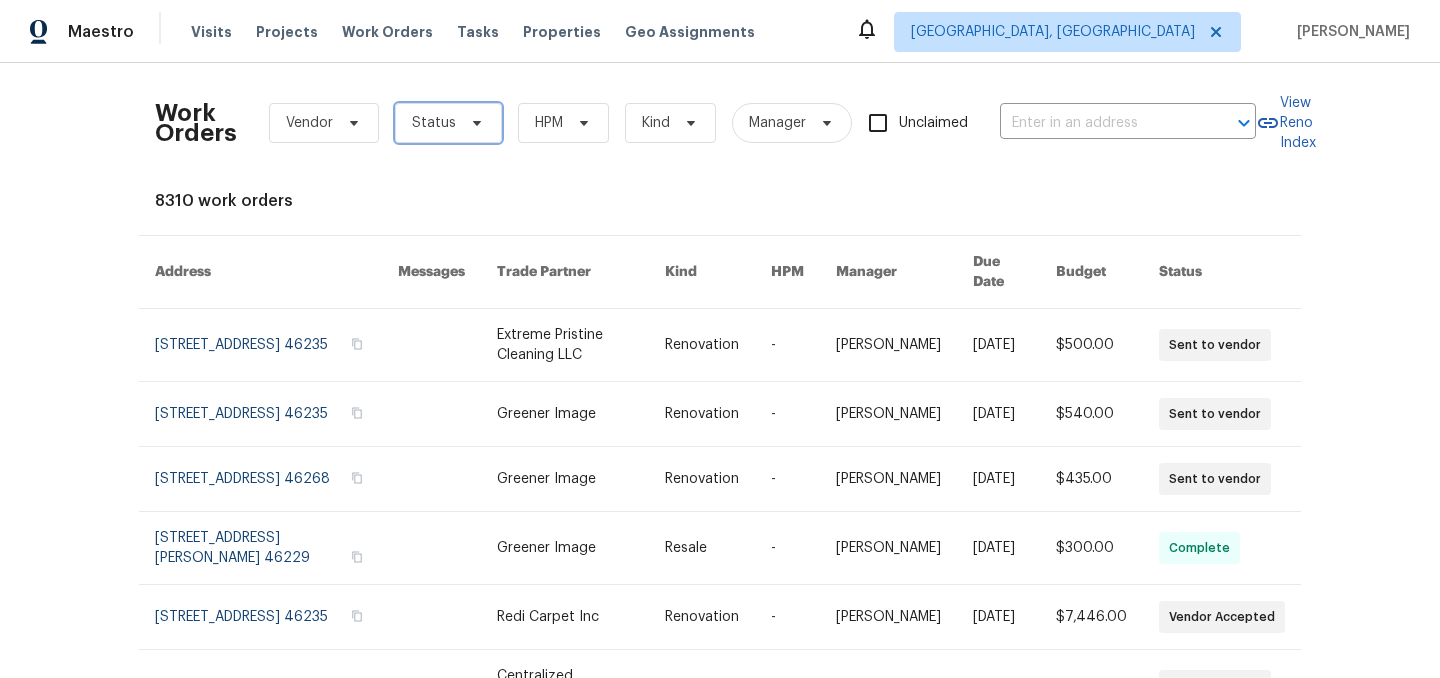 click on "Status" at bounding box center (434, 123) 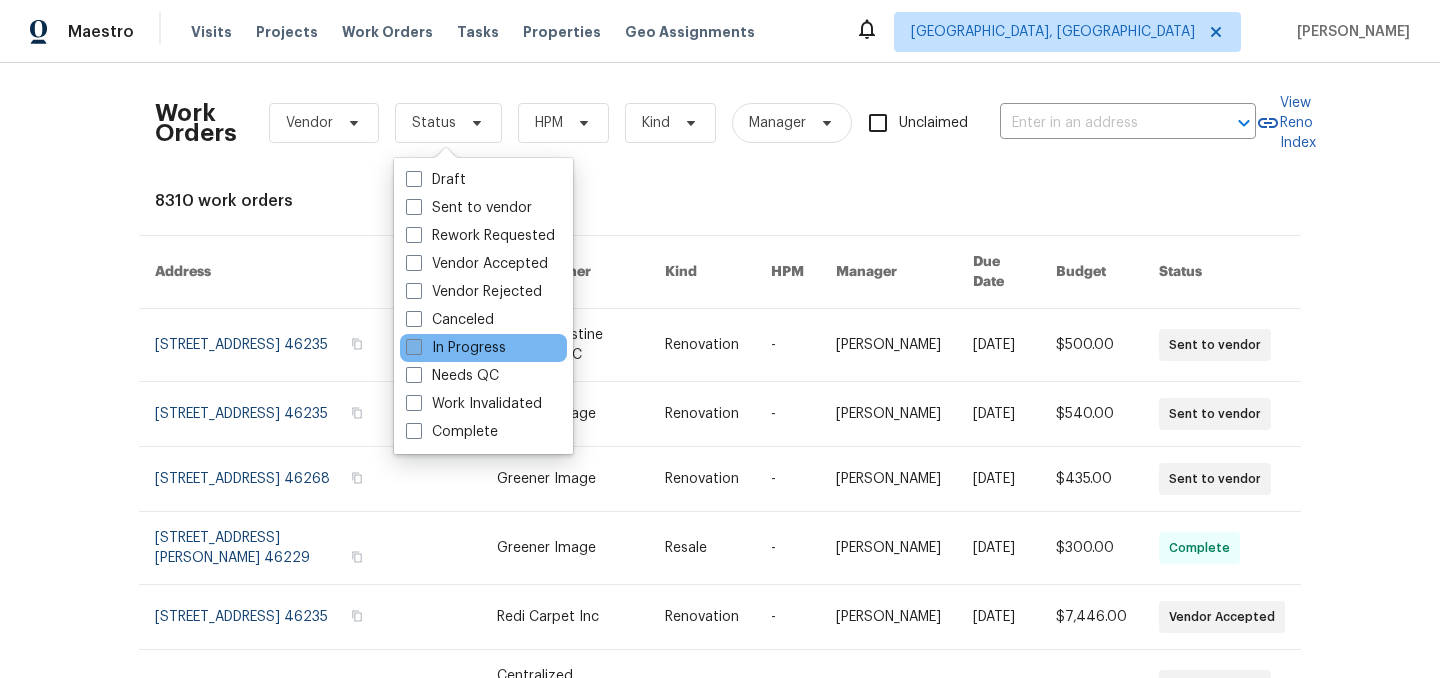 click on "In Progress" at bounding box center [456, 348] 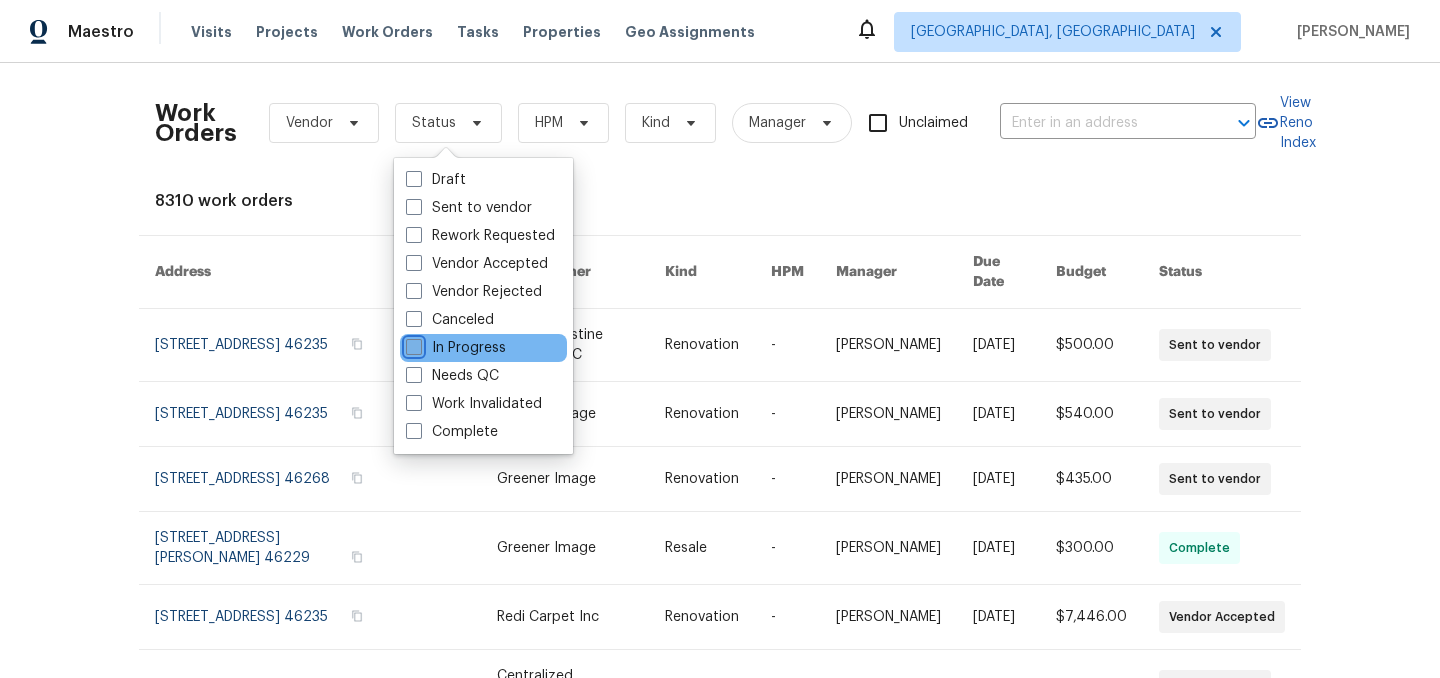 click on "In Progress" at bounding box center [412, 344] 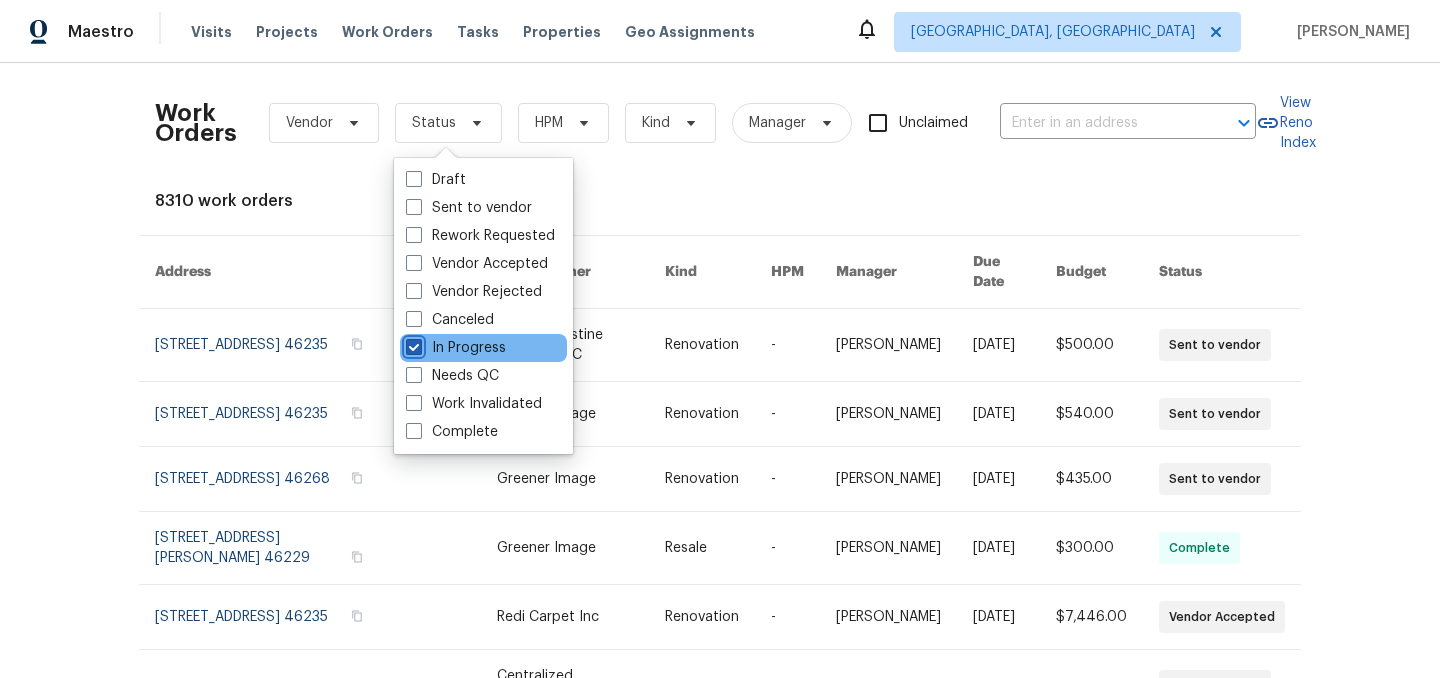 checkbox on "true" 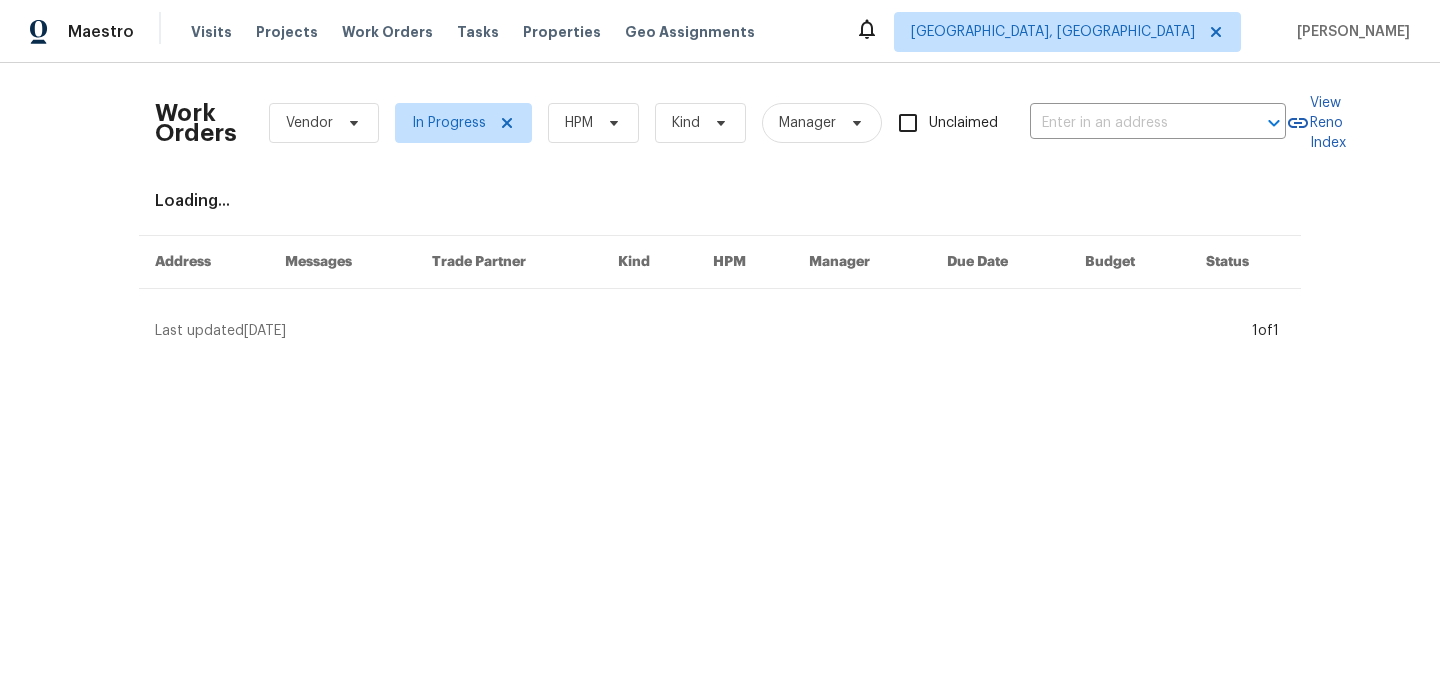 click on "Work Orders Vendor In Progress HPM Kind Manager Unclaimed ​" at bounding box center (720, 123) 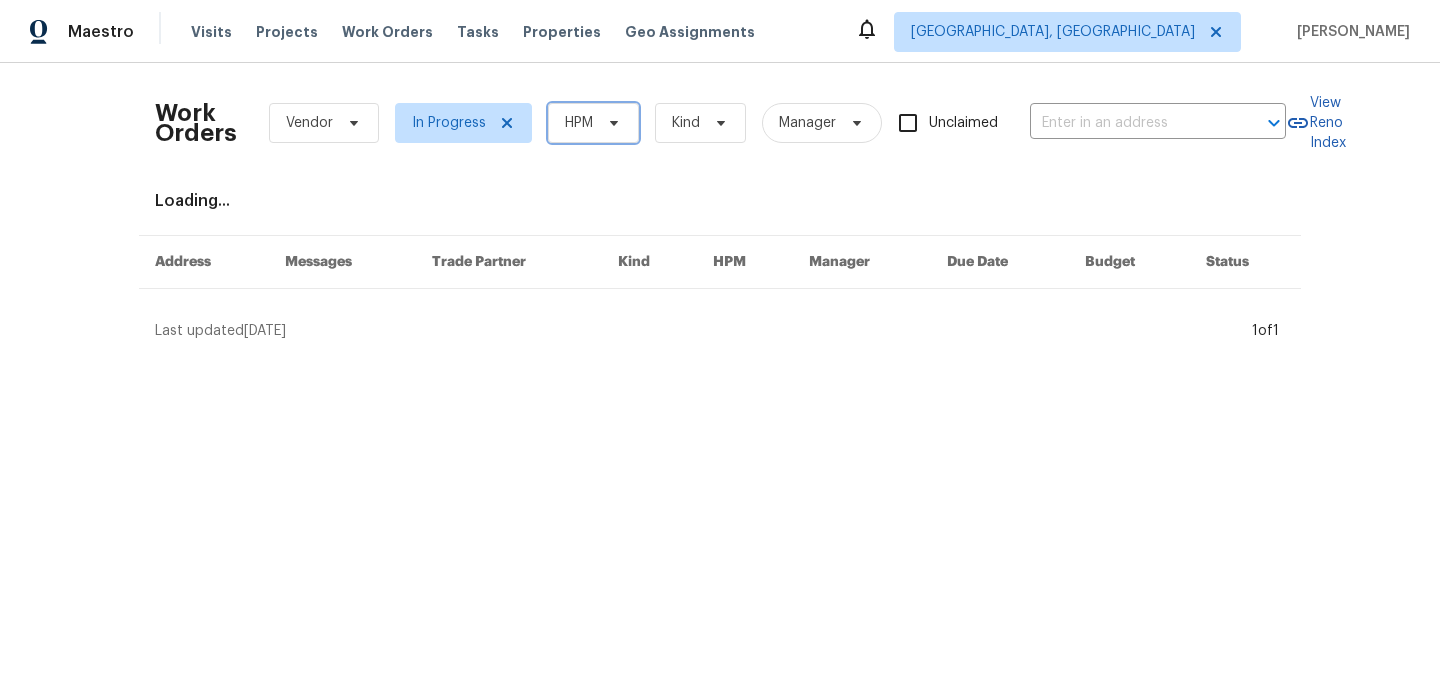 click on "HPM" at bounding box center [593, 123] 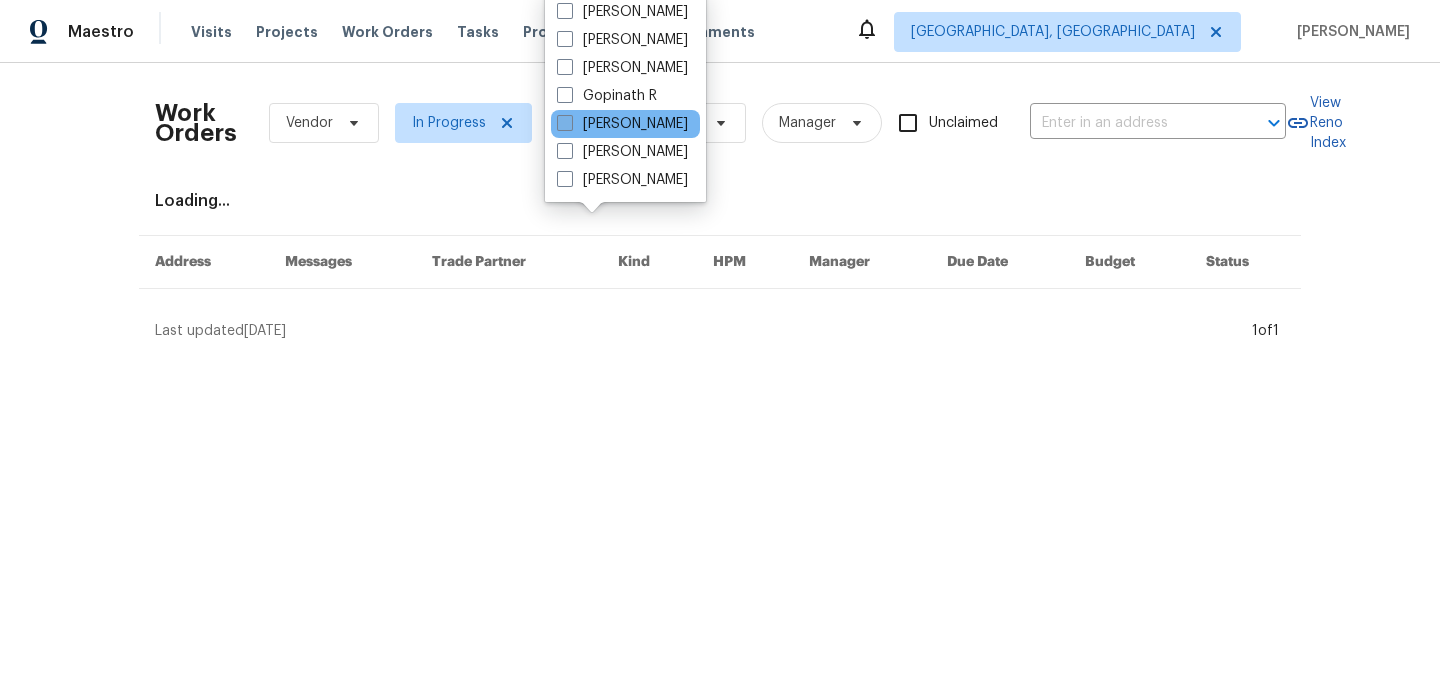 click on "[PERSON_NAME]" at bounding box center (622, 124) 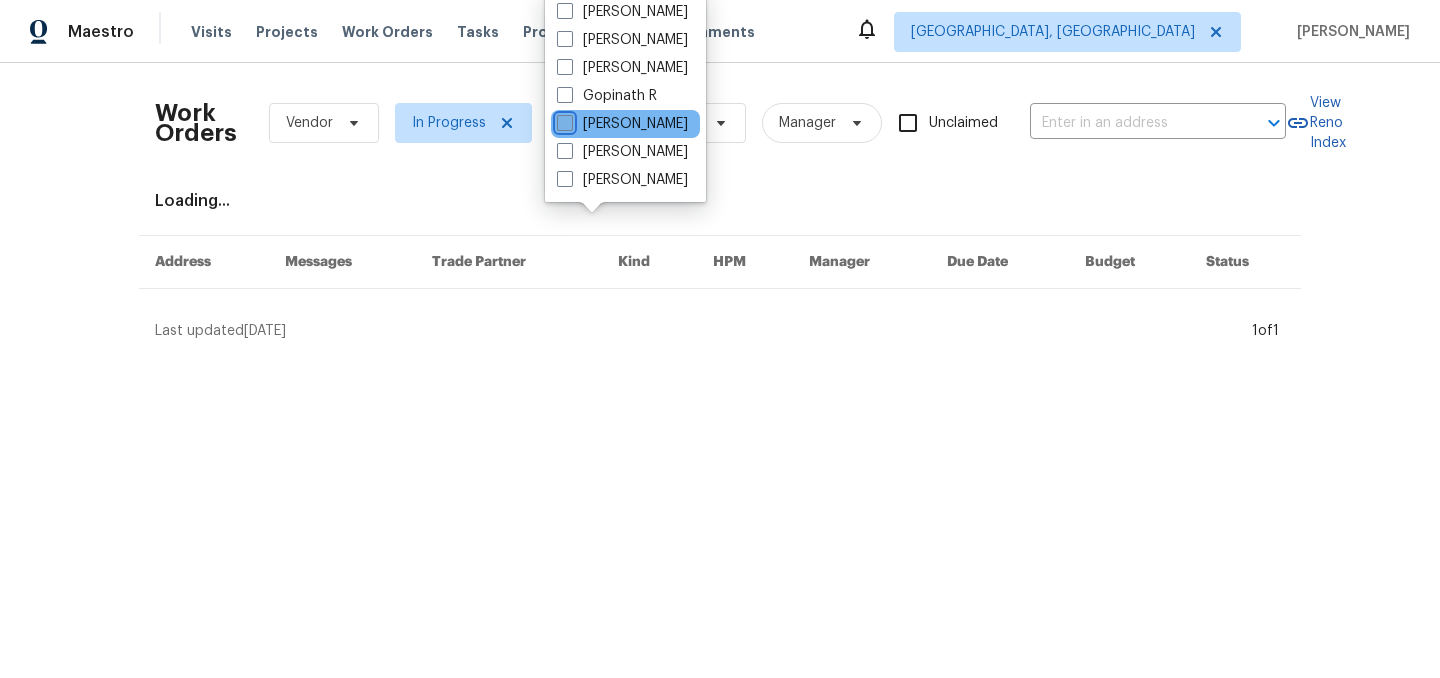 click on "[PERSON_NAME]" at bounding box center [563, 120] 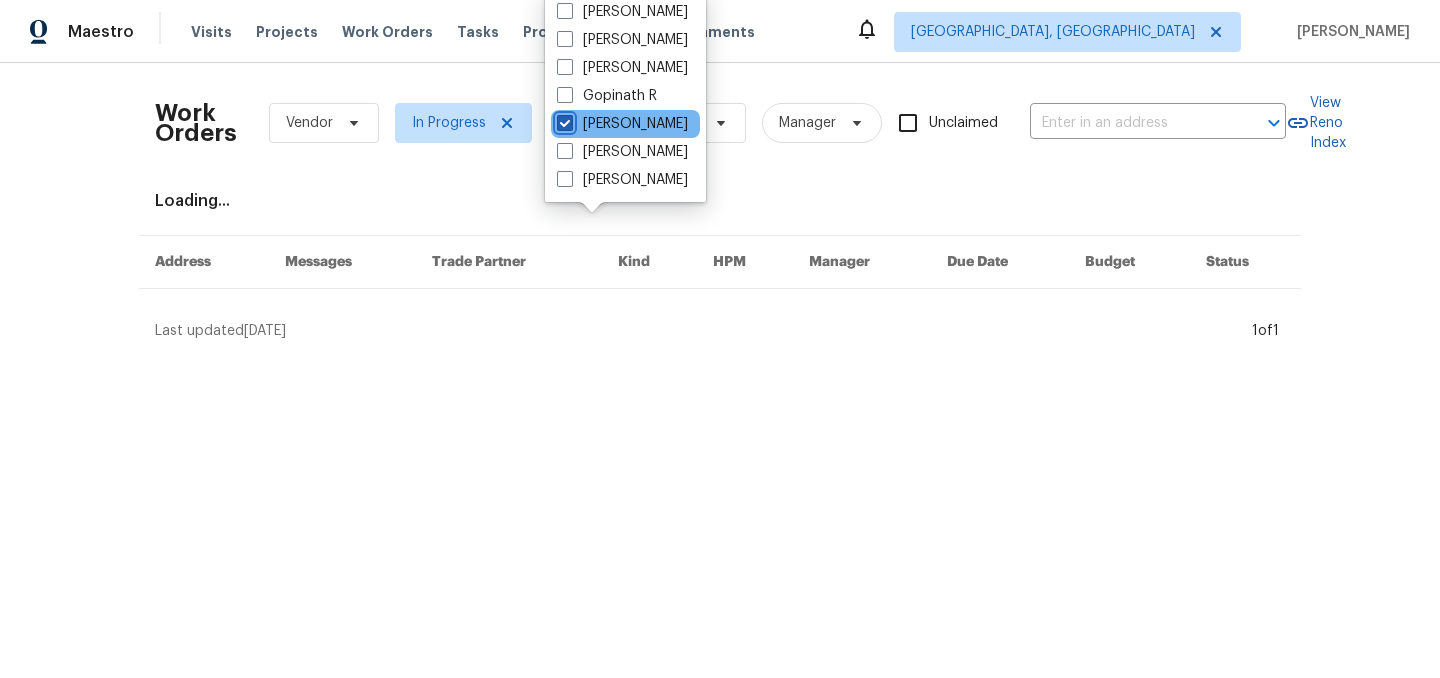 checkbox on "true" 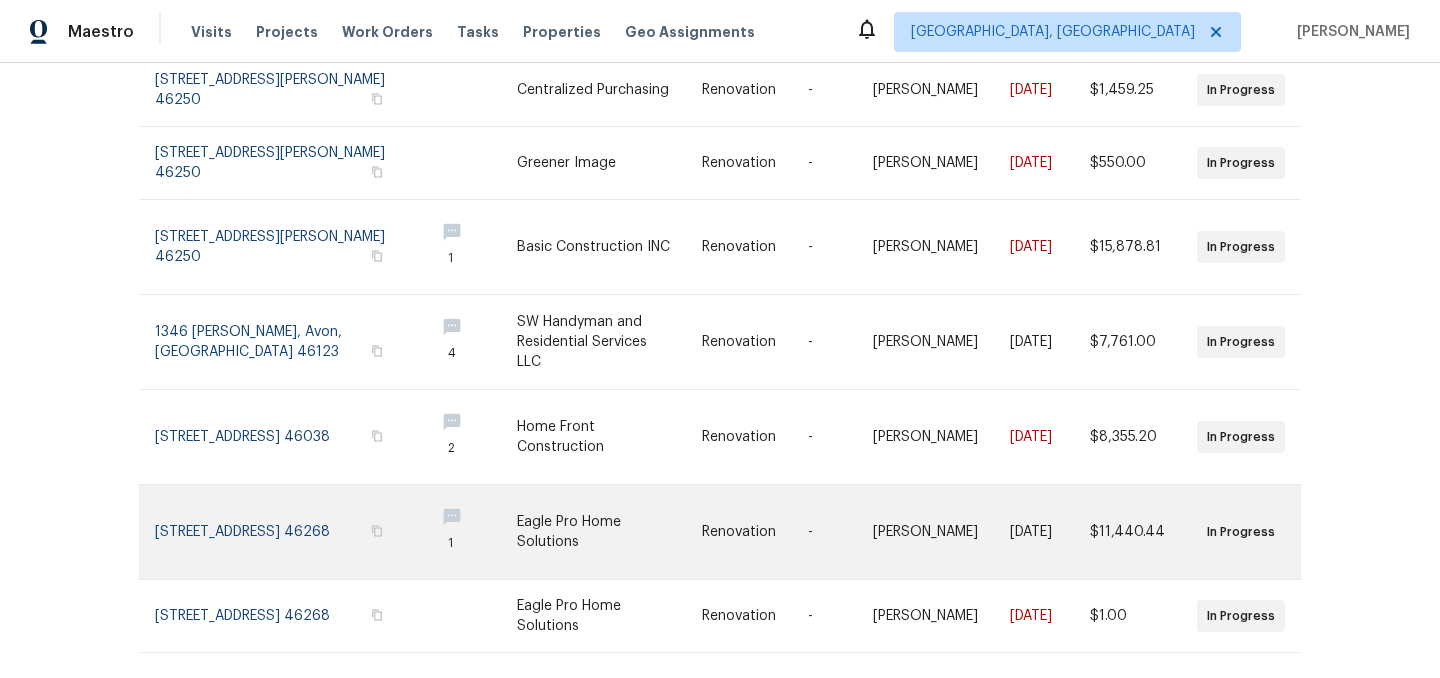 scroll, scrollTop: 495, scrollLeft: 0, axis: vertical 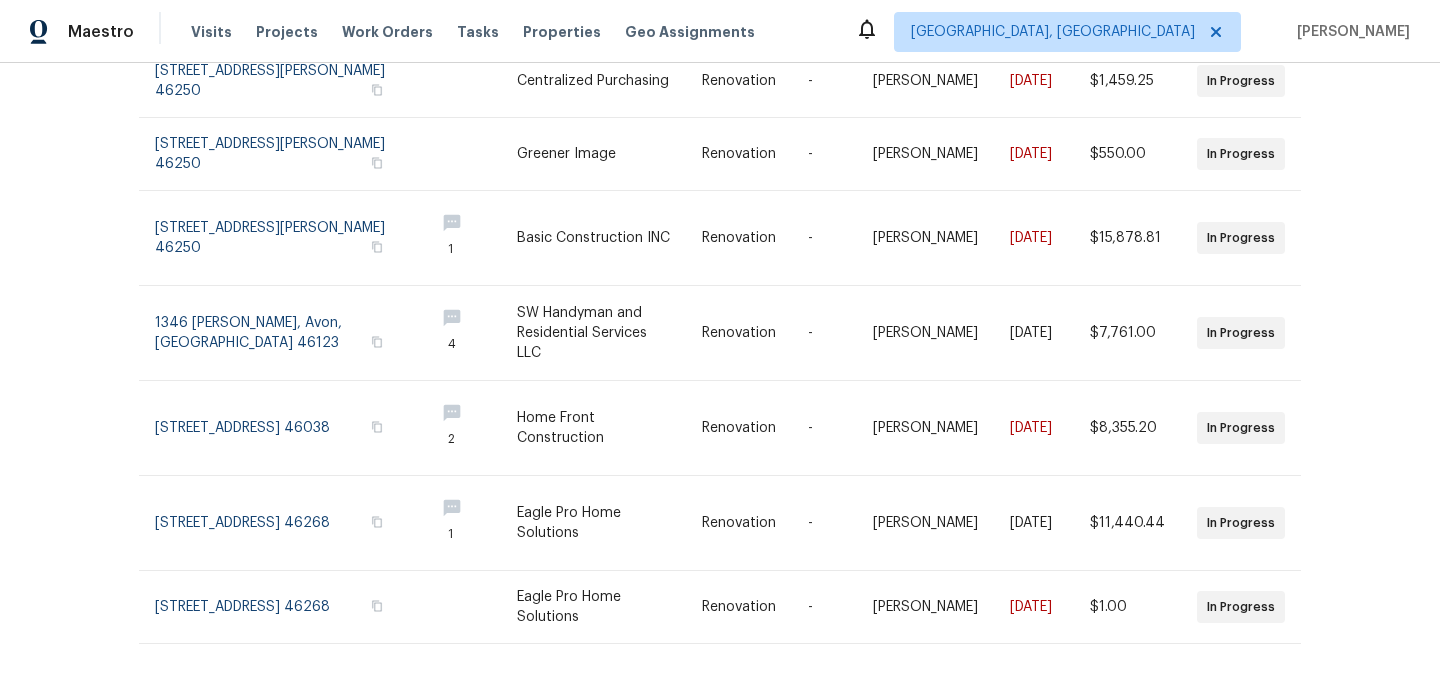 click 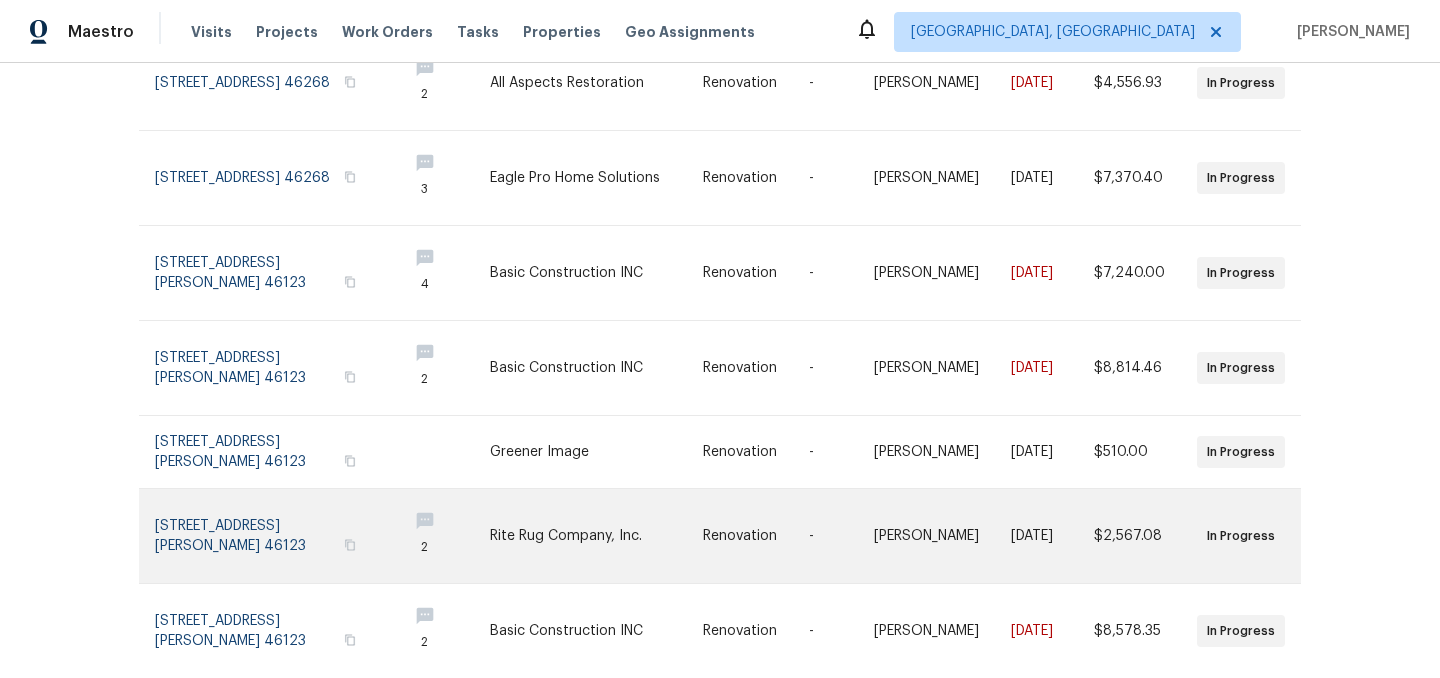 scroll, scrollTop: 0, scrollLeft: 0, axis: both 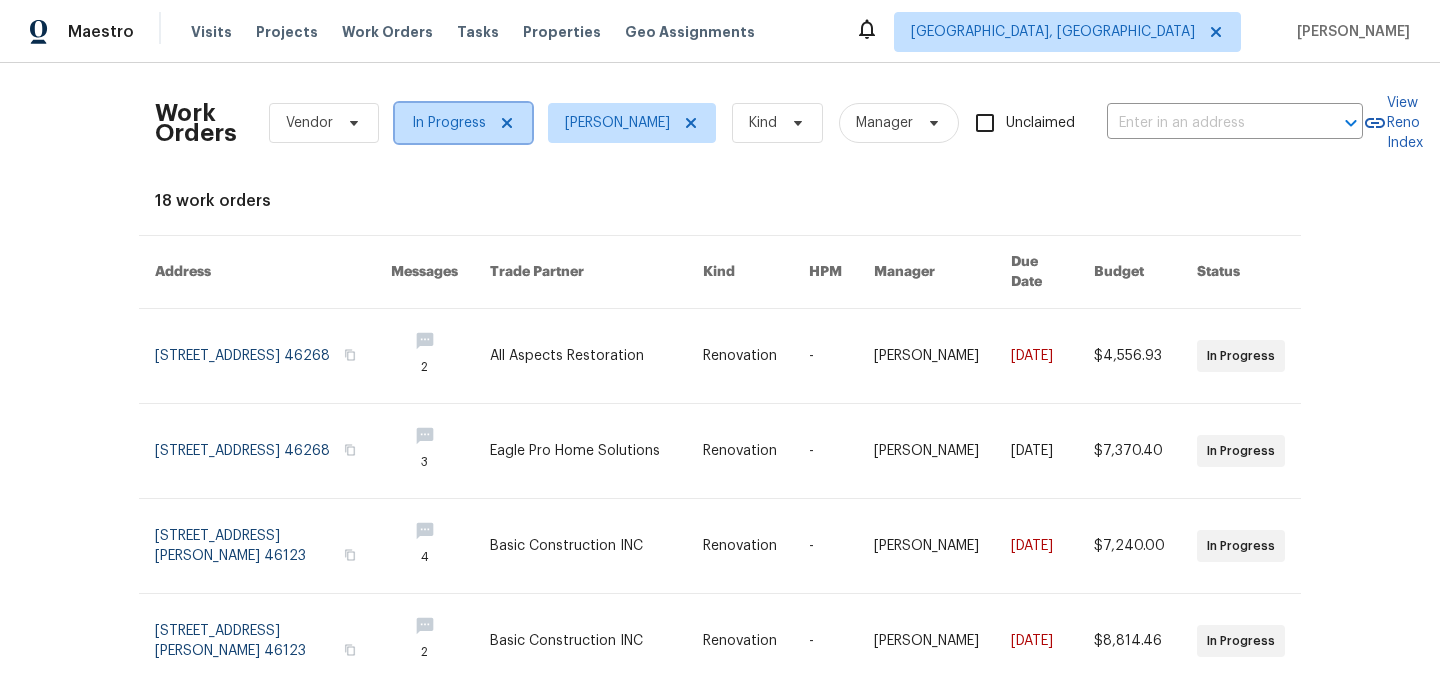 click 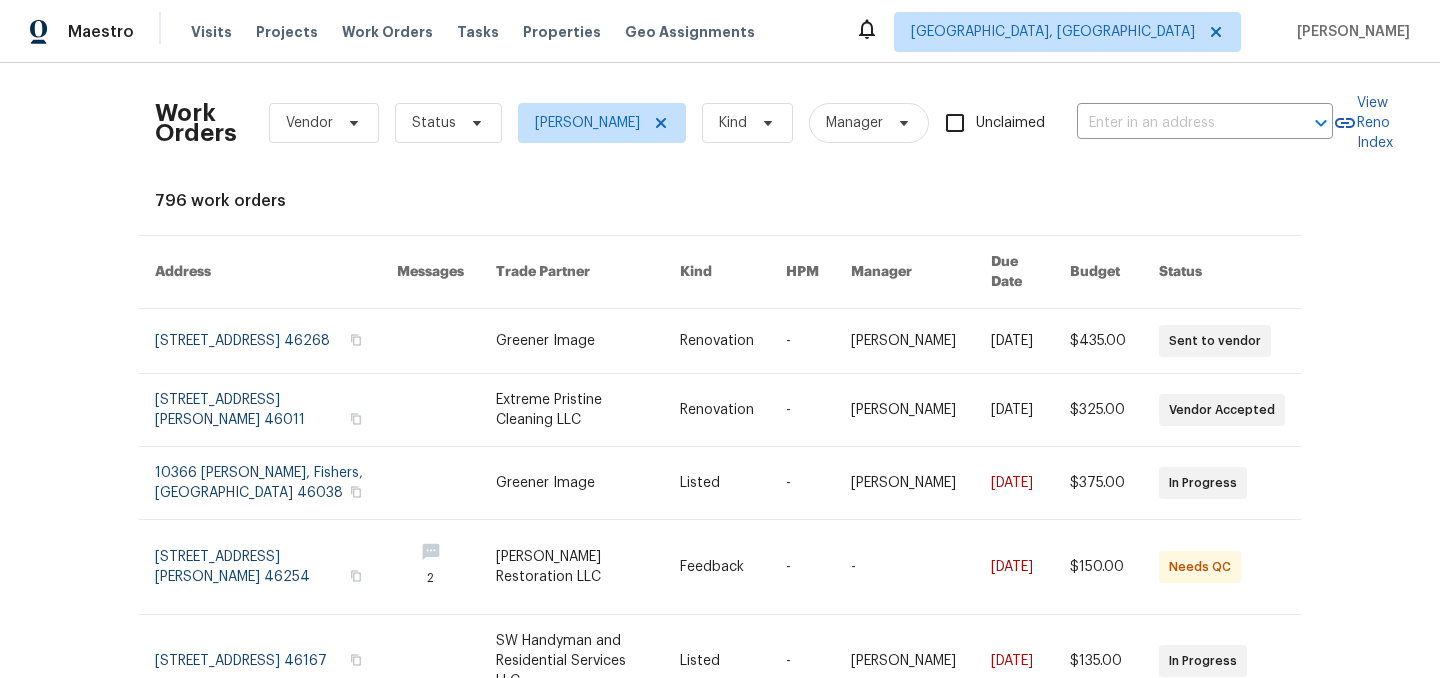 click on "Work Orders Vendor Status Isaul Martinez Kind Manager Unclaimed ​ View Reno Index 796 work orders Address Messages Trade Partner Kind HPM Manager Due Date Budget Status 6472 Merom Ct, Indianapolis, IN   46268 Greener Image Renovation - Isaul Martinez 7/23/2025 $435.00 Sent to vendor 3218 W 18th St, Anderson, IN   46011 Extreme Pristine Cleaning LLC Renovation - Isaul Martinez 7/22/2025 $325.00 Vendor Accepted 10366 Camby Xing, Fishers, IN   46038 Greener Image Listed - Isaul Martinez 7/18/2025 $375.00 In Progress 4630 Kelvington Dr, Indianapolis, IN   46254 2 J. Nissi Restoration LLC Feedback - - 7/18/2025 $150.00 Needs QC 81 Brookland Ln, Pittsboro, IN   46167 SW Handyman and Residential Services LLC Listed - Isaul Martinez 7/17/2025 $135.00 In Progress 110 Pleasant Run Dr, Markleville, IN   46056 All Pro Heating and Air Resale - Akshay Ajaya Kumar A 7/15/2025 $522.00 Complete 4630 Kelvington Dr, Indianapolis, IN   46254 DRR Handyman Feedback - R Yogesh Kannan 7/17/2025 $0.00 Canceled   46254 Feedback -" at bounding box center [720, 602] 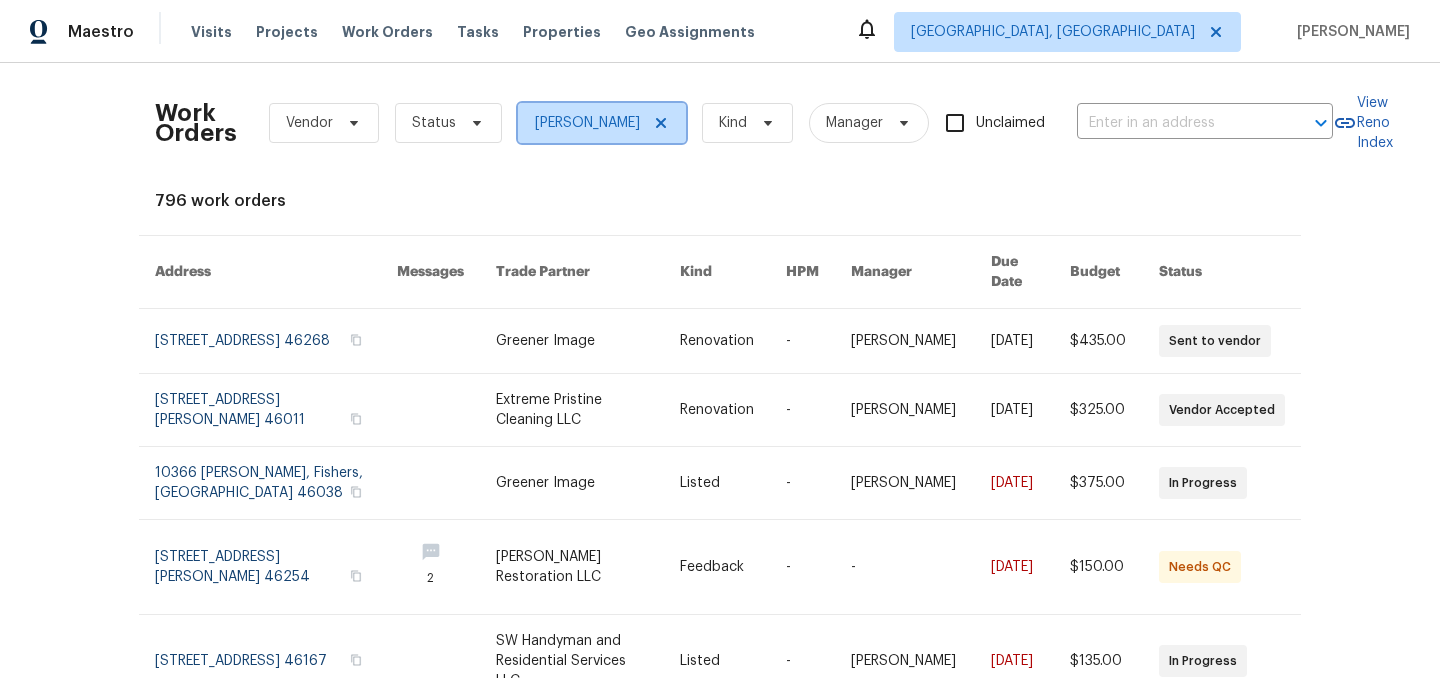 click 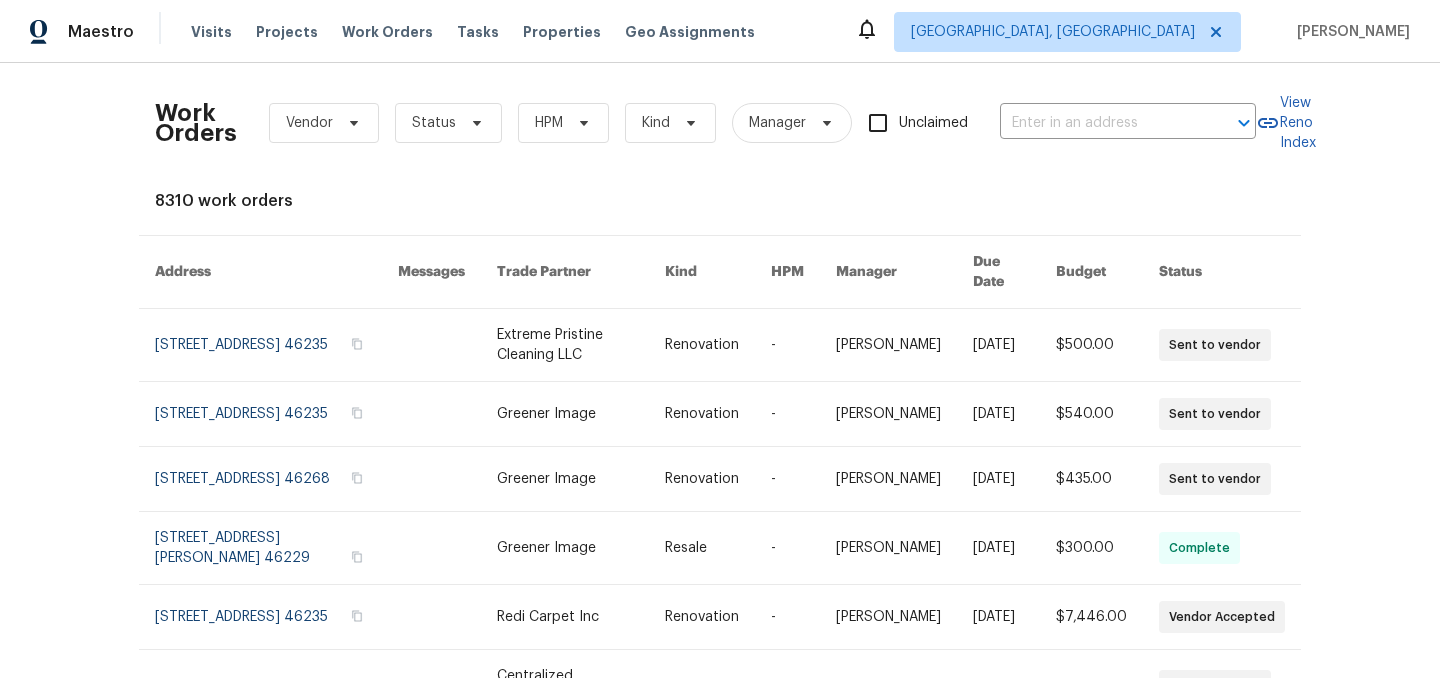 click on "Work Orders Vendor Status HPM Kind Manager Unclaimed ​ View Reno Index 8310 work orders Address Messages Trade Partner Kind HPM Manager Due Date Budget Status 12355 Bearsdale Dr, Indianapolis, IN   46235 Extreme Pristine Cleaning LLC Renovation - Dodd Drayer 7/30/2025 $500.00 Sent to vendor 12355 Bearsdale Dr, Indianapolis, IN   46235 Greener Image Renovation - Dodd Drayer 7/19/2025 $540.00 Sent to vendor 6472 Merom Ct, Indianapolis, IN   46268 Greener Image Renovation - Isaul Martinez 7/23/2025 $435.00 Sent to vendor 10225 Bayton Ct, Indianapolis, IN   46229 Greener Image Resale - Dodd Drayer 7/18/2025 $300.00 Complete 12355 Bearsdale Dr, Indianapolis, IN   46235 Redi Carpet Inc Renovation - Dodd Drayer 7/22/2025 $7,446.00 Vendor Accepted 10620 Colonial Ct, Indianapolis, IN   46234 Centralized Purchasing Renovation - Dodd Drayer 7/21/2025 $392.62 Sent to vendor 10620 Colonial Ct, Indianapolis, IN   46234 Greener Image Renovation - Dodd Drayer 7/22/2025 $525.00 Vendor Accepted   46234 Project 1500 Inc -   1" at bounding box center [720, 576] 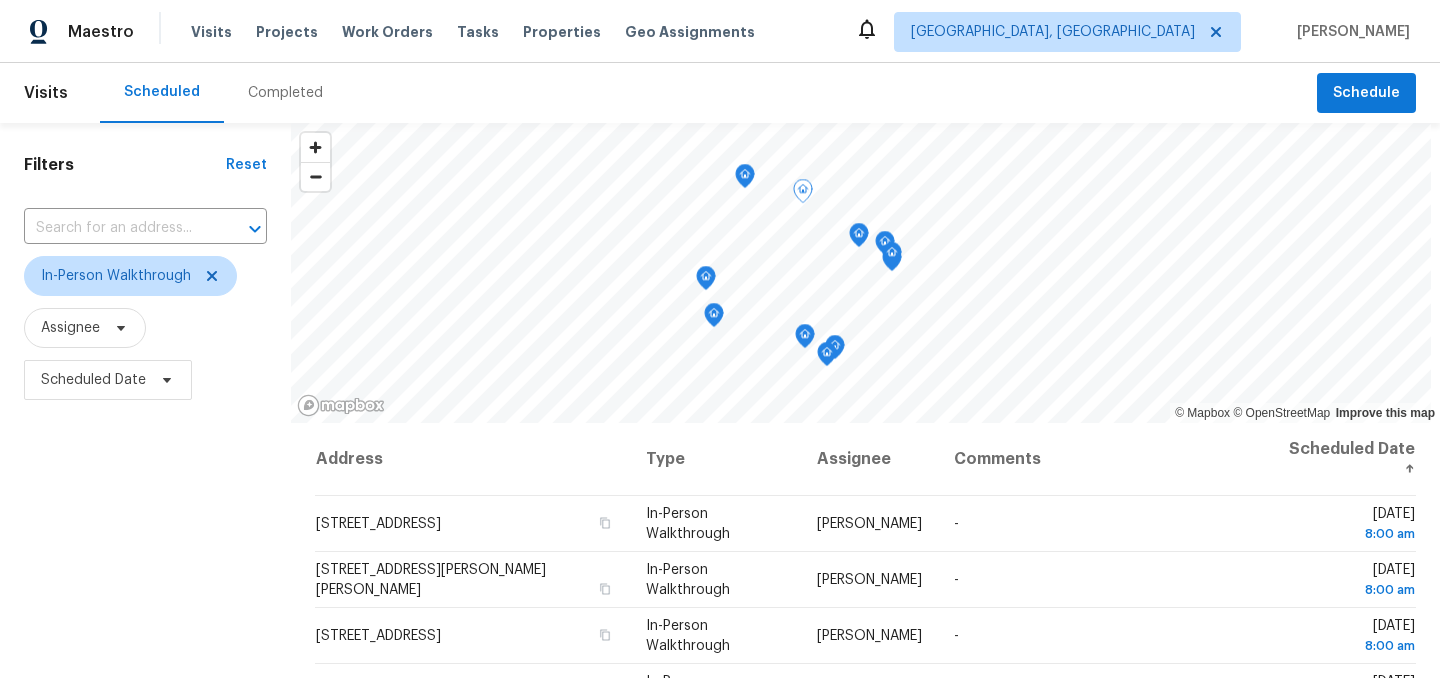 scroll, scrollTop: 0, scrollLeft: 0, axis: both 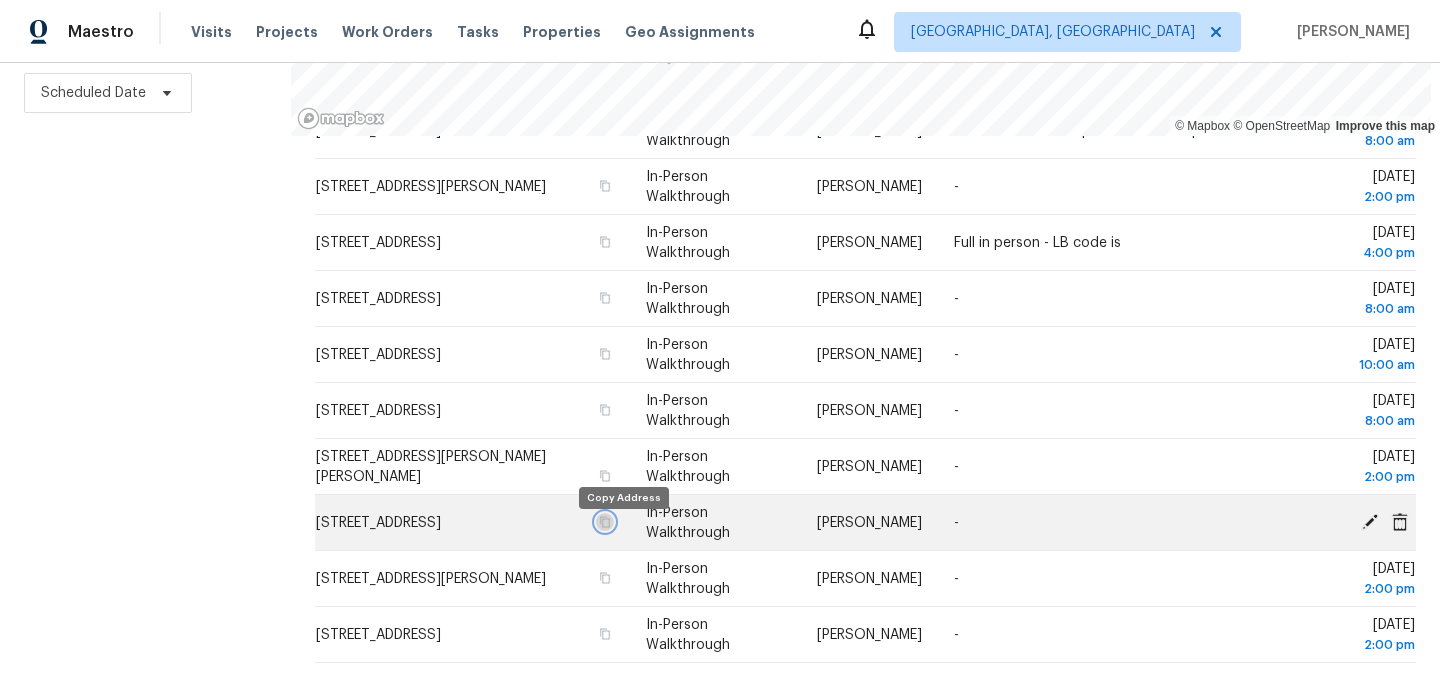 click 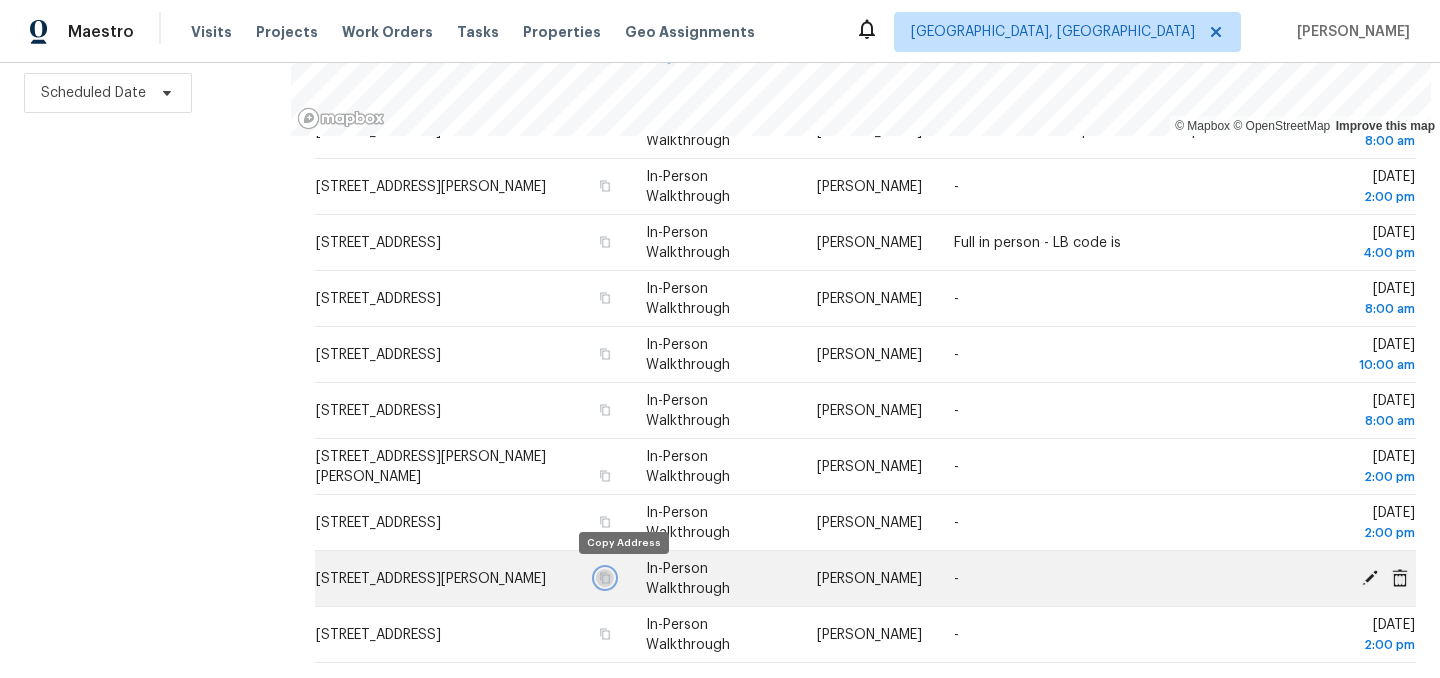 click 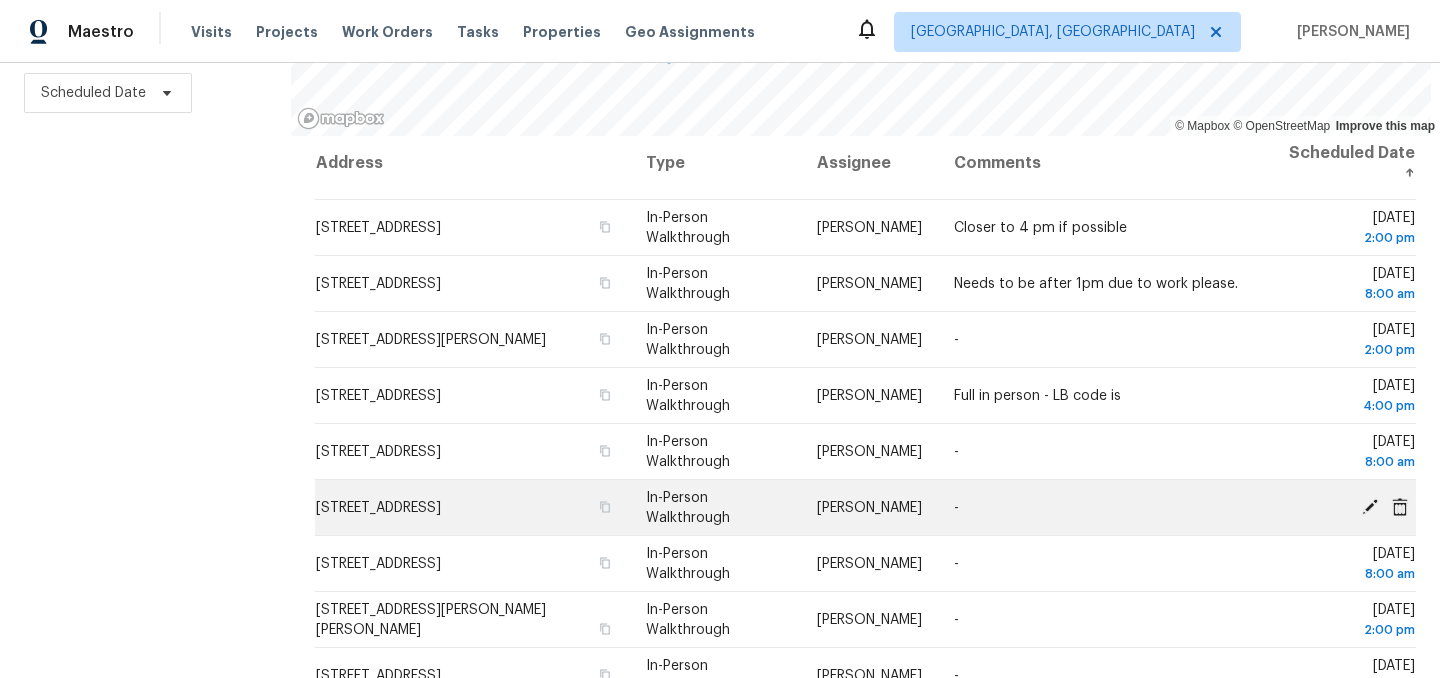 scroll, scrollTop: 0, scrollLeft: 0, axis: both 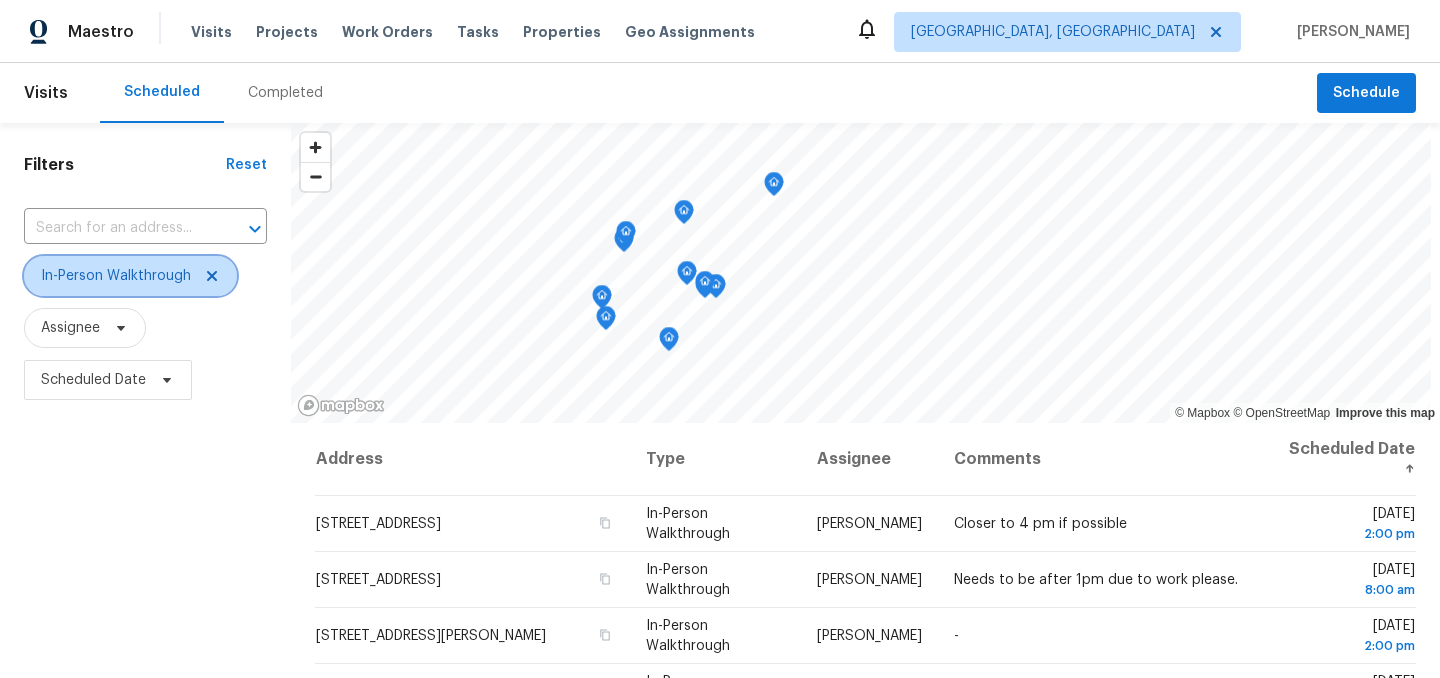 click 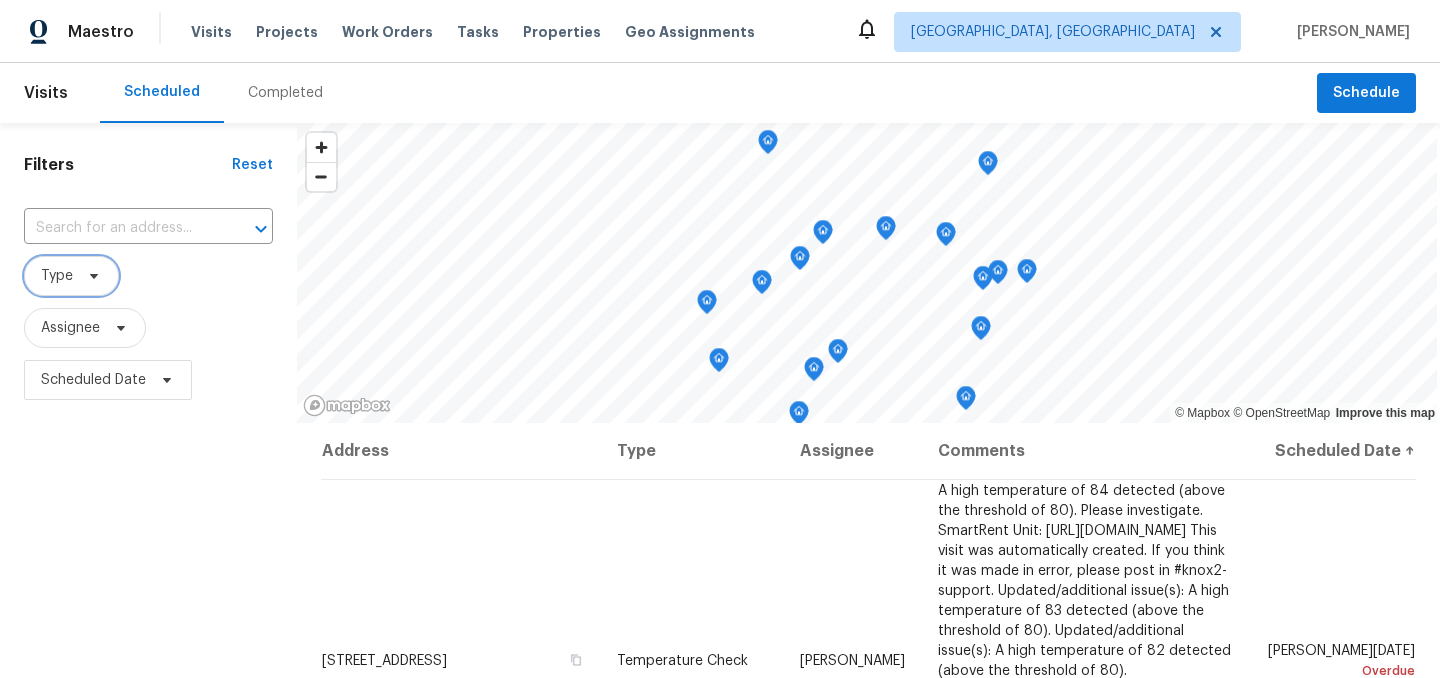 click 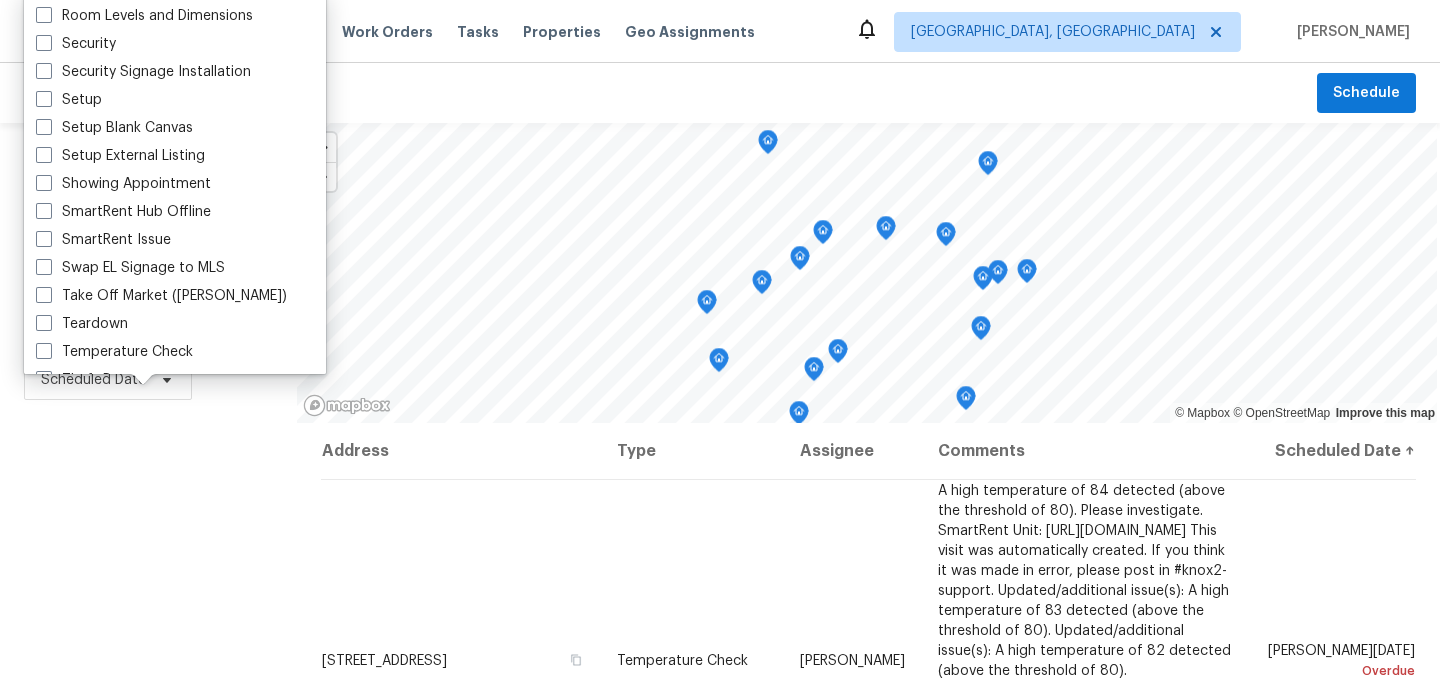 scroll, scrollTop: 1700, scrollLeft: 0, axis: vertical 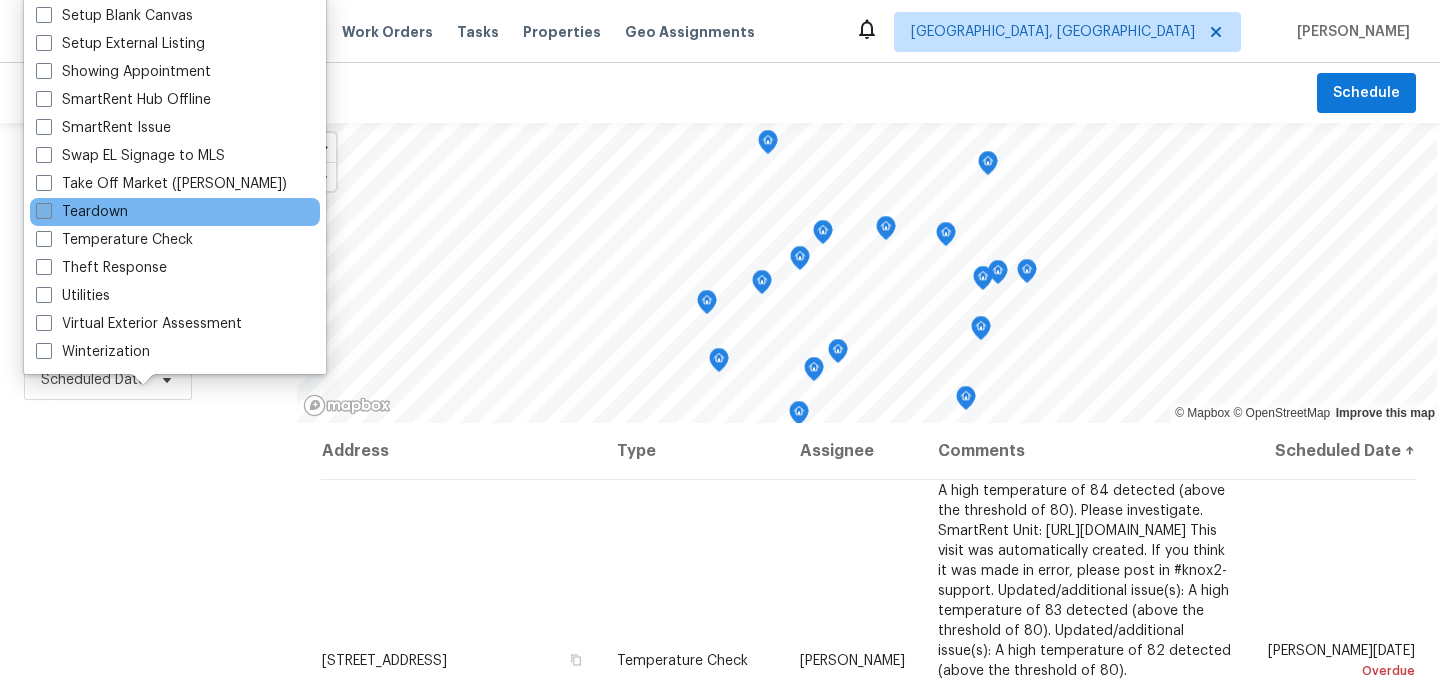 click on "Teardown" at bounding box center (82, 212) 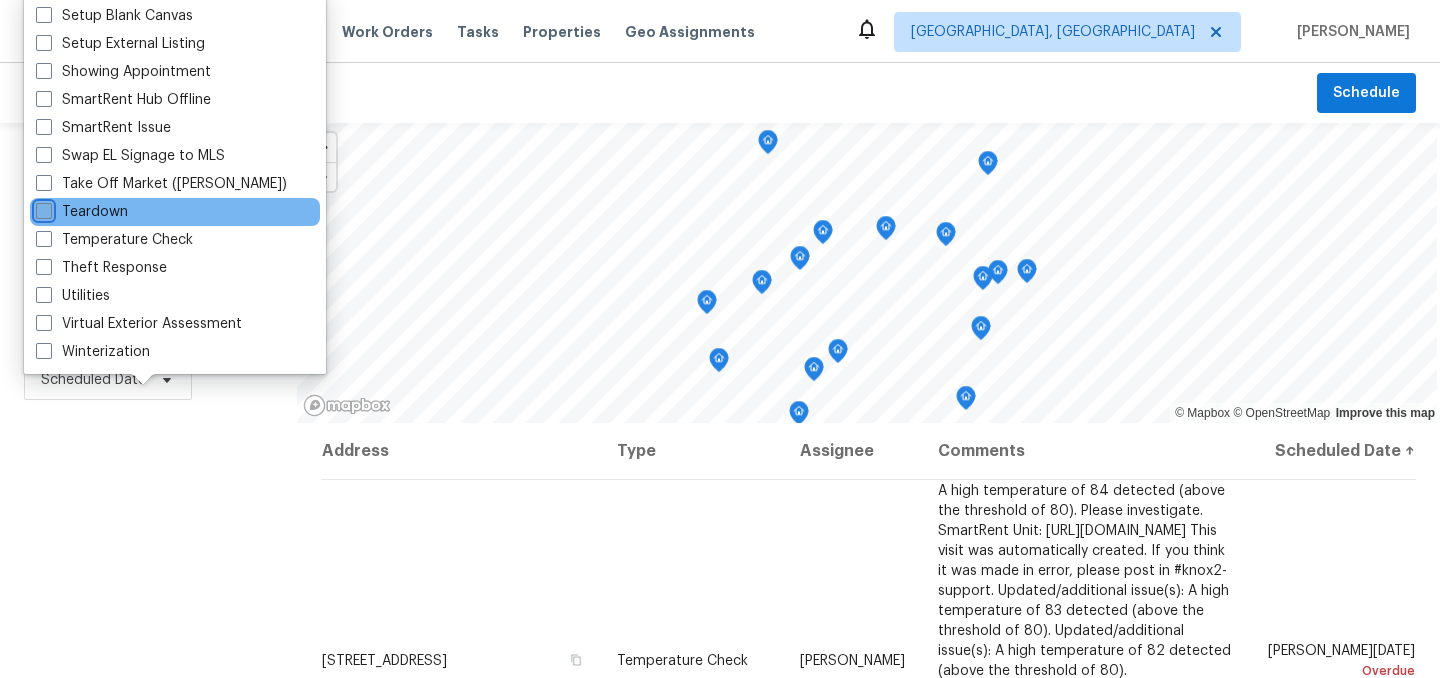 click on "Teardown" at bounding box center (42, 208) 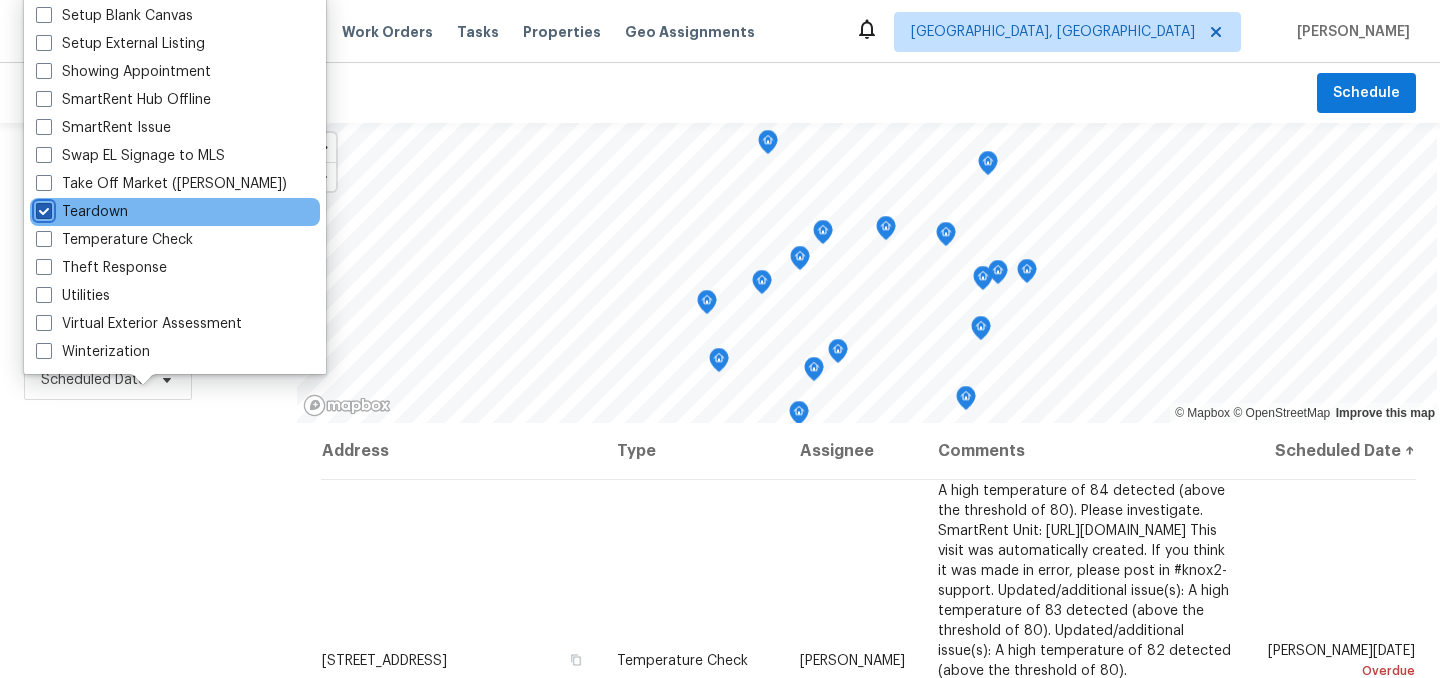 checkbox on "true" 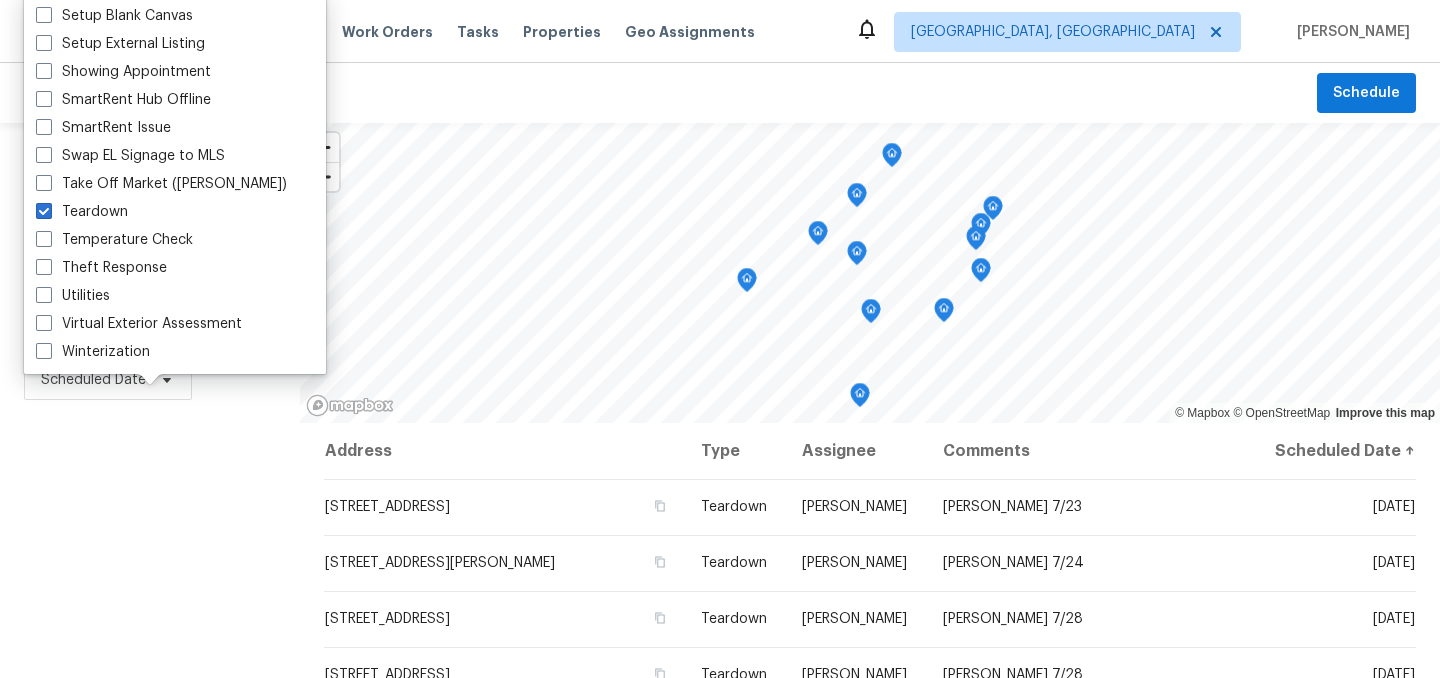 click on "Filters Reset ​ Teardown Assignee Scheduled Date" at bounding box center (150, 544) 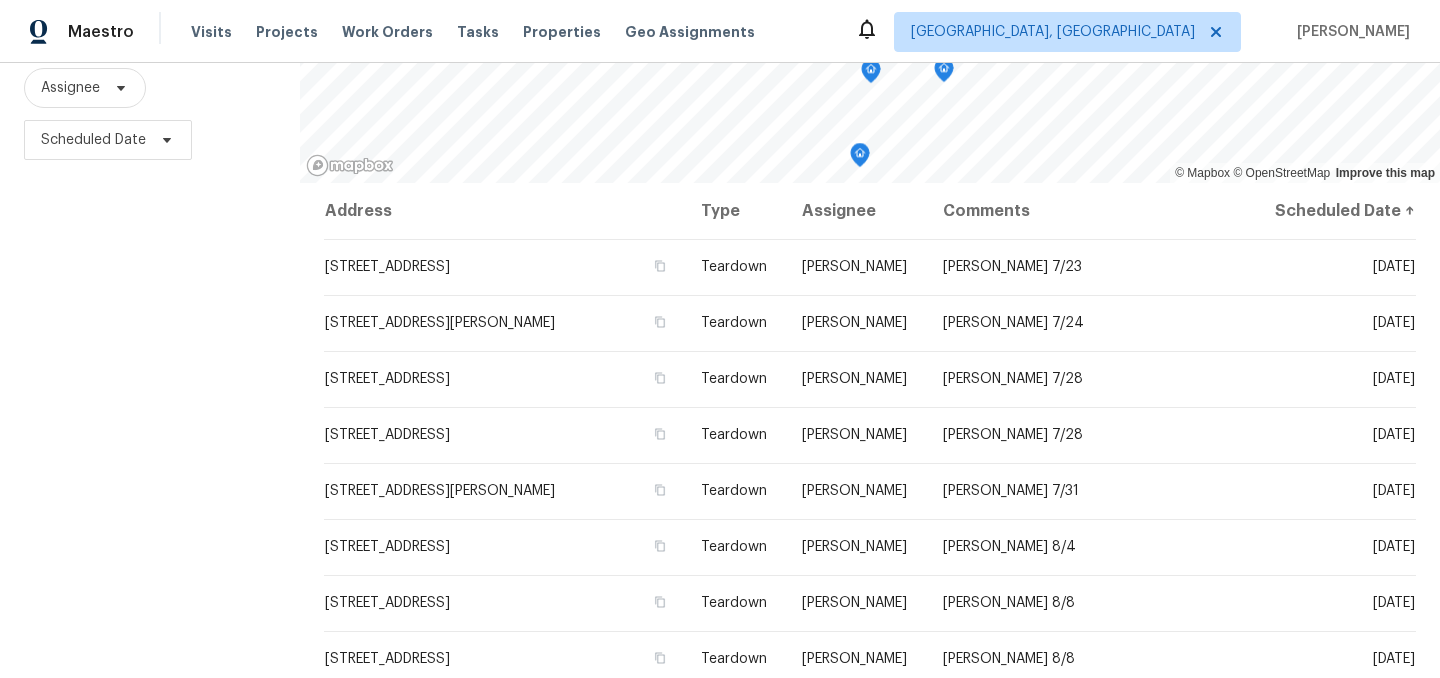 scroll, scrollTop: 287, scrollLeft: 0, axis: vertical 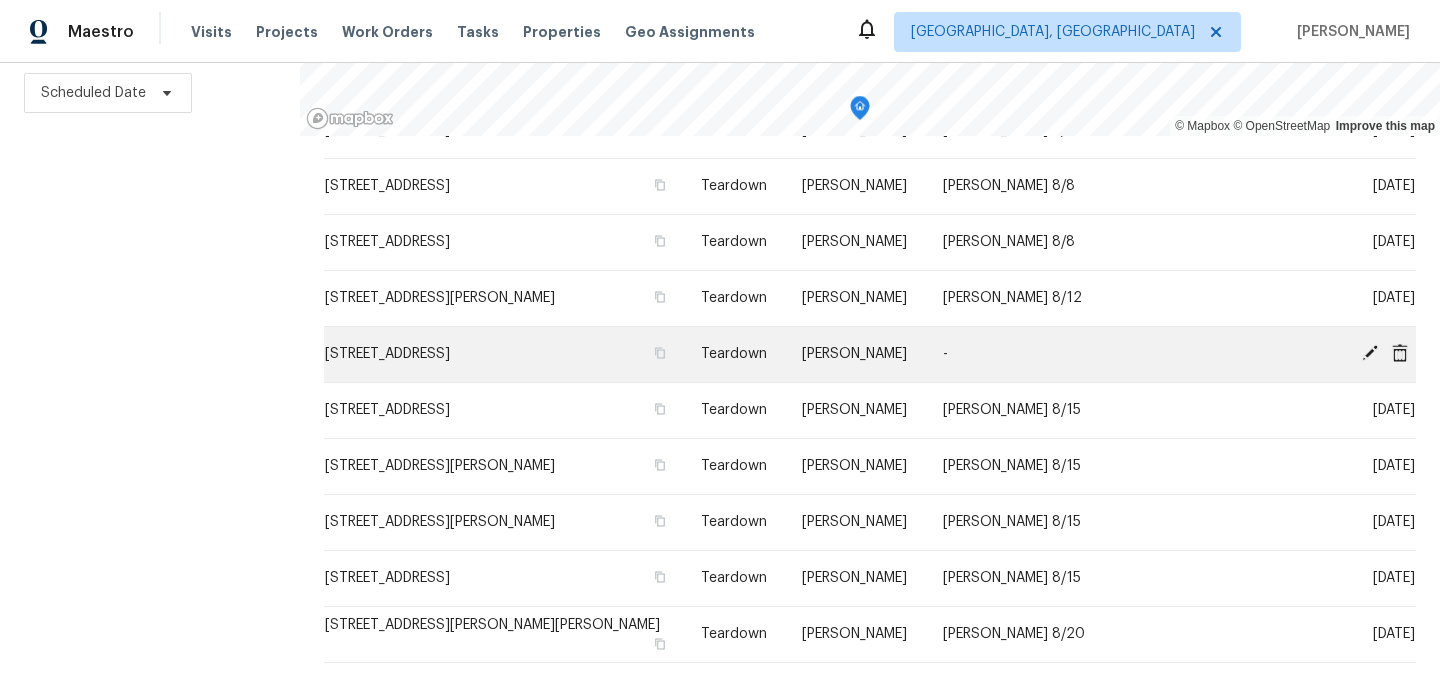 click 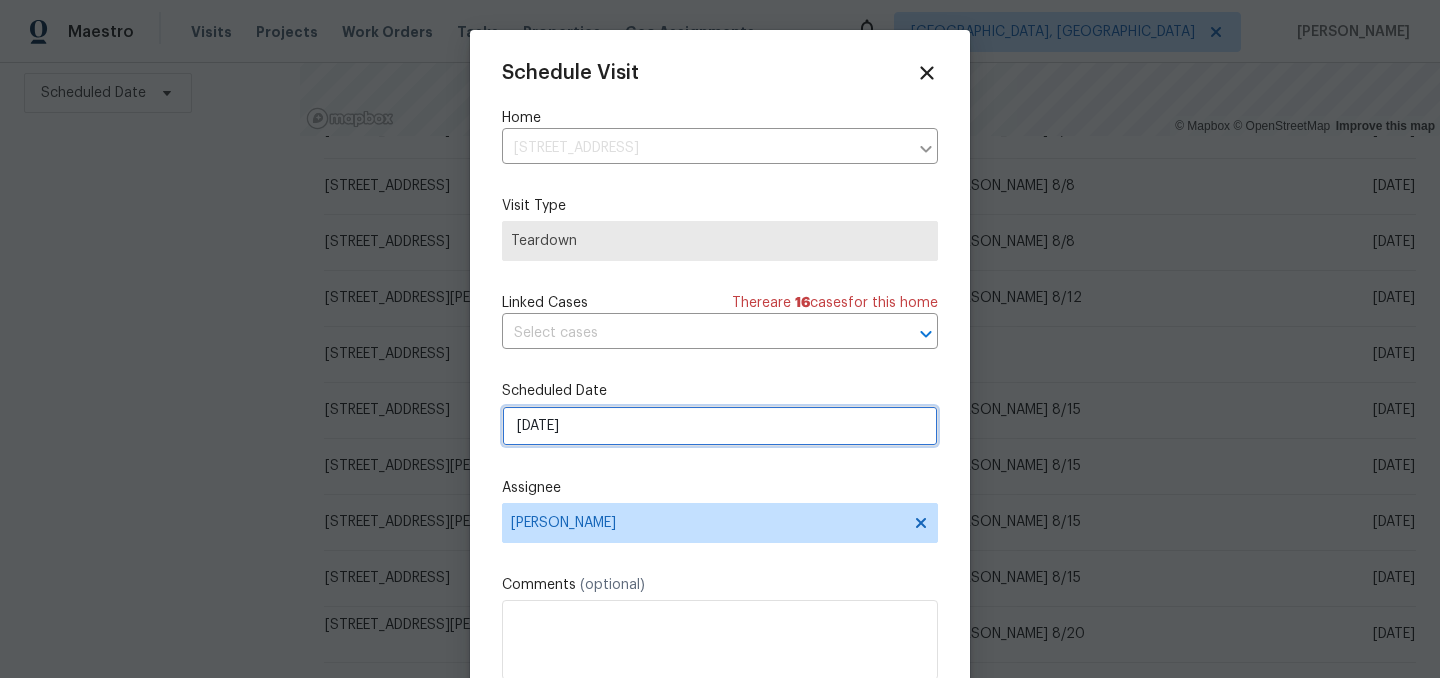 click on "8/12/2025" at bounding box center (720, 426) 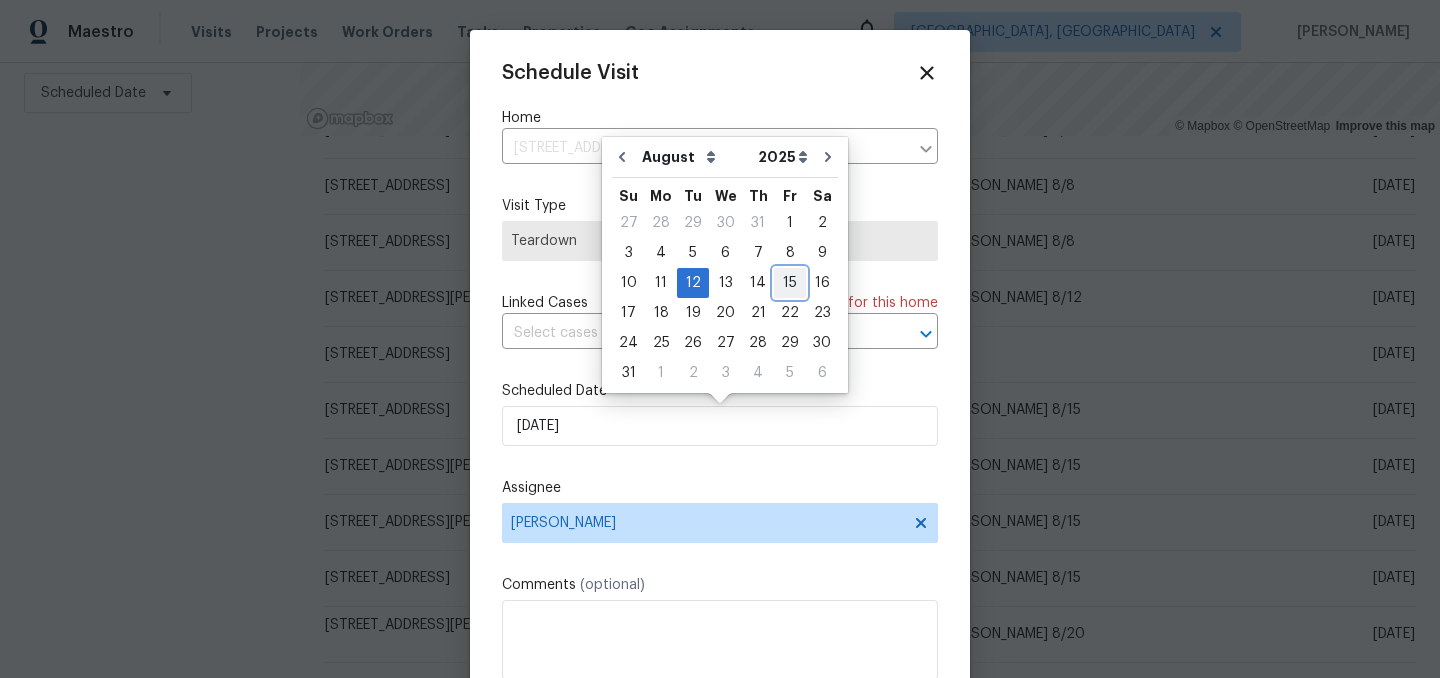 click on "15" at bounding box center (790, 283) 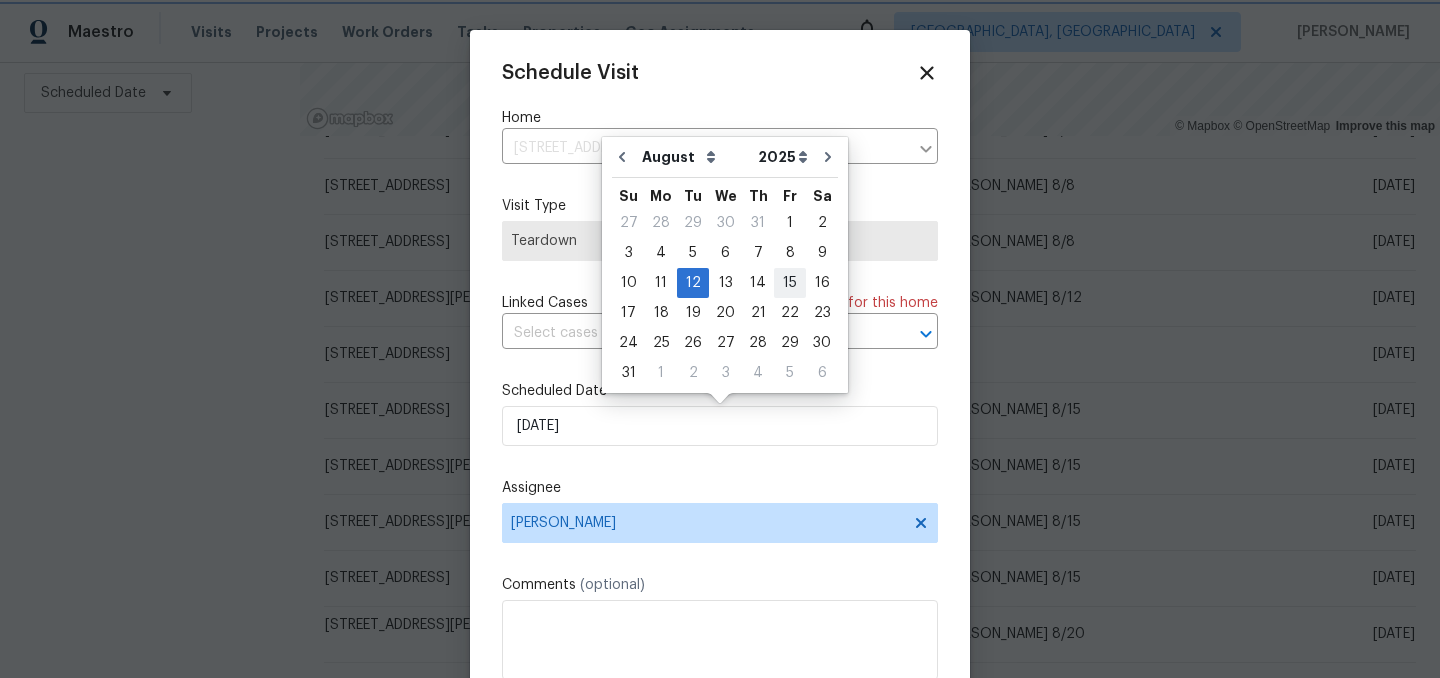 type on "8/15/2025" 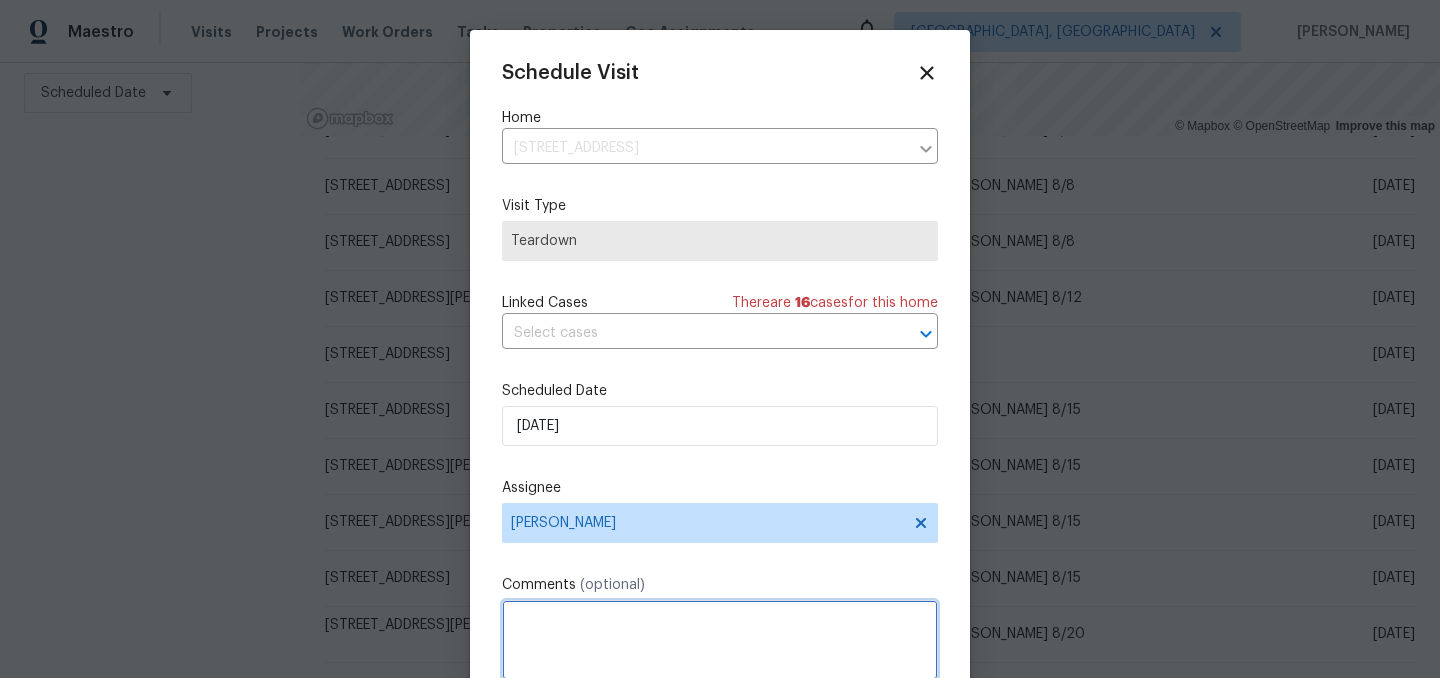 click at bounding box center (720, 640) 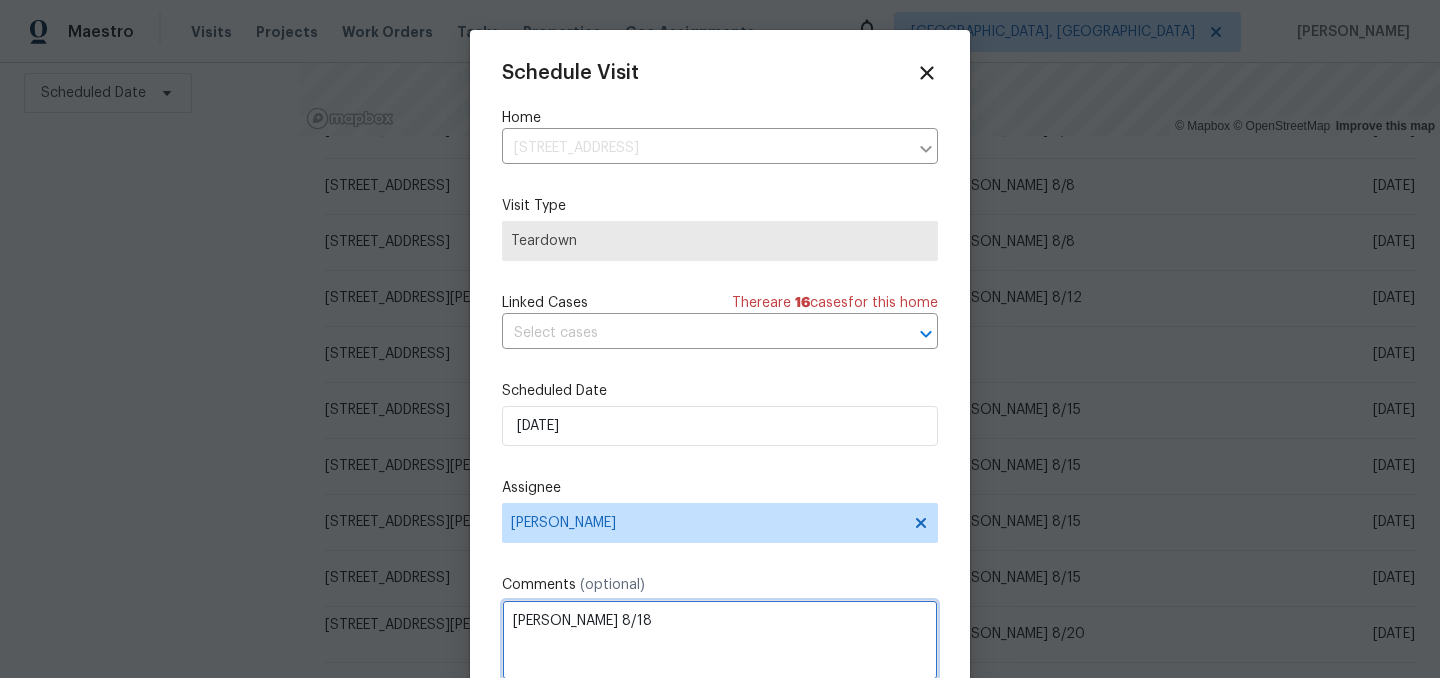 type on "COE 8/18" 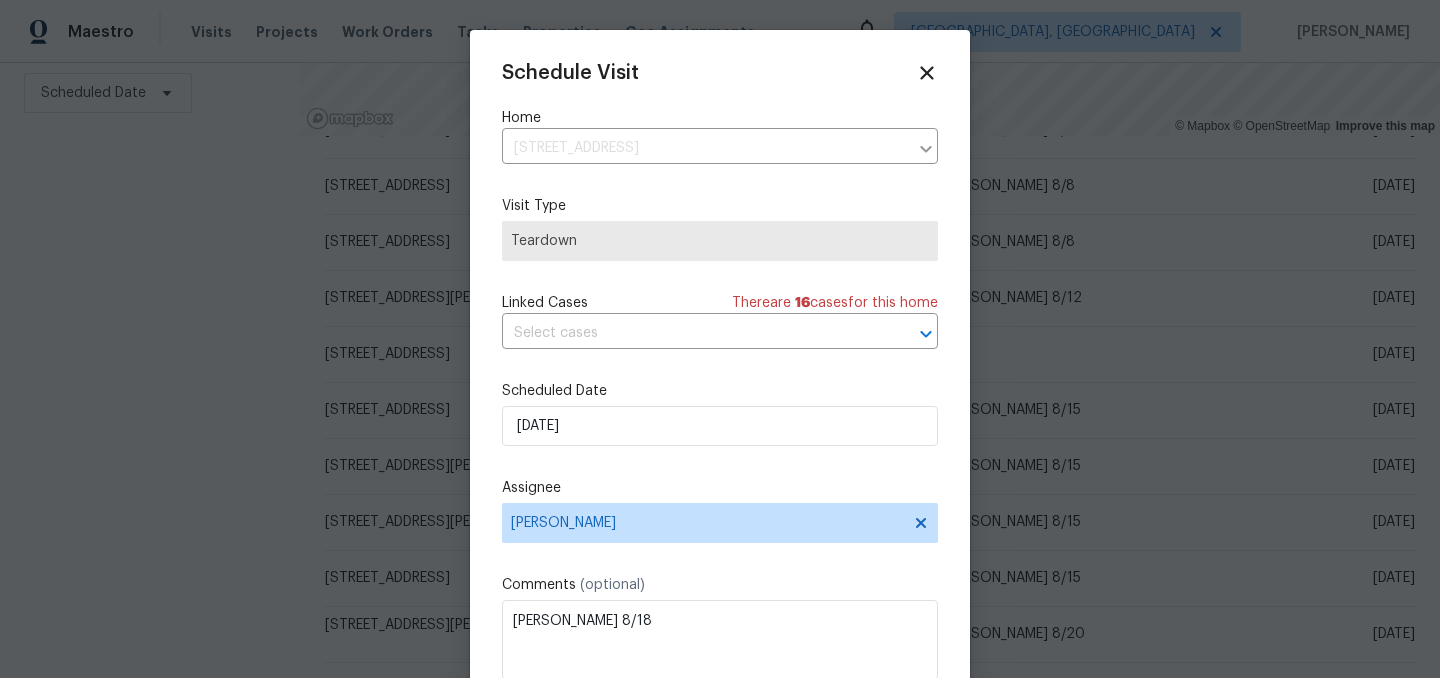 click on "Schedule Visit Home   3078 Armory Dr, Indianapolis, IN 46208 ​ Visit Type   Teardown Linked Cases There  are   16  case s  for this home   ​ Scheduled Date   8/15/2025 Assignee   Isaul Martinez Comments   (optional) COE 8/18 Update" at bounding box center (720, 397) 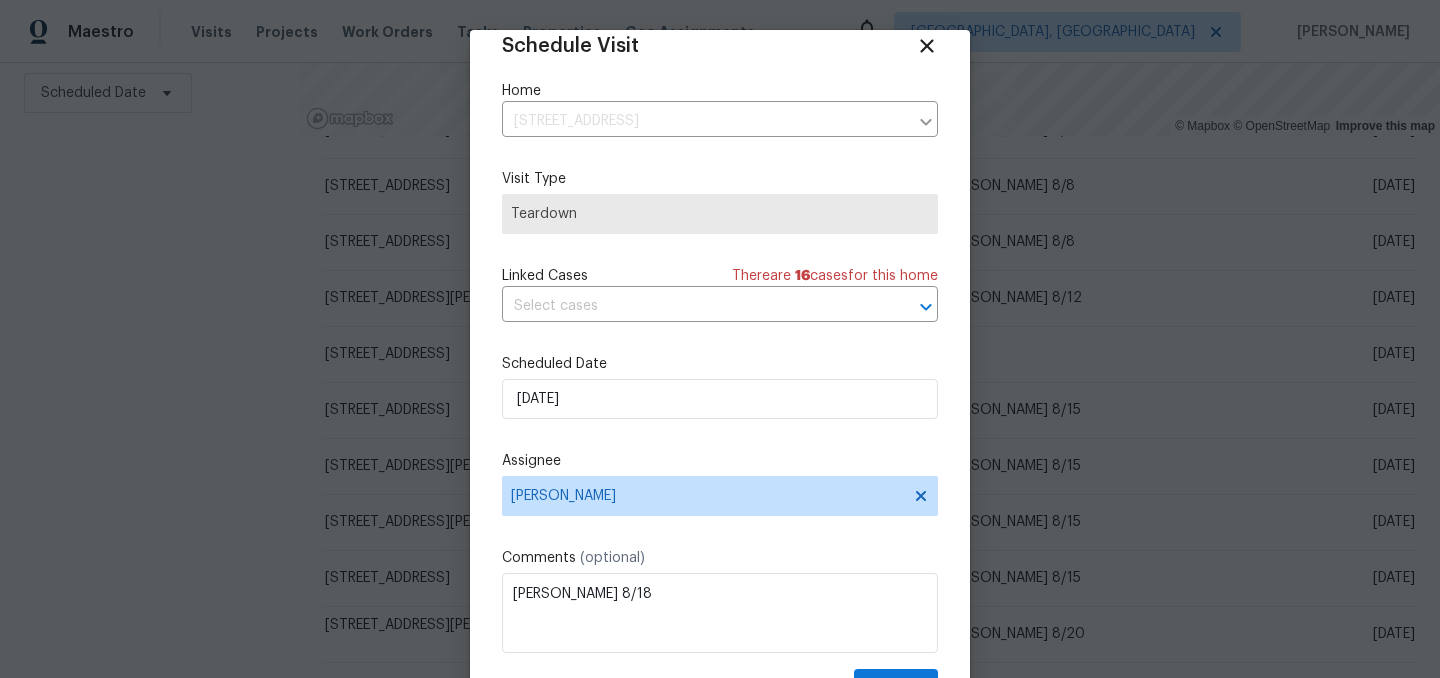 scroll, scrollTop: 36, scrollLeft: 0, axis: vertical 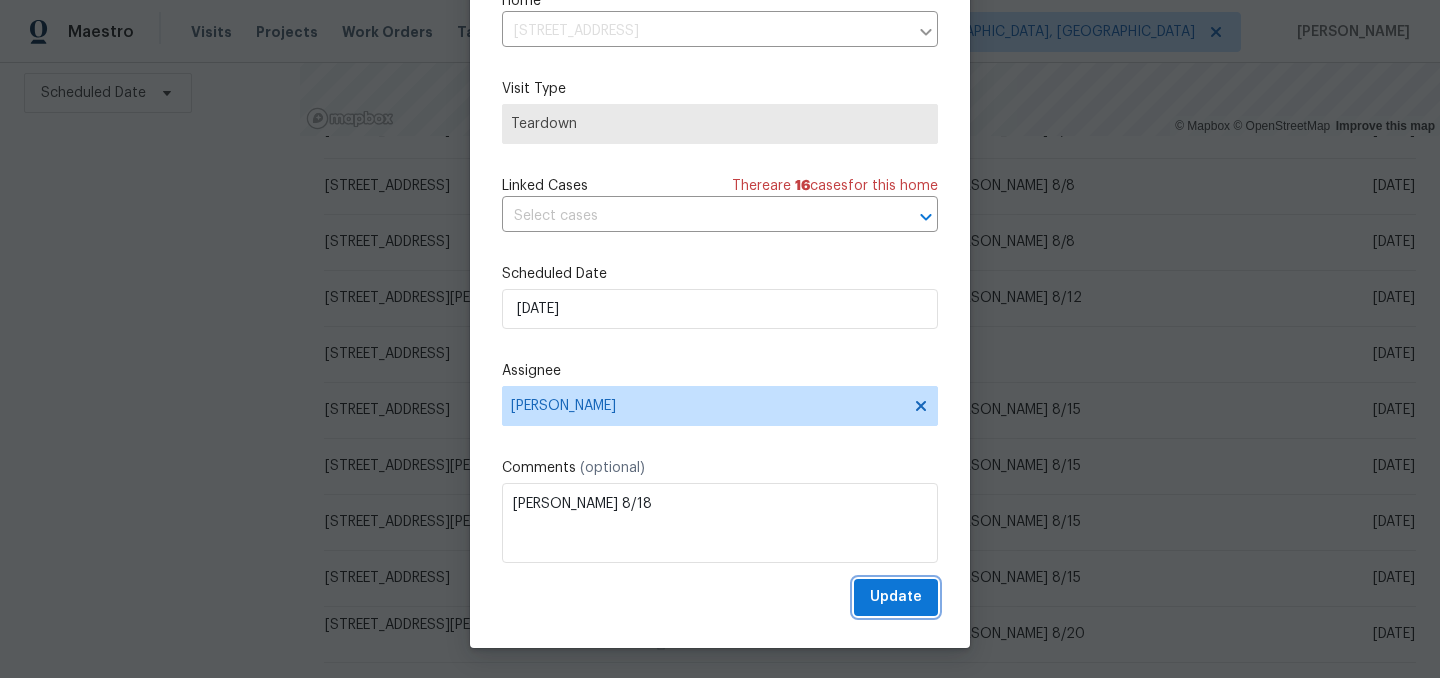 click on "Update" at bounding box center (896, 597) 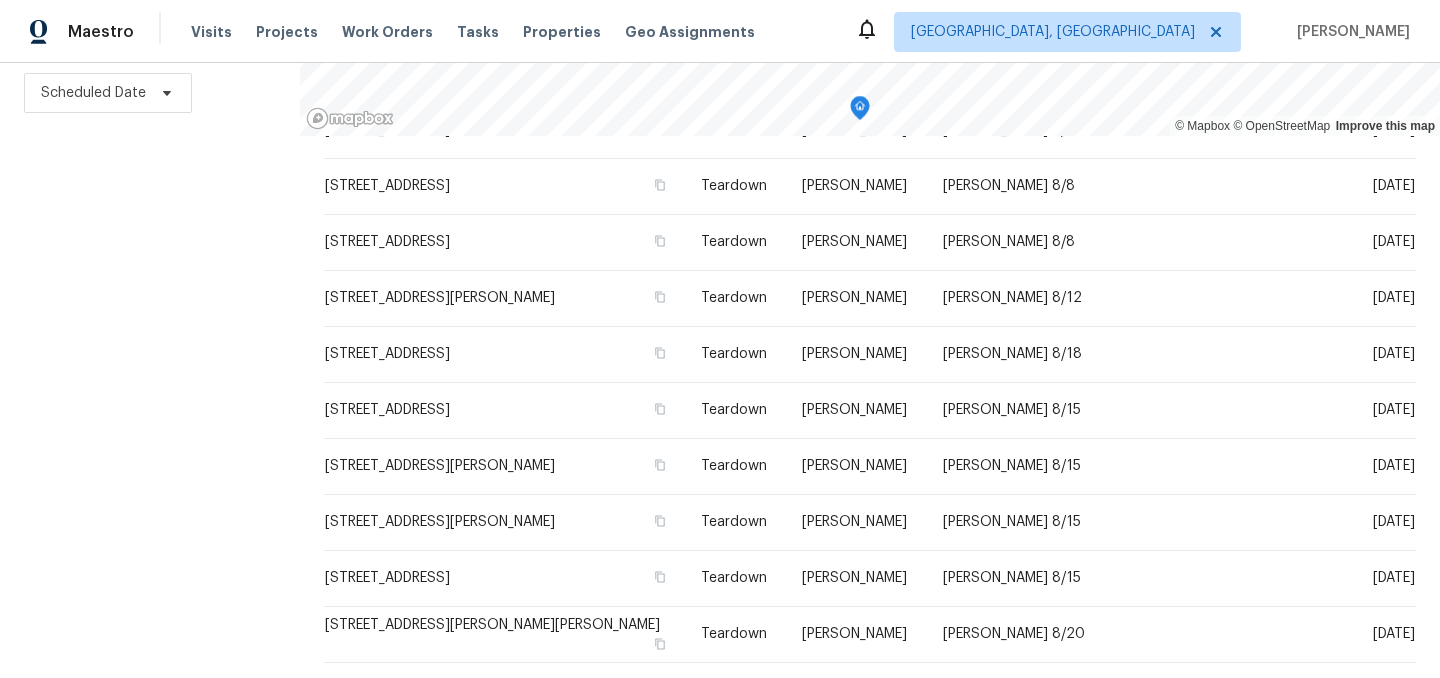 scroll, scrollTop: 0, scrollLeft: 0, axis: both 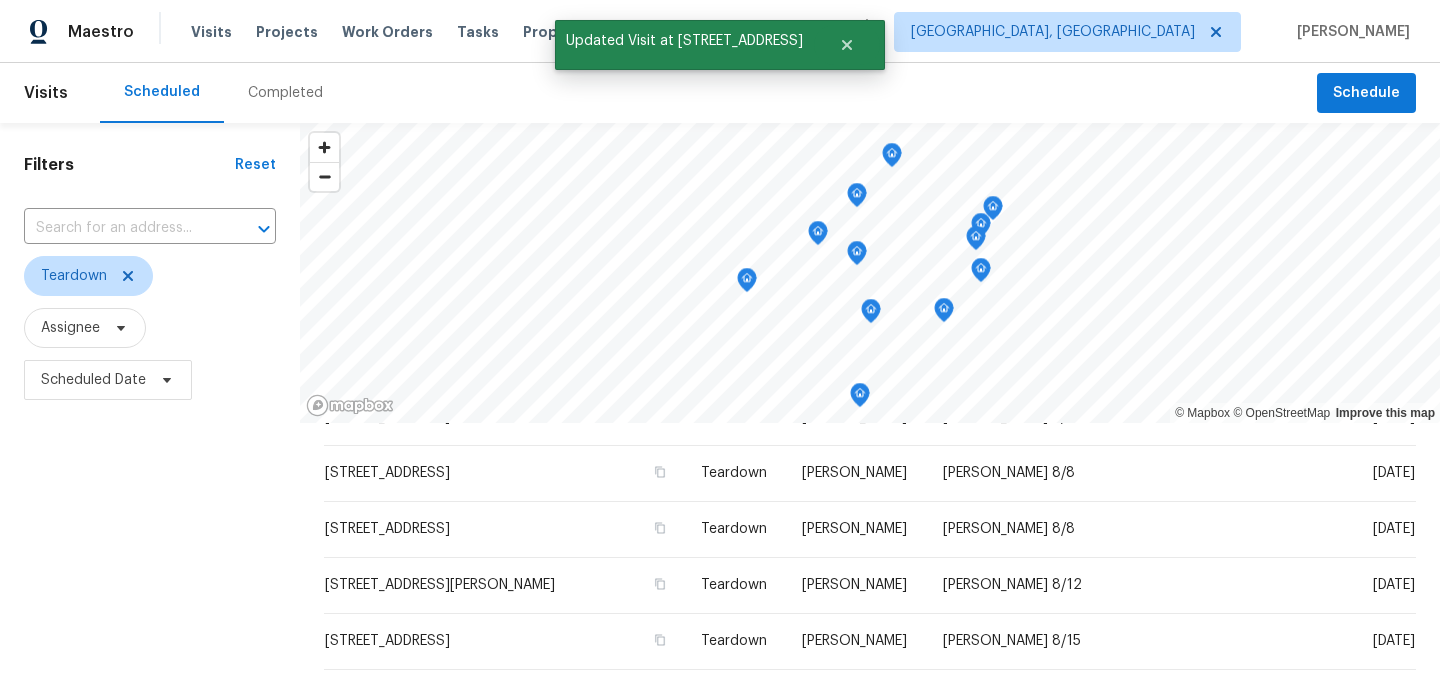 click on "Filters Reset ​ Teardown Assignee Scheduled Date" at bounding box center [150, 544] 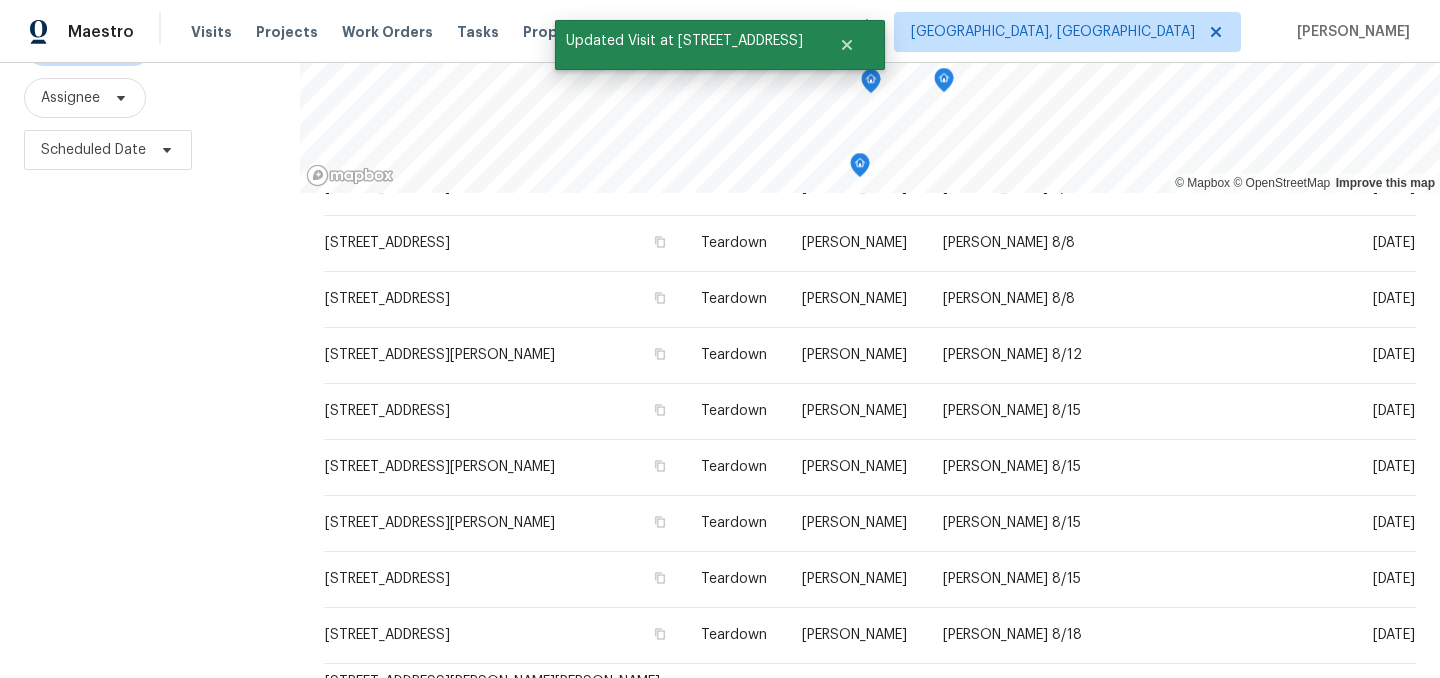 scroll, scrollTop: 287, scrollLeft: 0, axis: vertical 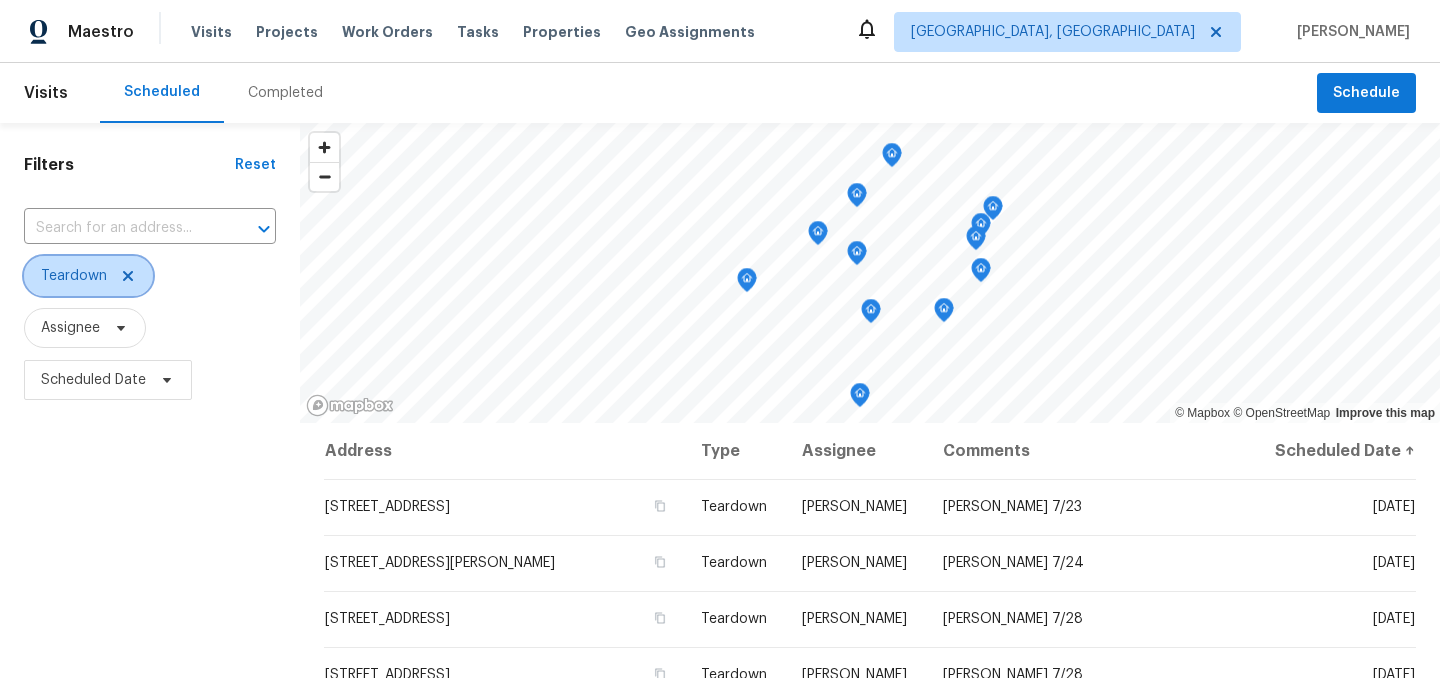 click 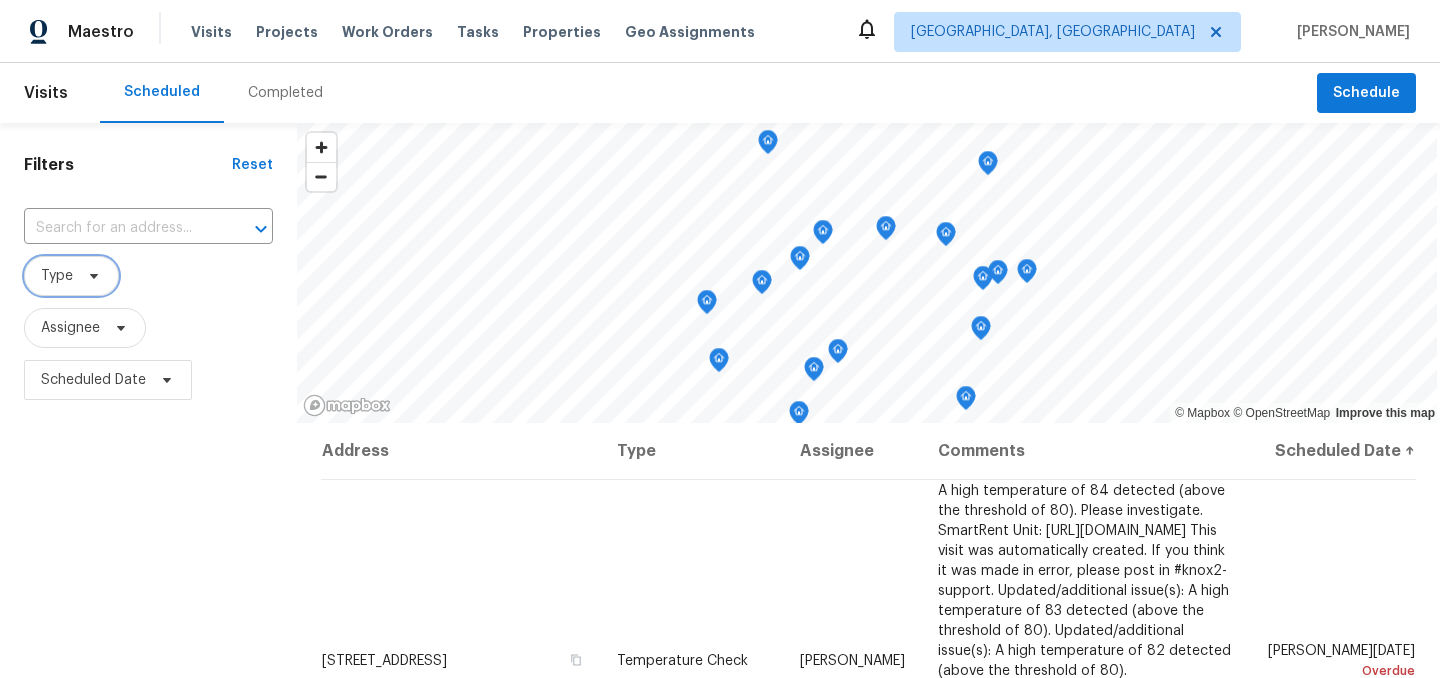 click on "Type" at bounding box center (57, 276) 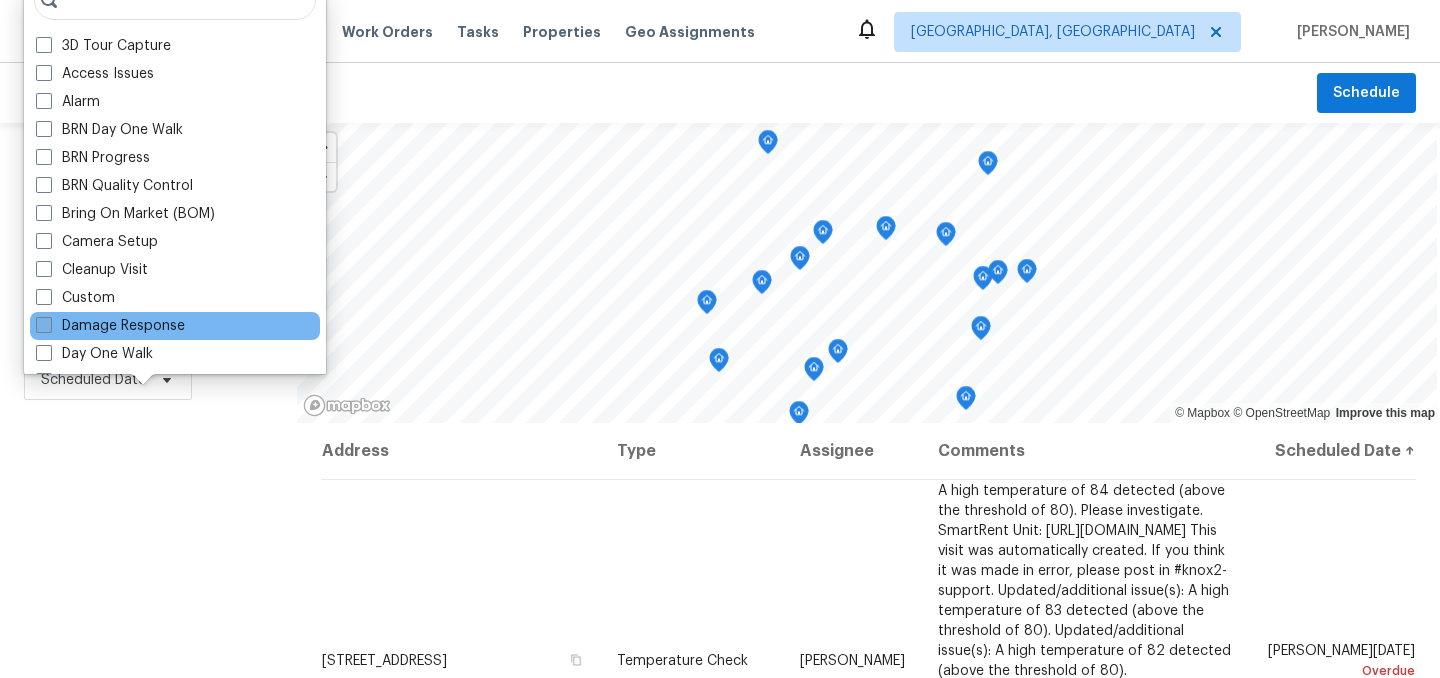 scroll, scrollTop: 29, scrollLeft: 0, axis: vertical 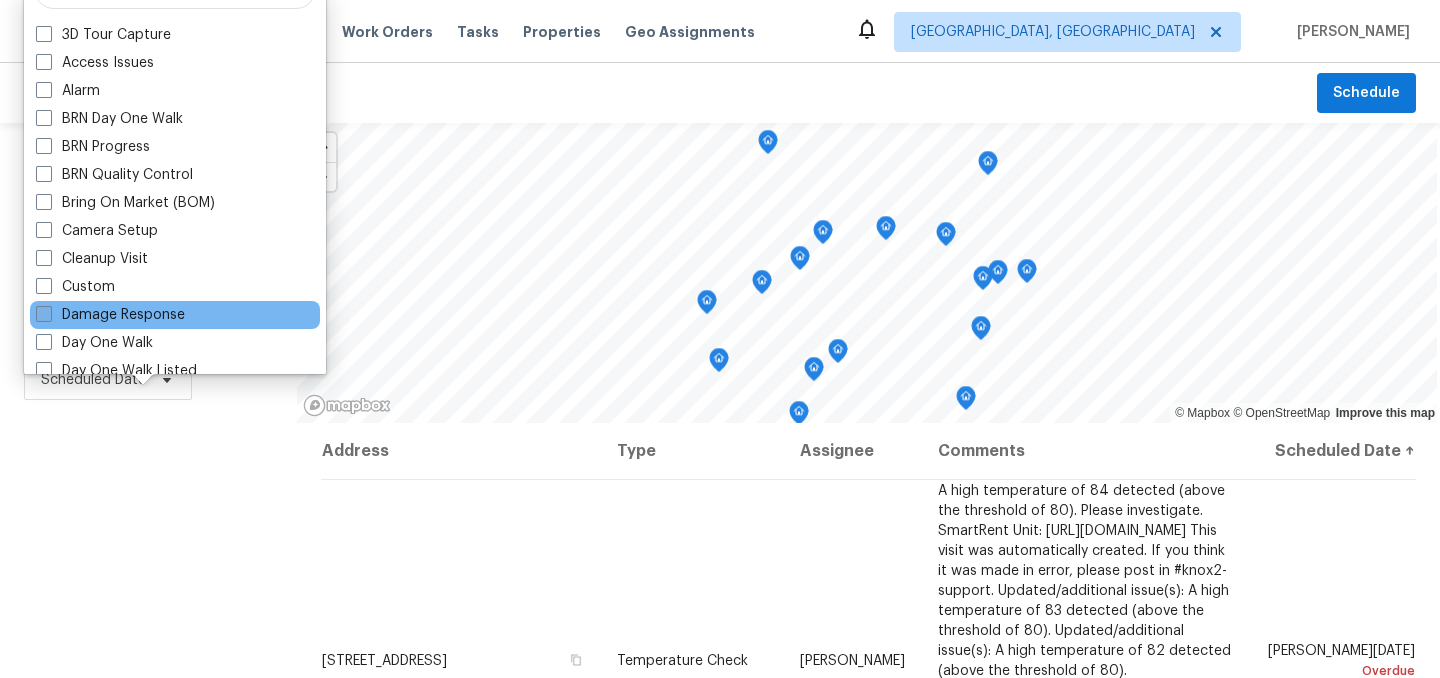 click on "Day One Walk" at bounding box center (94, 343) 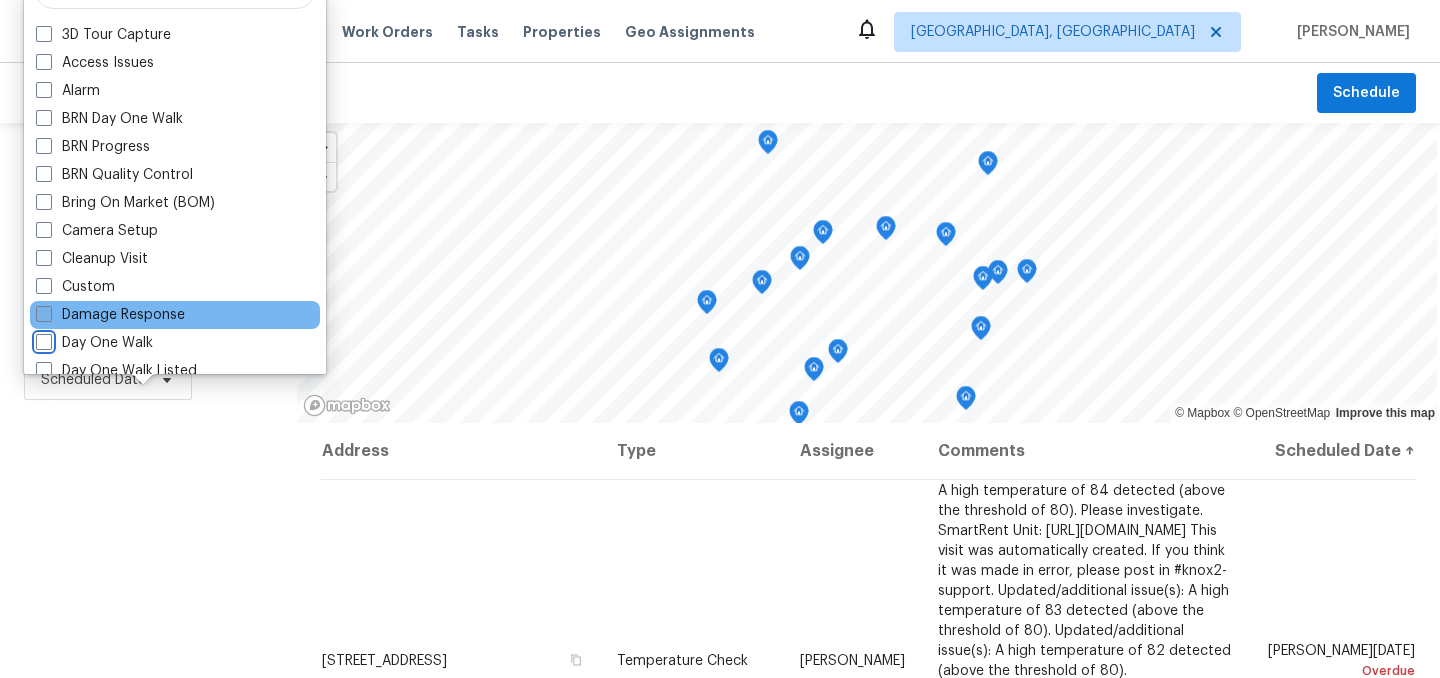 click on "Day One Walk" at bounding box center (42, 339) 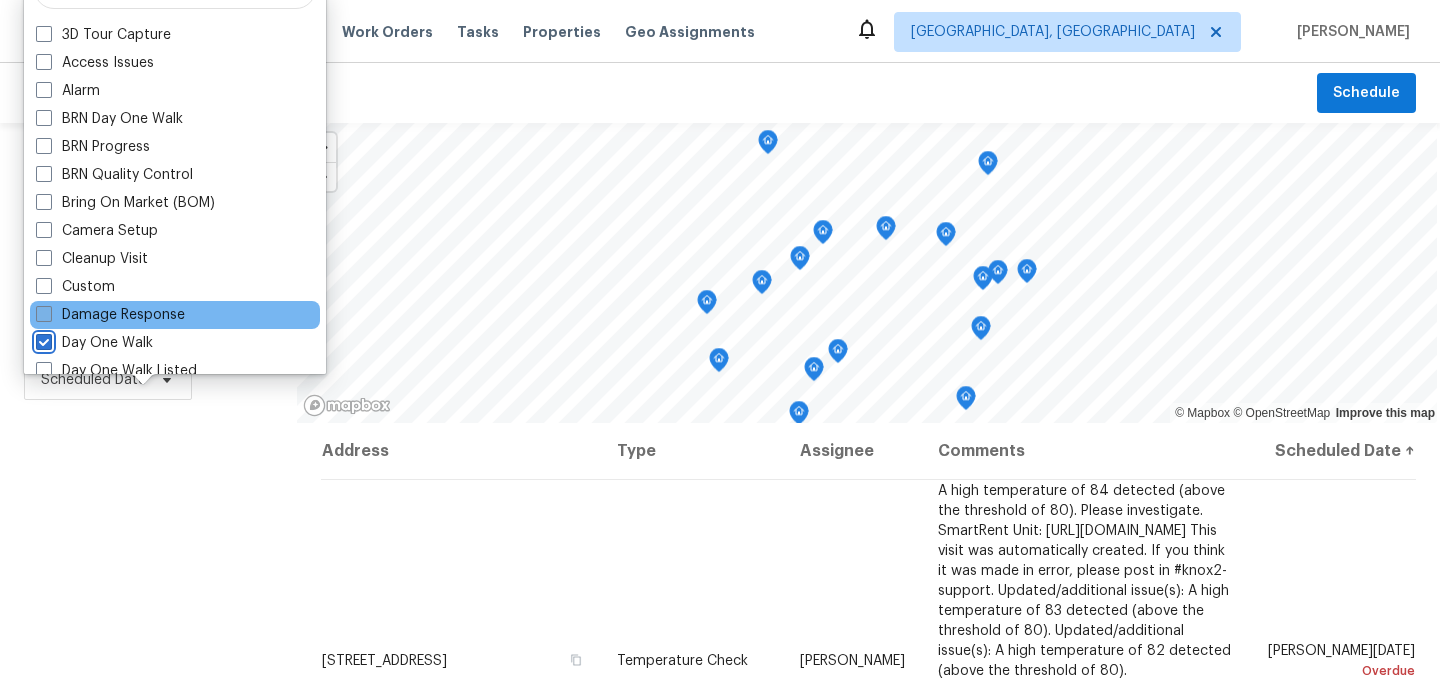 checkbox on "true" 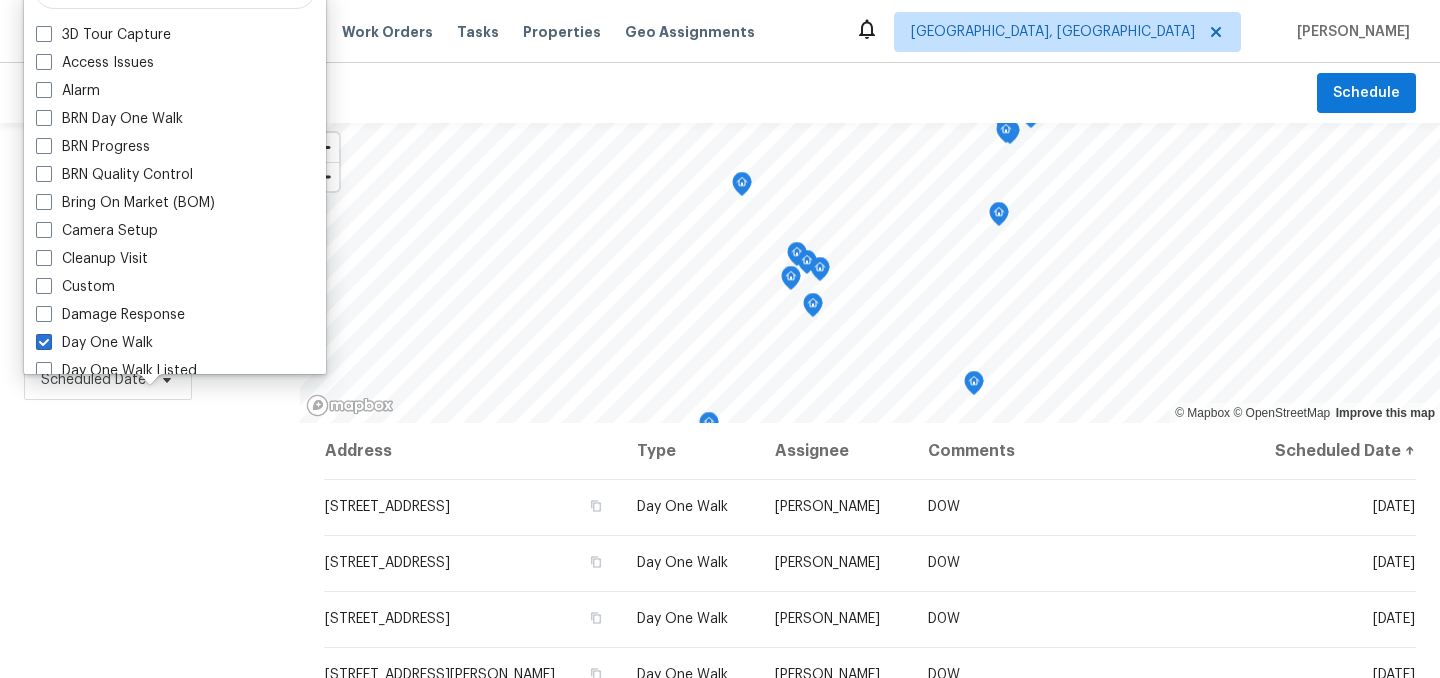 click on "Filters Reset ​ Day One Walk Assignee Scheduled Date" at bounding box center [150, 544] 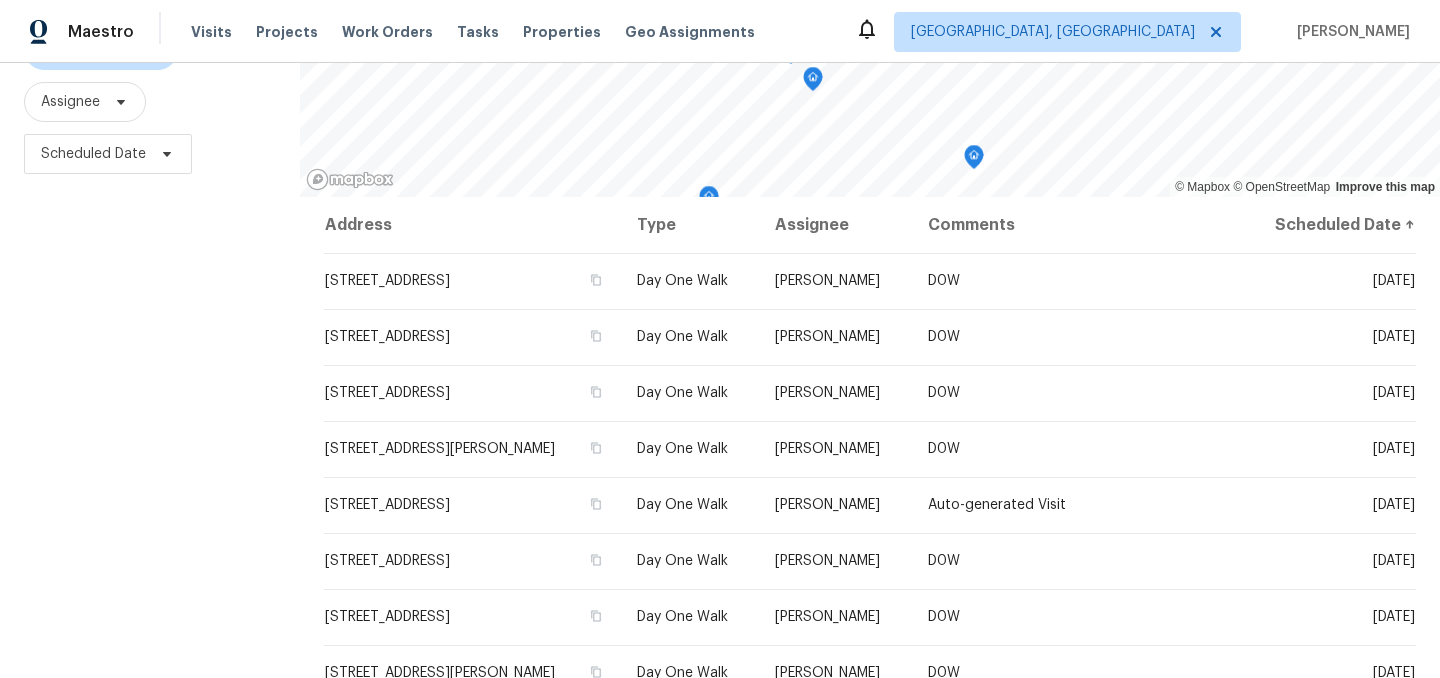 scroll, scrollTop: 287, scrollLeft: 0, axis: vertical 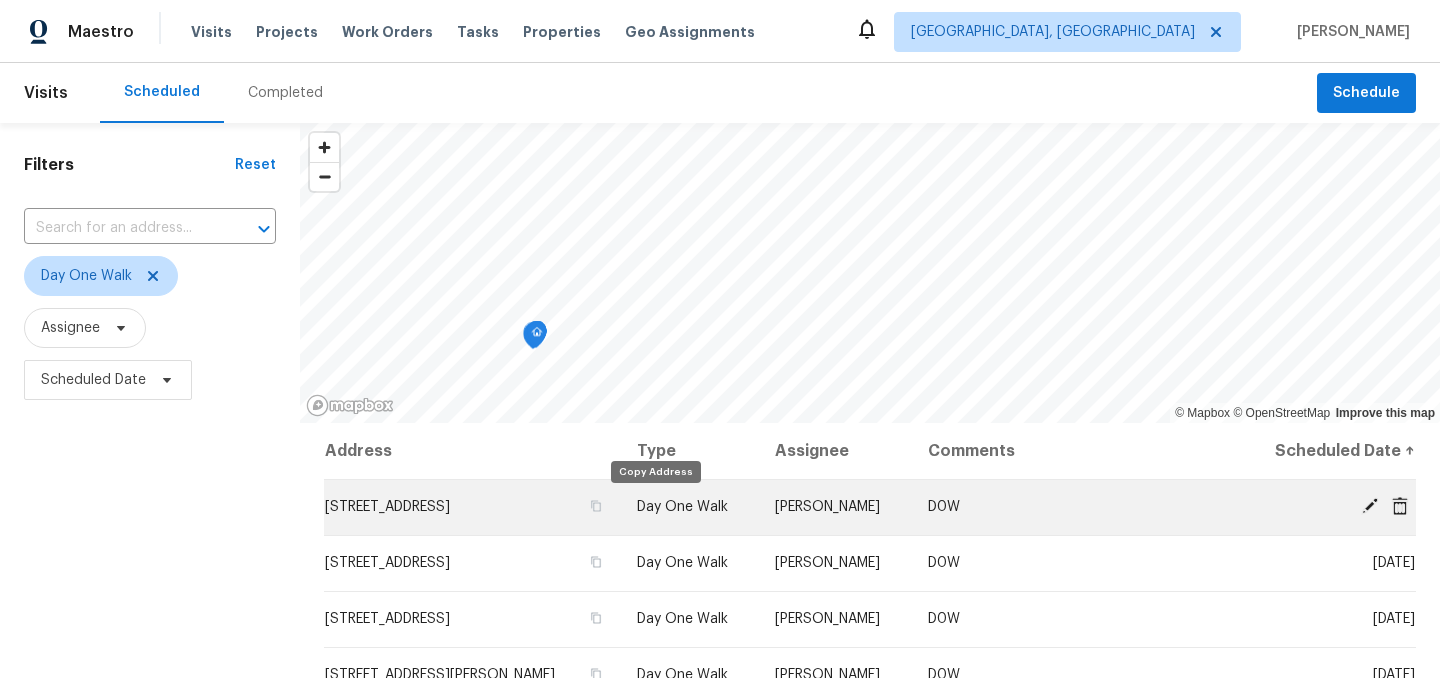 click on "© Mapbox   © OpenStreetMap   Improve this map Address Type Assignee Comments Scheduled Date ↑ 6766 Wimbledon Dr, Zionsville, IN 46077 Day One Walk Isaul Martinez D0W Tue, Jul 22 6154 Tybalt Cir, Indianapolis, IN 46254 Day One Walk Isaul Martinez D0W Thu, Jul 24 10057 Boysenberry Dr, Fishers, IN 46038 Day One Walk Isaul Martinez D0W Fri, Jul 25 1107 Ridgewood Dr, Plainfield, IN 46168 Day One Walk Dodd Drayer D0W Fri, Jul 25 5765 Liberty Creek Dr E, Indianapolis, IN 46254 Day One Walk Isaul Martinez Auto-generated Visit Wed, Jul 30 11837 Wapiti Way, Noblesville, IN 46060 Day One Walk Isaul Martinez D0W Thu, Jul 31 4821 Ossington Ct, Indianapolis, IN 46254 Day One Walk Isaul Martinez D0W Thu, Jul 31 4733 Kelvington Dr, Indianapolis, IN 46254 Day One Walk Isaul Martinez D0W Fri, Aug 01 3152 Allison Ave, Indianapolis, IN 46224 Day One Walk Isaul Martinez D0W Thu, Aug 07 13947 Meadow Lake Dr, Fishers, IN 46038 Day One Walk Isaul Martinez Auto-generated Visit Mon, Aug 18 Day One Walk Dodd Drayer Mon, Aug 25" at bounding box center (870, 544) 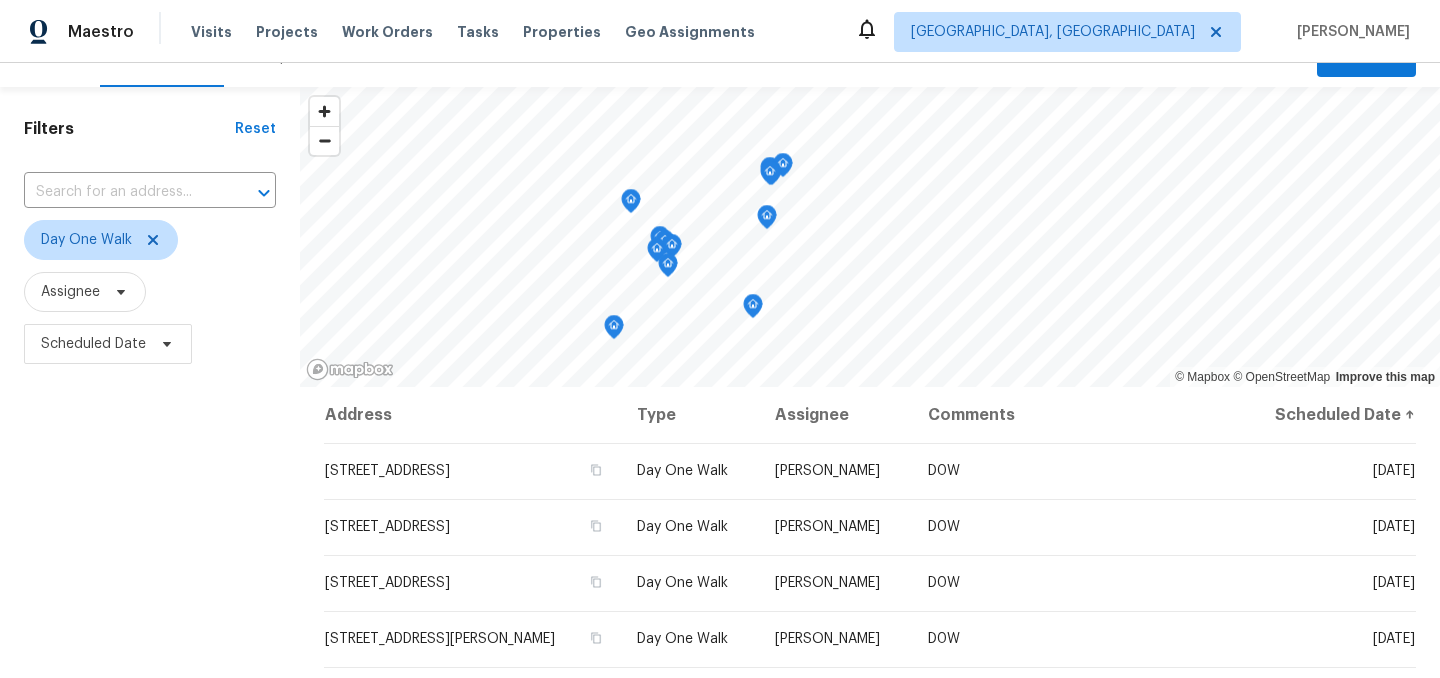 scroll, scrollTop: 0, scrollLeft: 0, axis: both 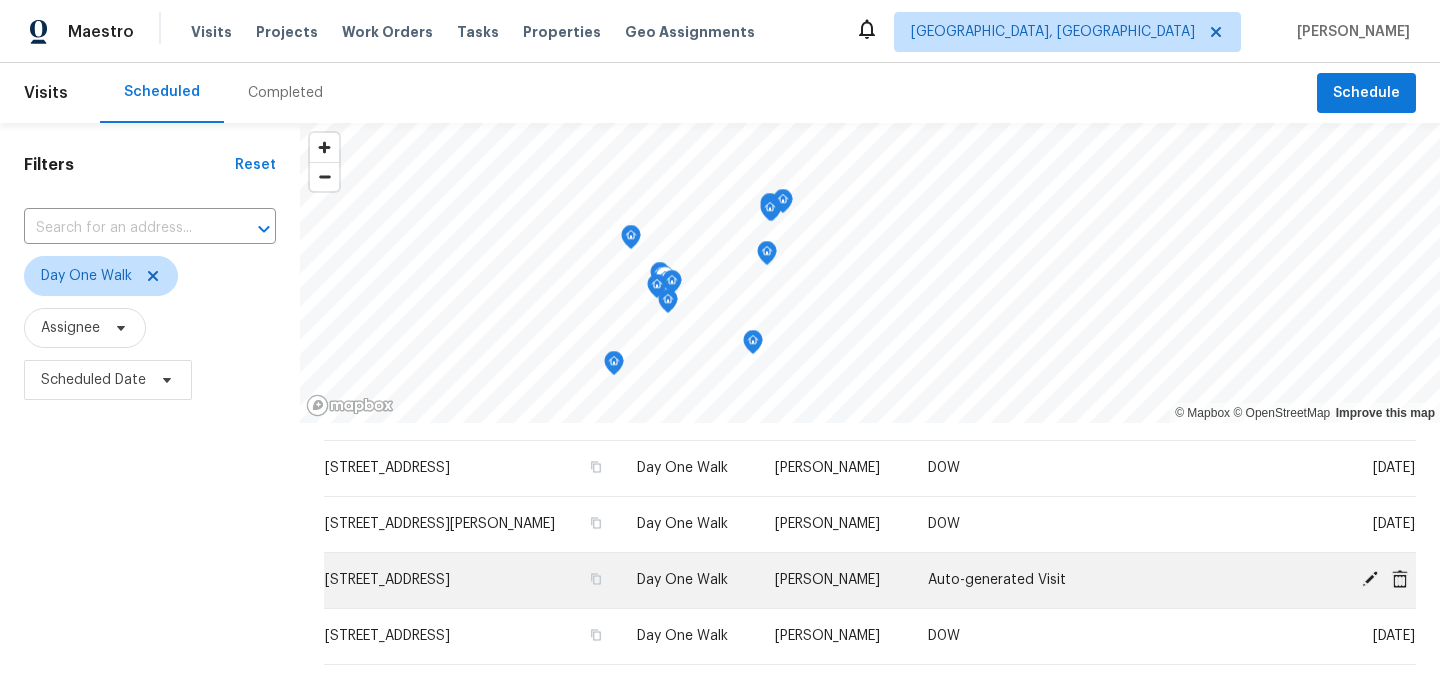 click 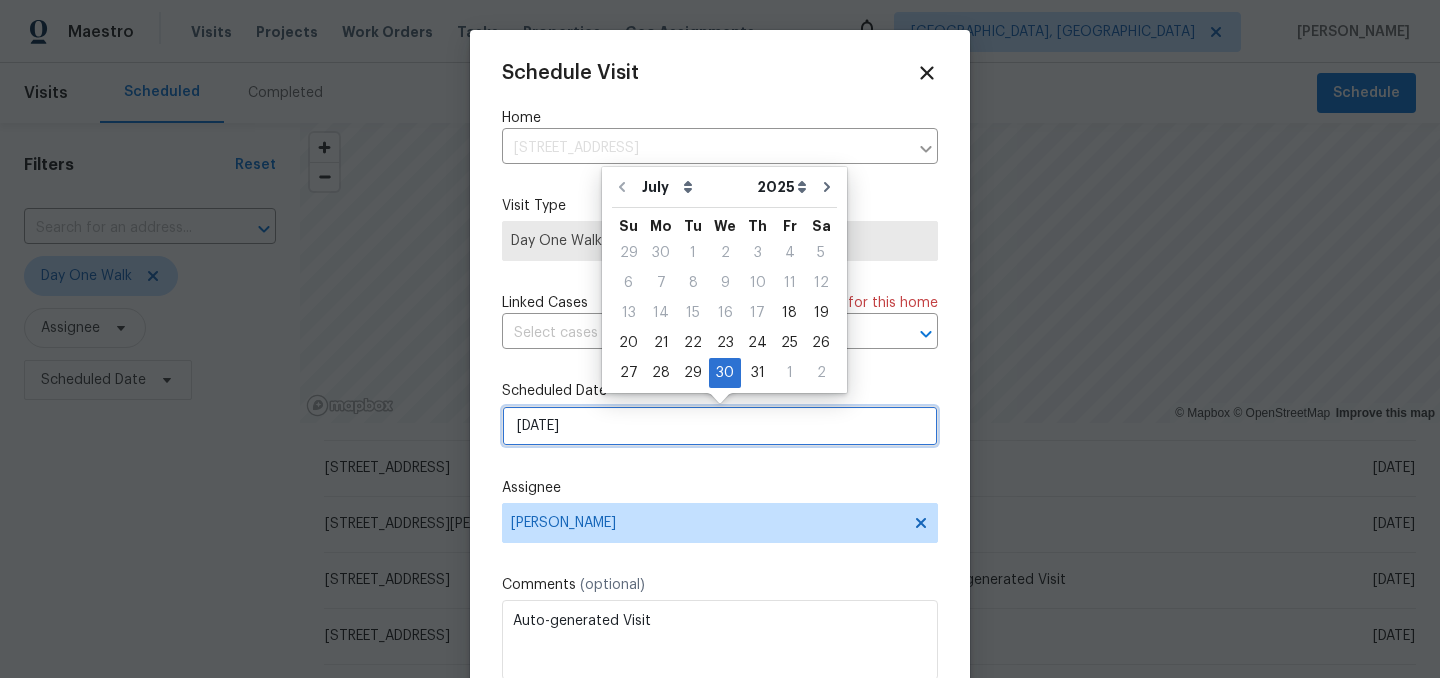 click on "7/30/2025" at bounding box center [720, 426] 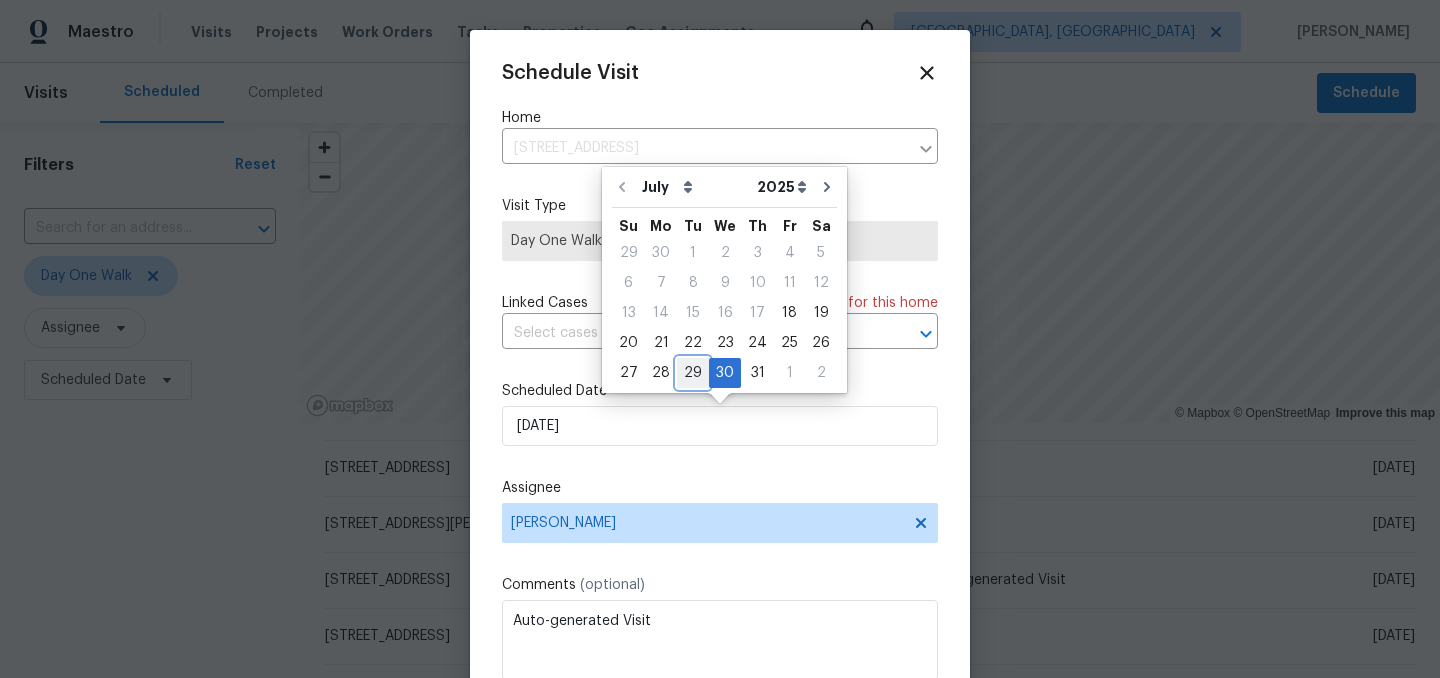 click on "29" at bounding box center [693, 373] 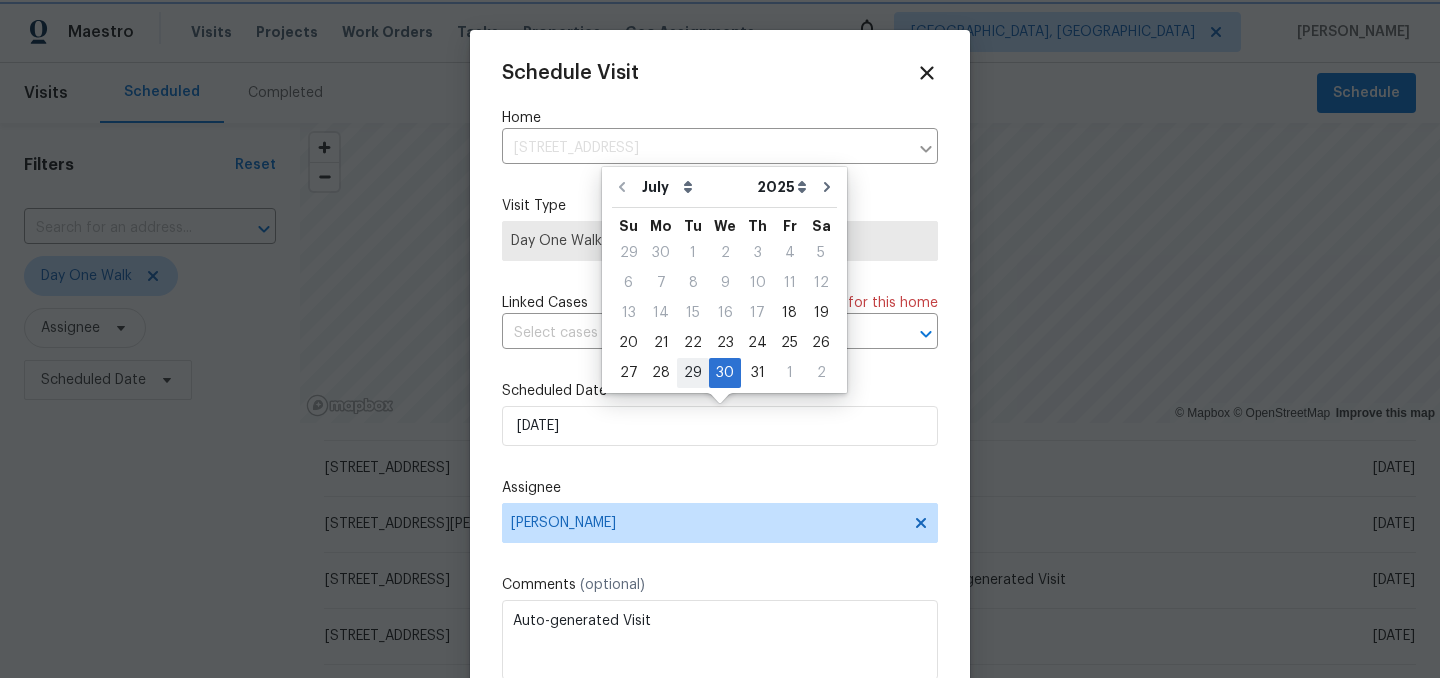 type on "7/29/2025" 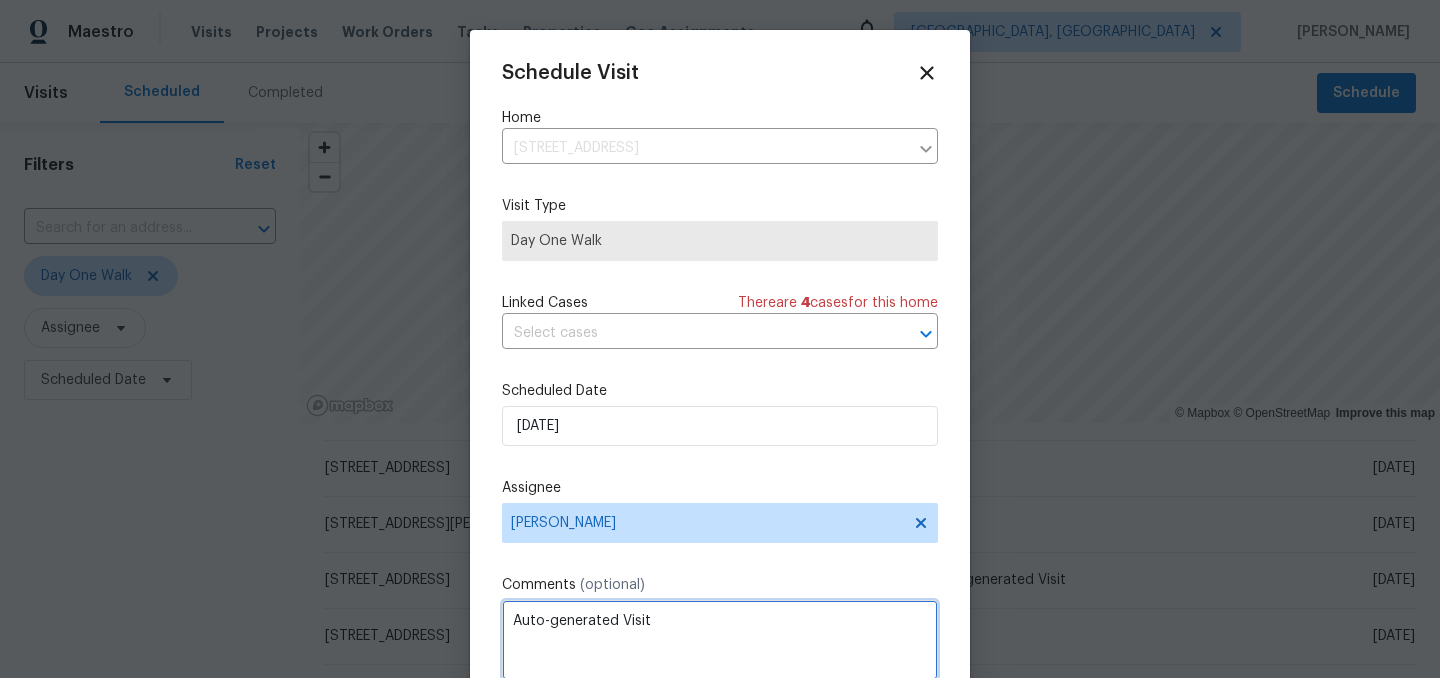 click on "Auto-generated Visit" at bounding box center (720, 640) 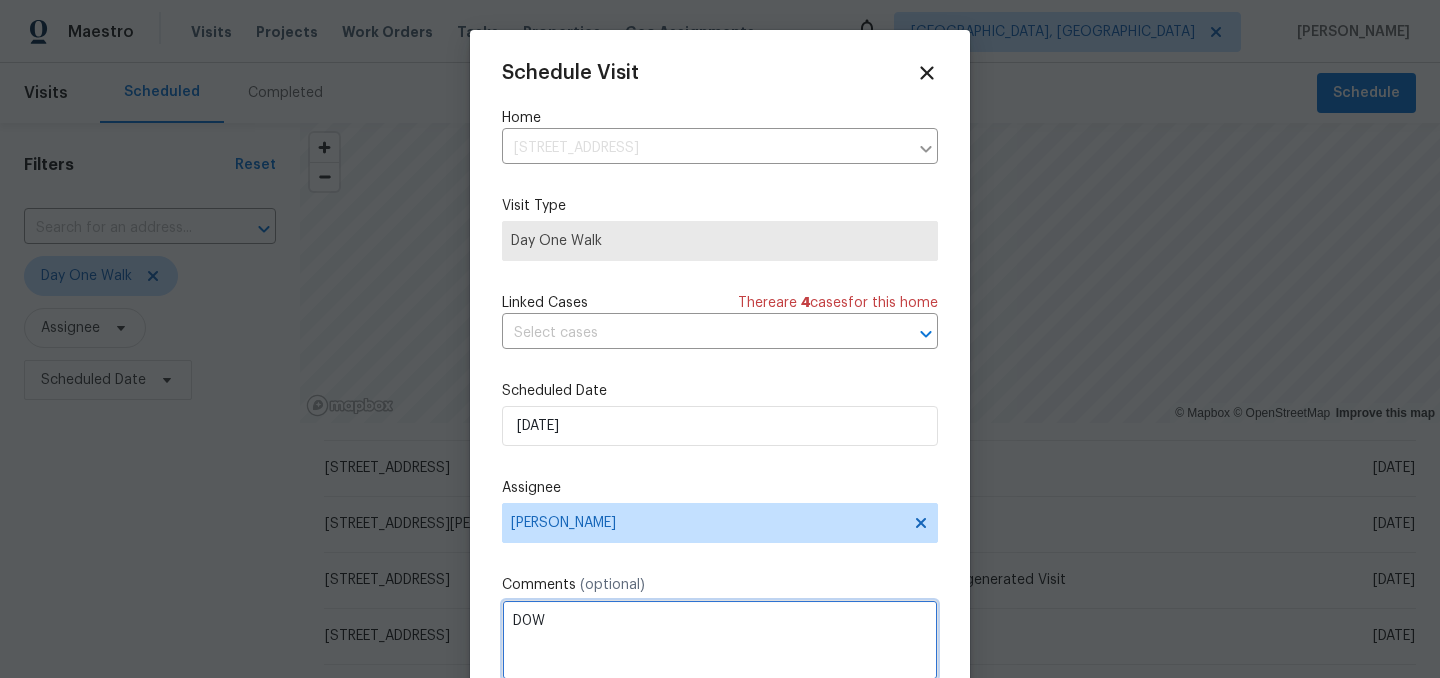 type on "D0W" 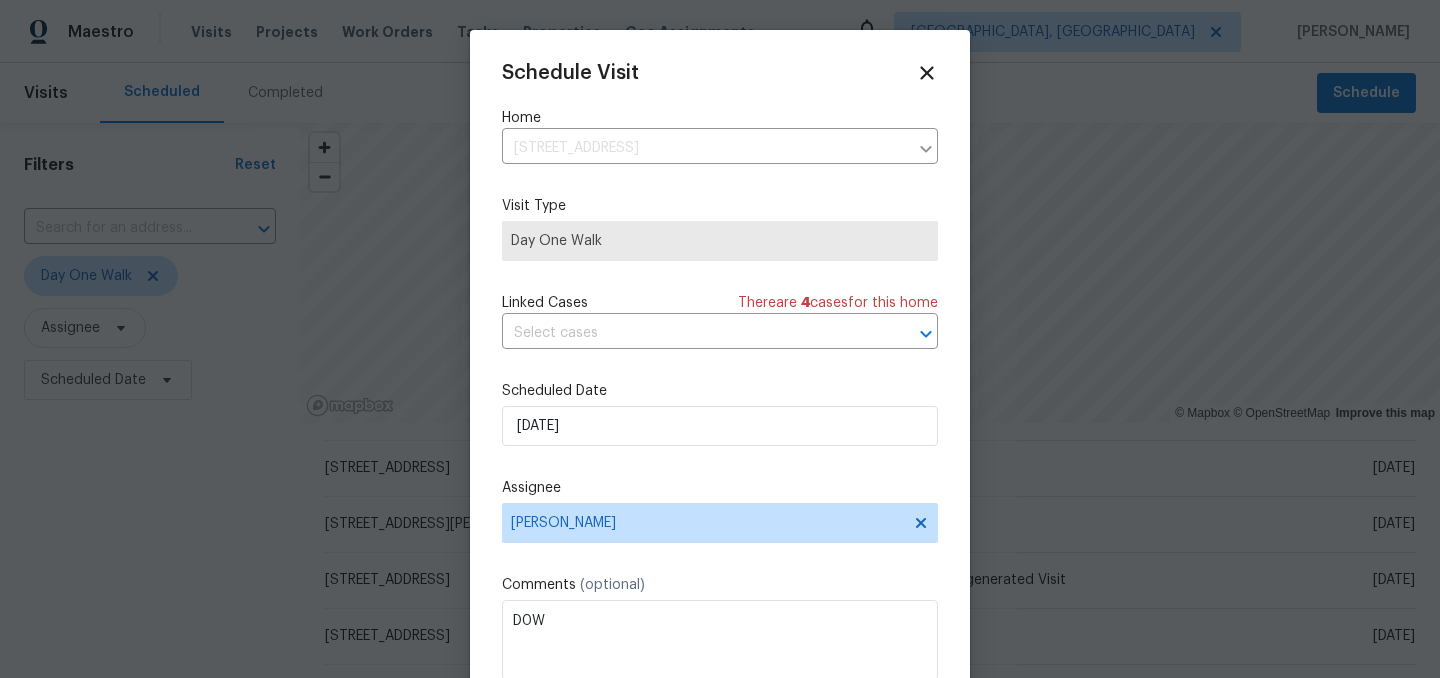 click on "Schedule Visit Home   5765 Liberty Creek Dr E, Indianapolis, IN 46254 ​ Visit Type   Day One Walk Linked Cases There  are   4  case s  for this home   ​ Scheduled Date   7/29/2025 Assignee   Isaul Martinez Comments   (optional) D0W Update" at bounding box center [720, 397] 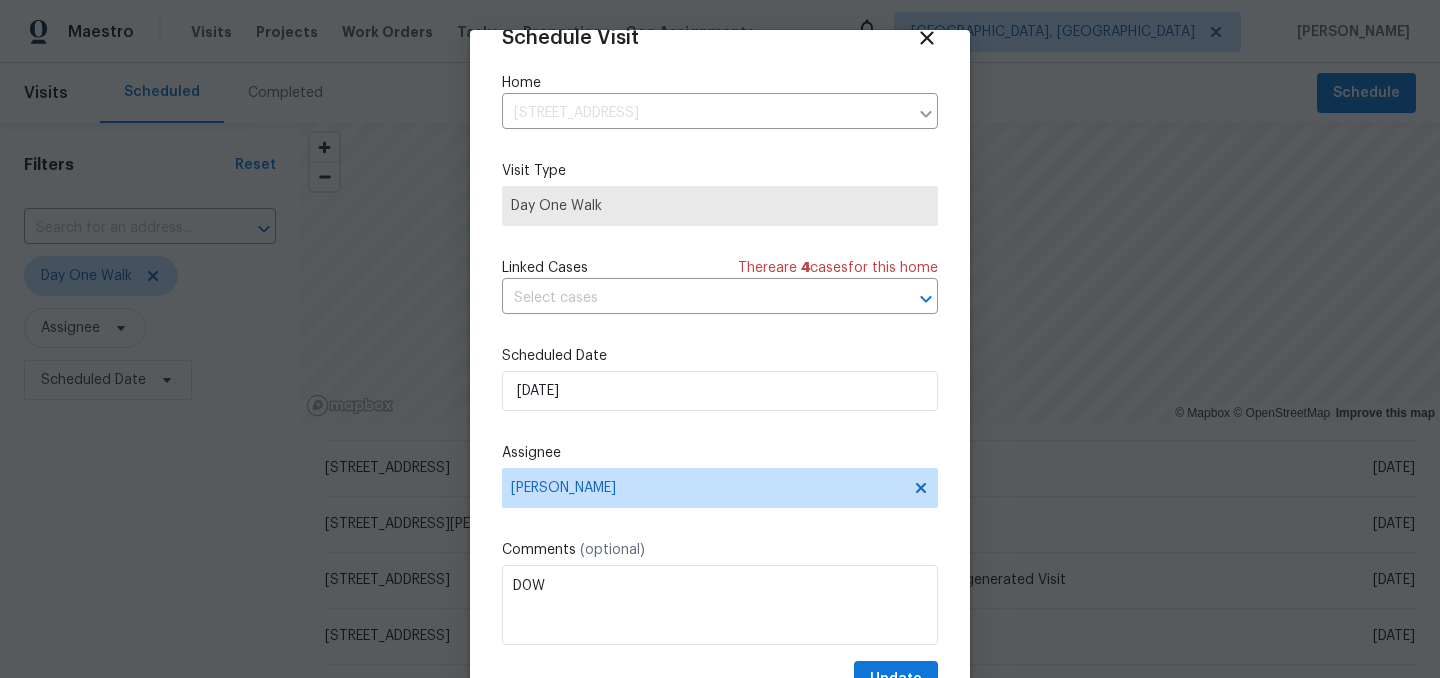 scroll, scrollTop: 82, scrollLeft: 0, axis: vertical 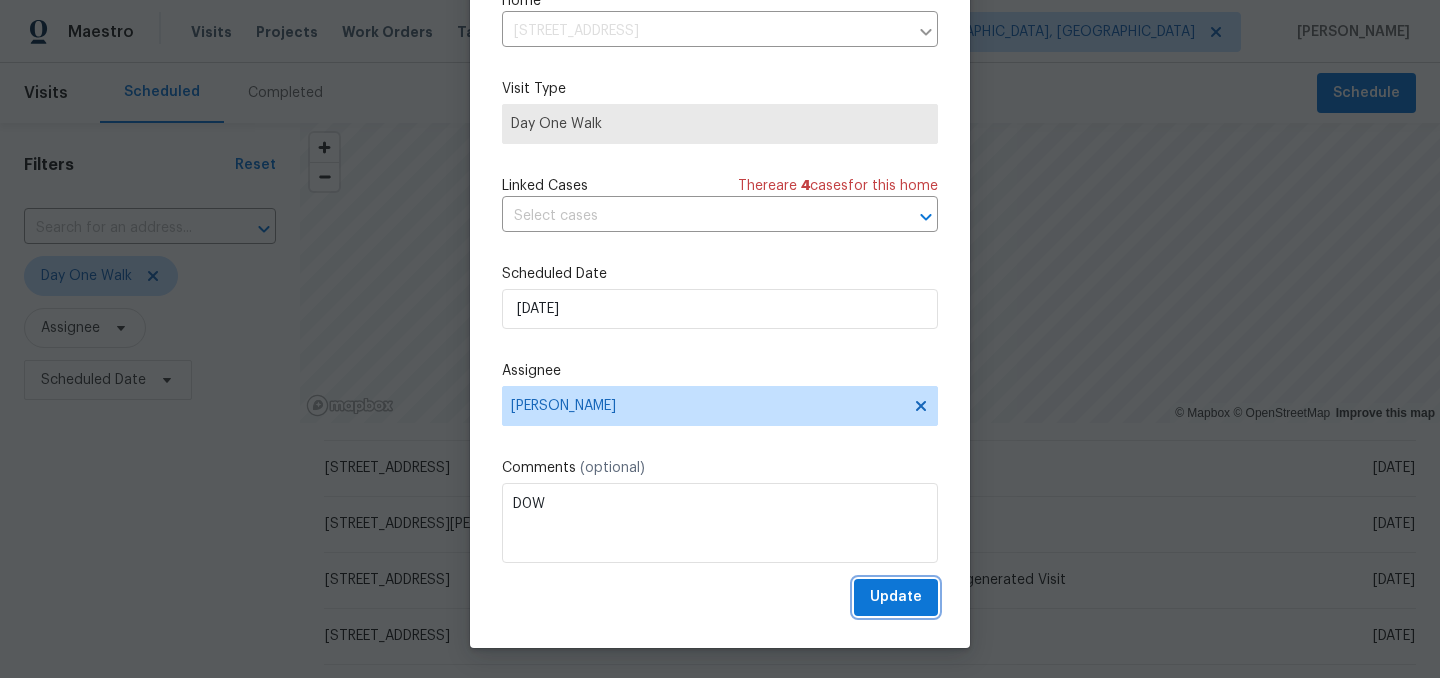 click on "Update" at bounding box center [896, 597] 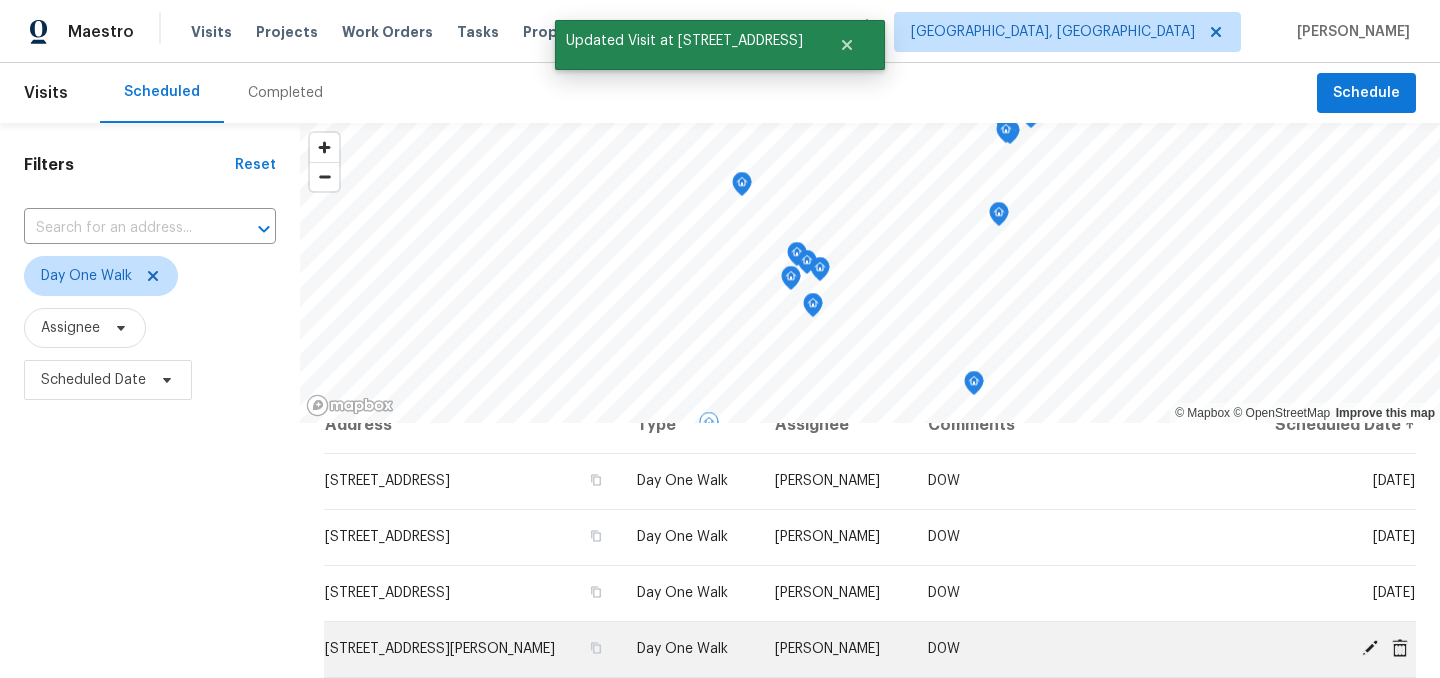 scroll, scrollTop: 0, scrollLeft: 0, axis: both 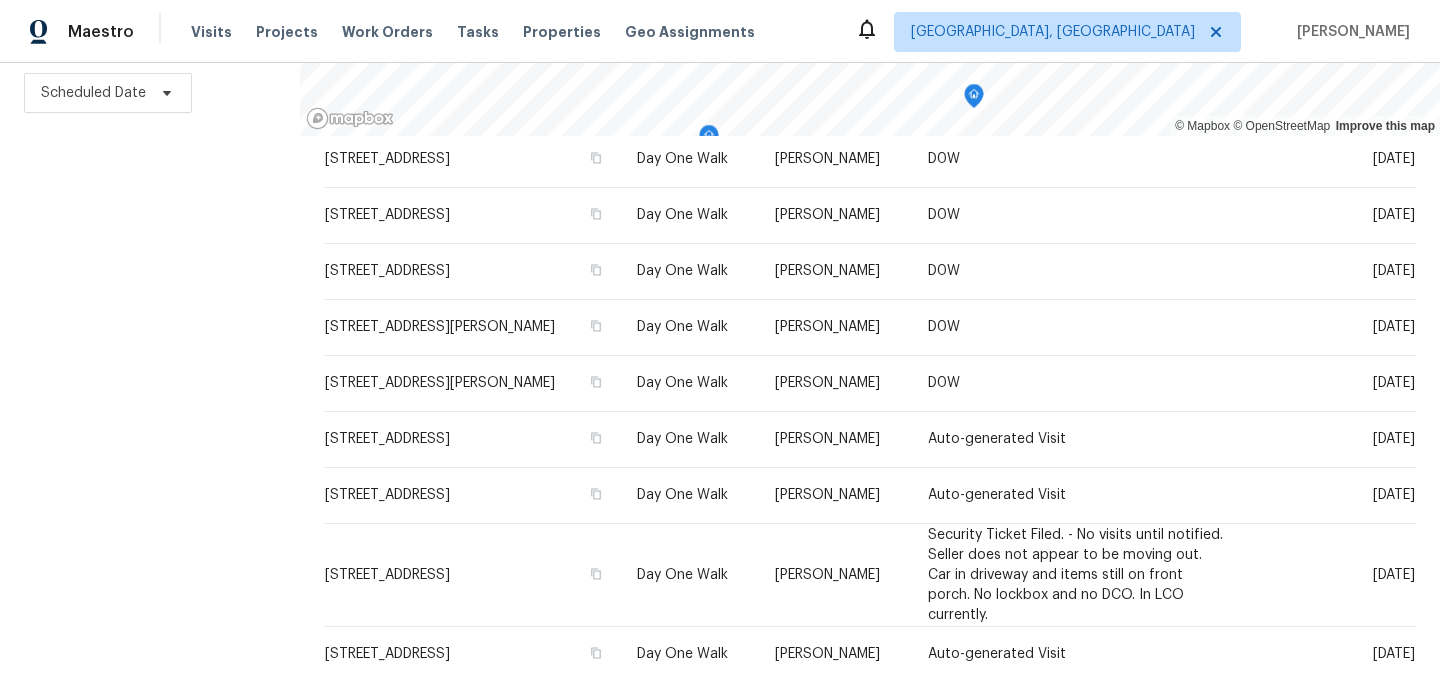click on "Filters Reset ​ Day One Walk Assignee Scheduled Date" at bounding box center [150, 257] 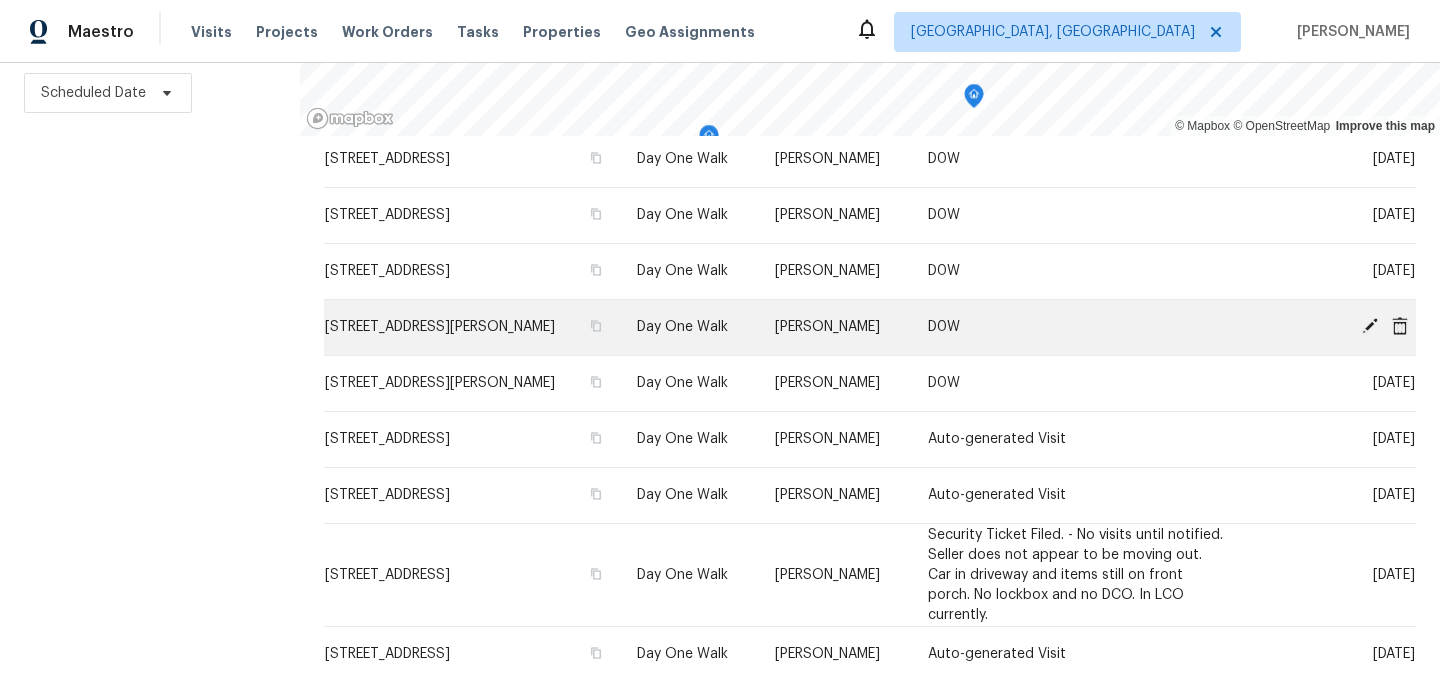 scroll, scrollTop: 0, scrollLeft: 0, axis: both 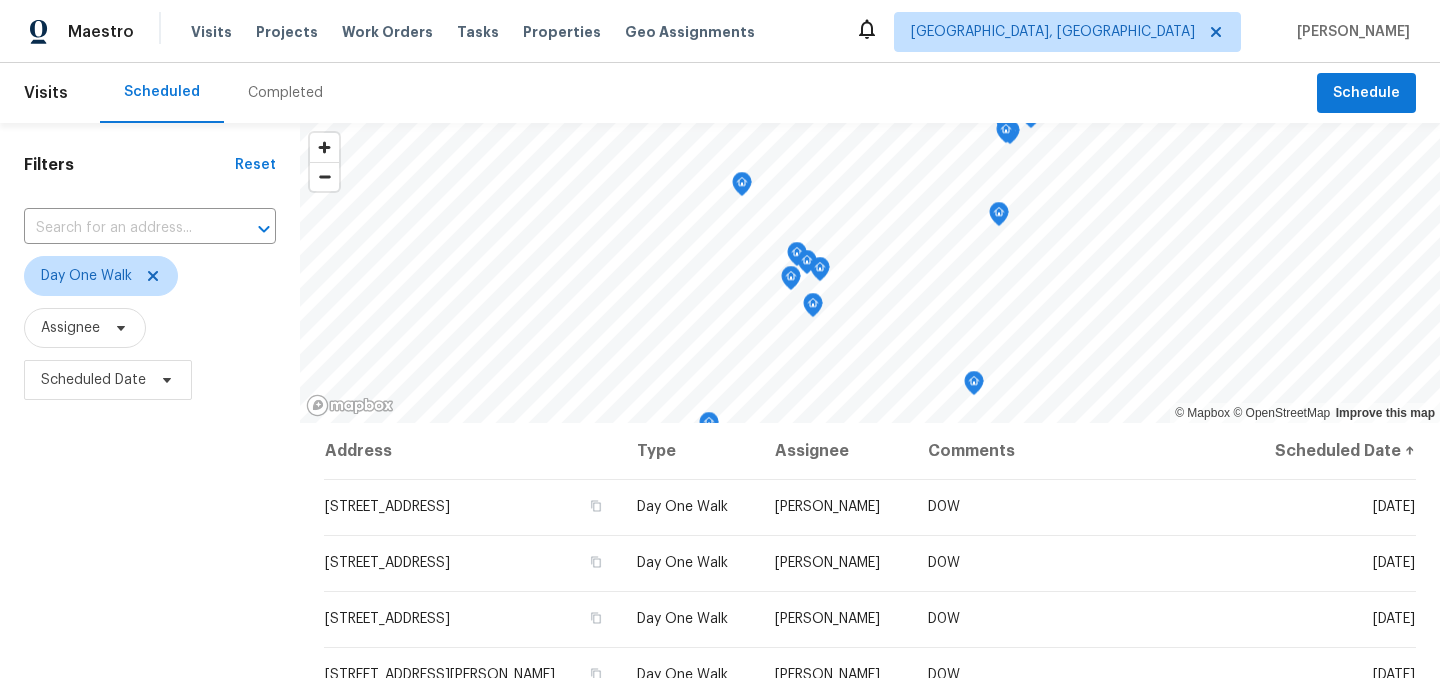 click on "Scheduled Date" at bounding box center (150, 380) 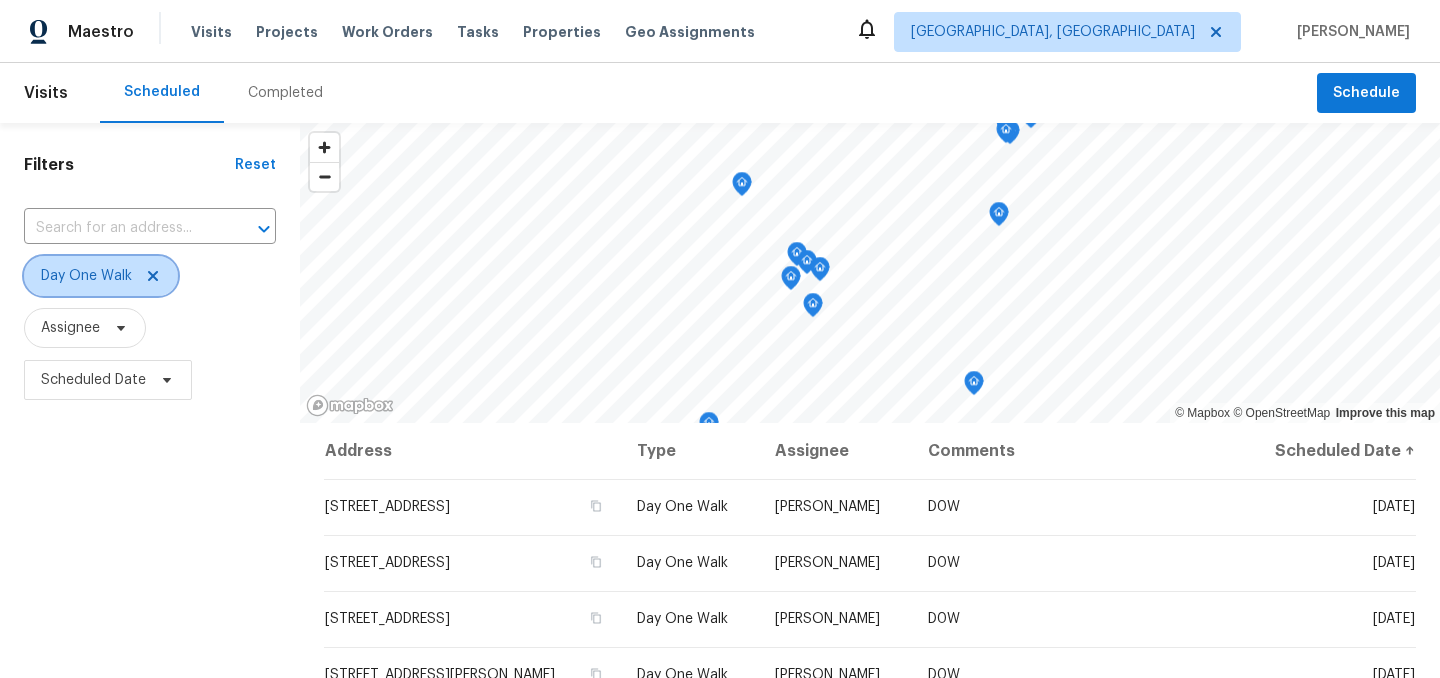 click 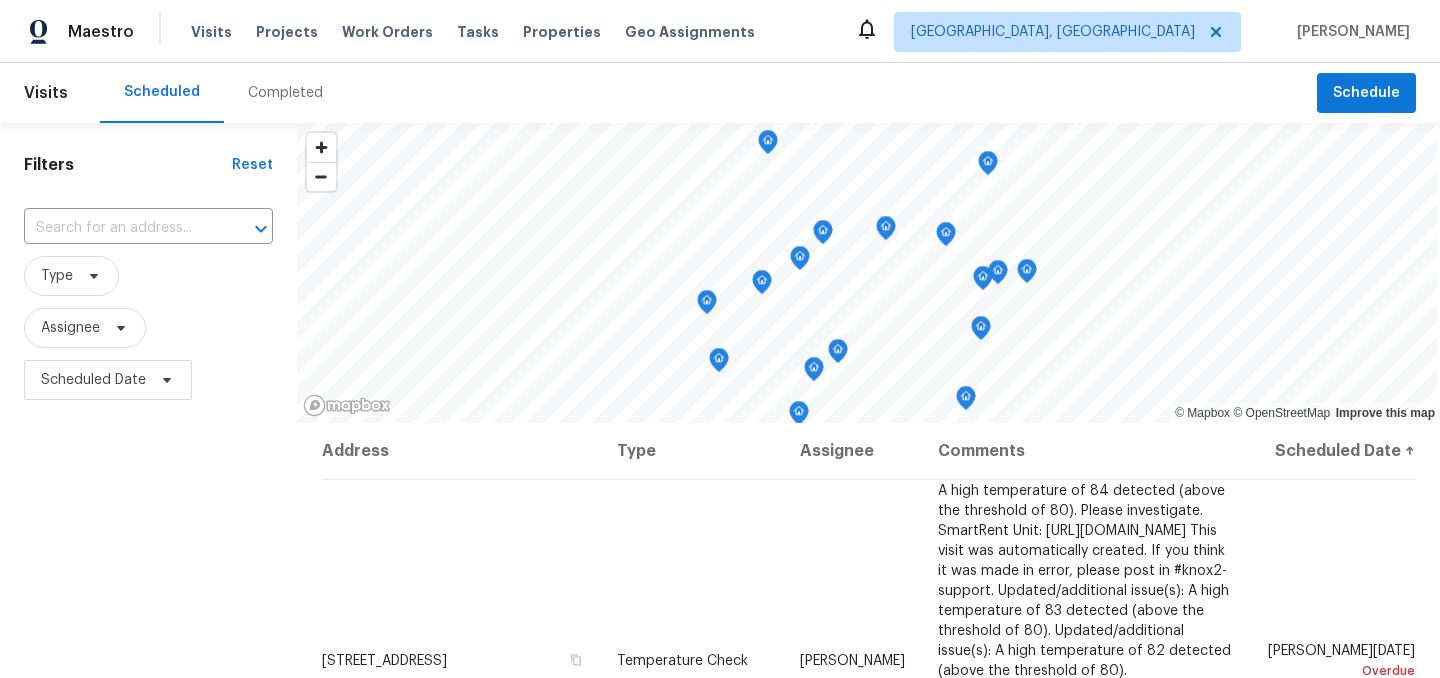 click on "Filters Reset ​ Type Assignee Scheduled Date" at bounding box center [148, 544] 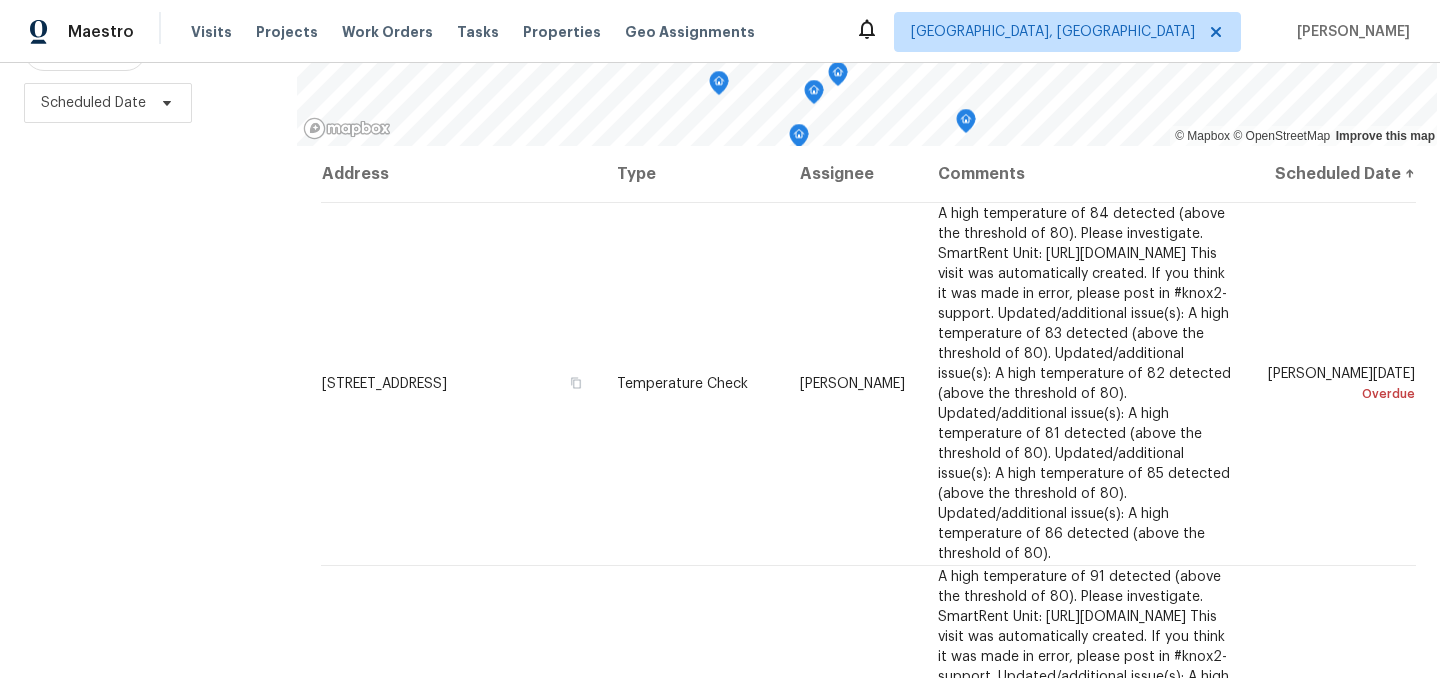 scroll, scrollTop: 287, scrollLeft: 0, axis: vertical 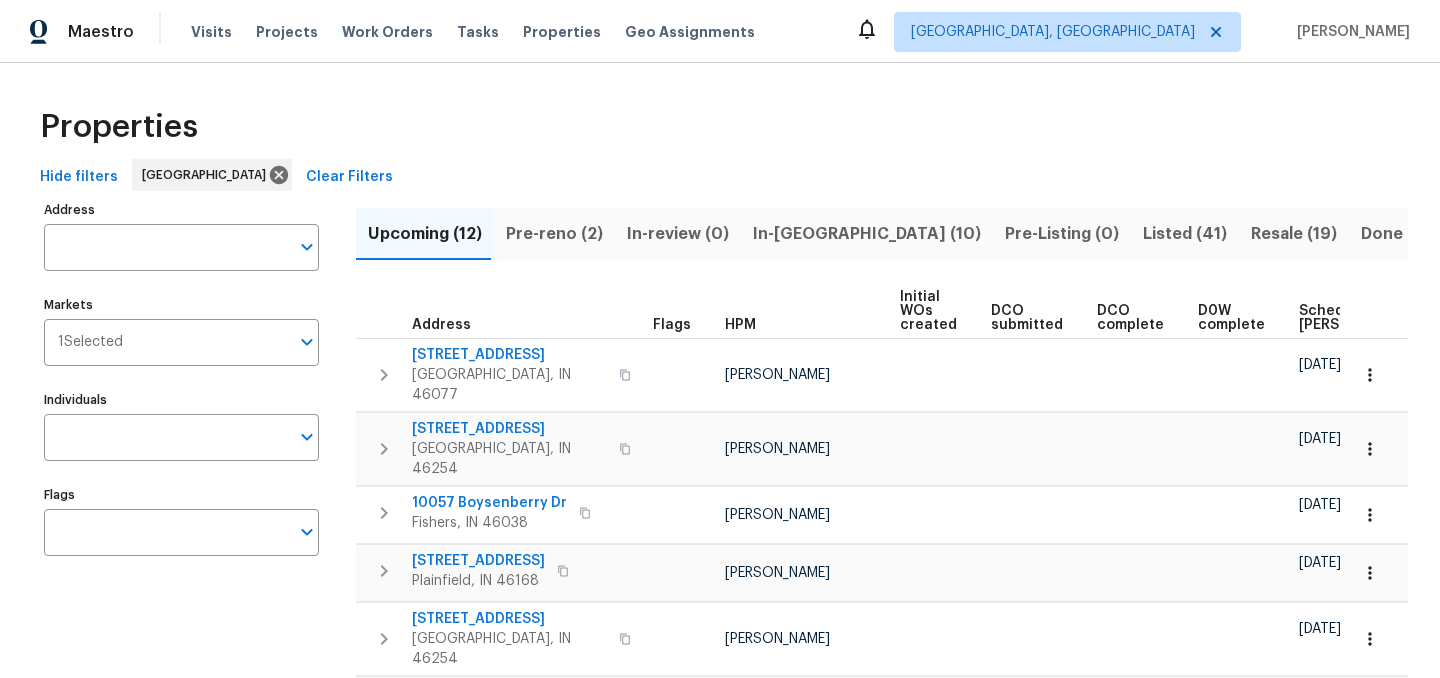 click on "Properties" at bounding box center (720, 127) 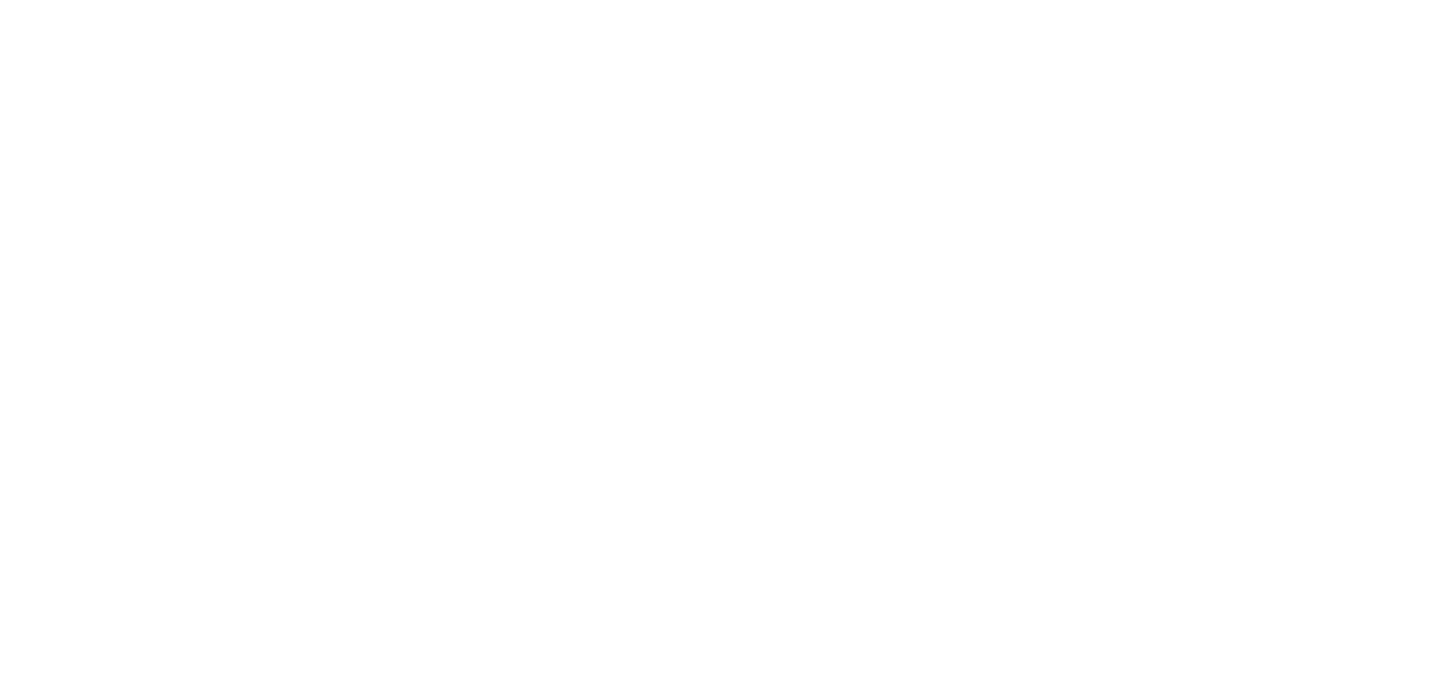 scroll, scrollTop: 0, scrollLeft: 0, axis: both 